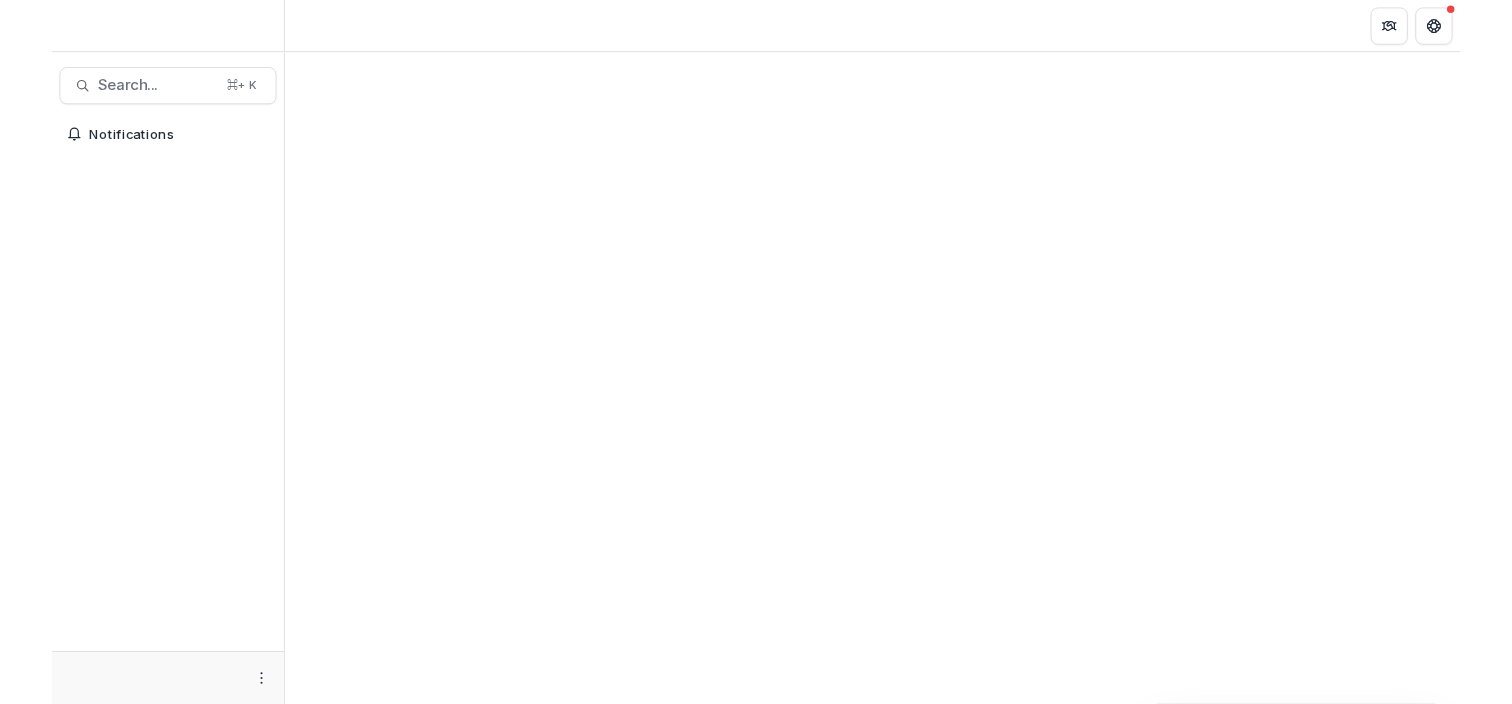 scroll, scrollTop: 0, scrollLeft: 0, axis: both 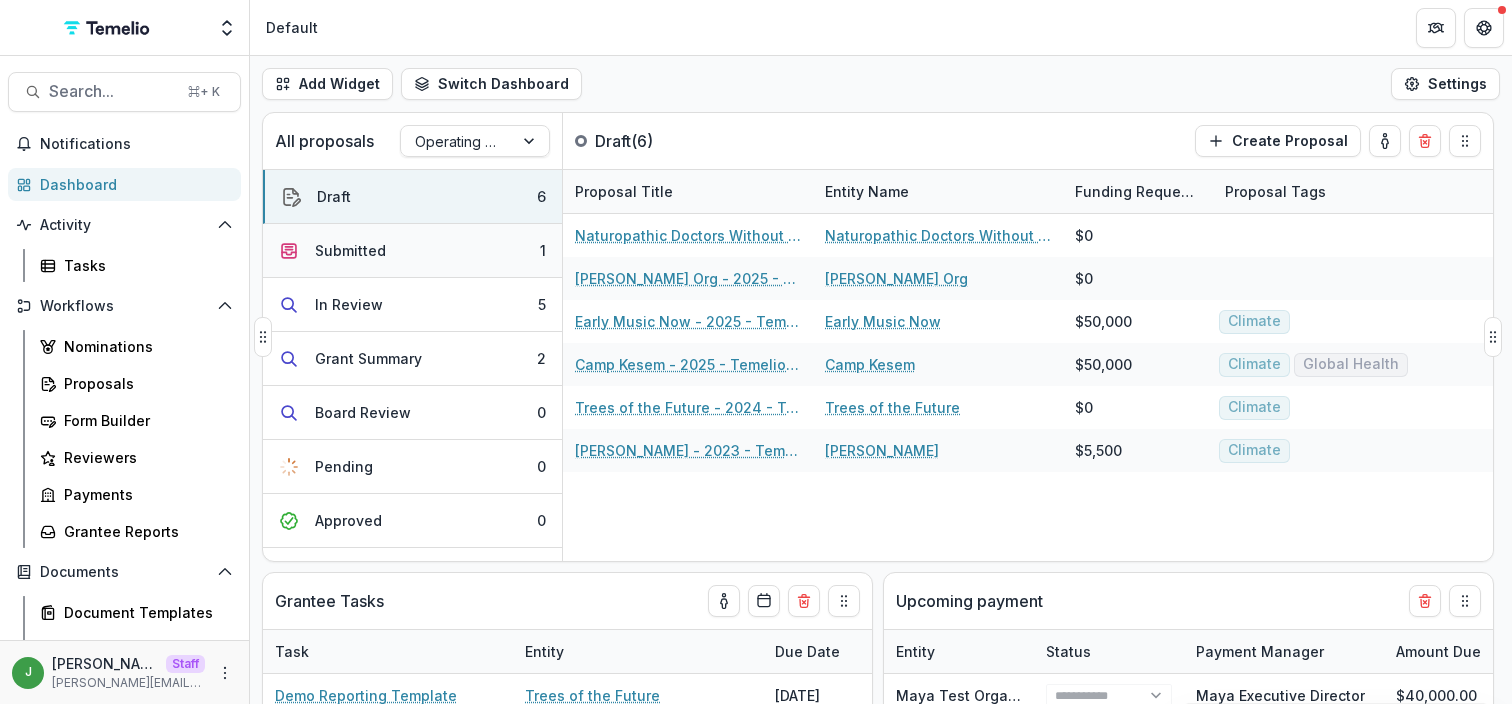 click on "Submitted 1" at bounding box center [412, 251] 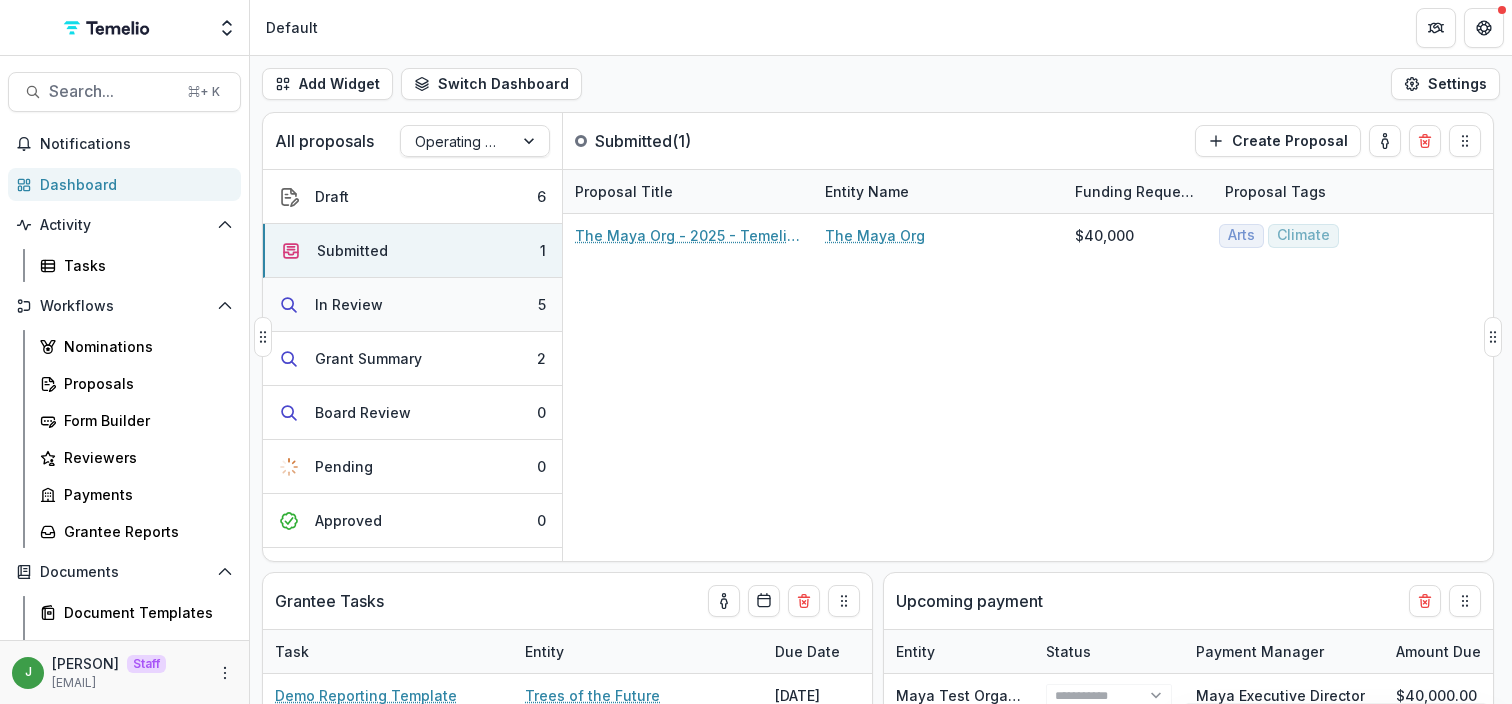click on "In Review 5" at bounding box center [412, 305] 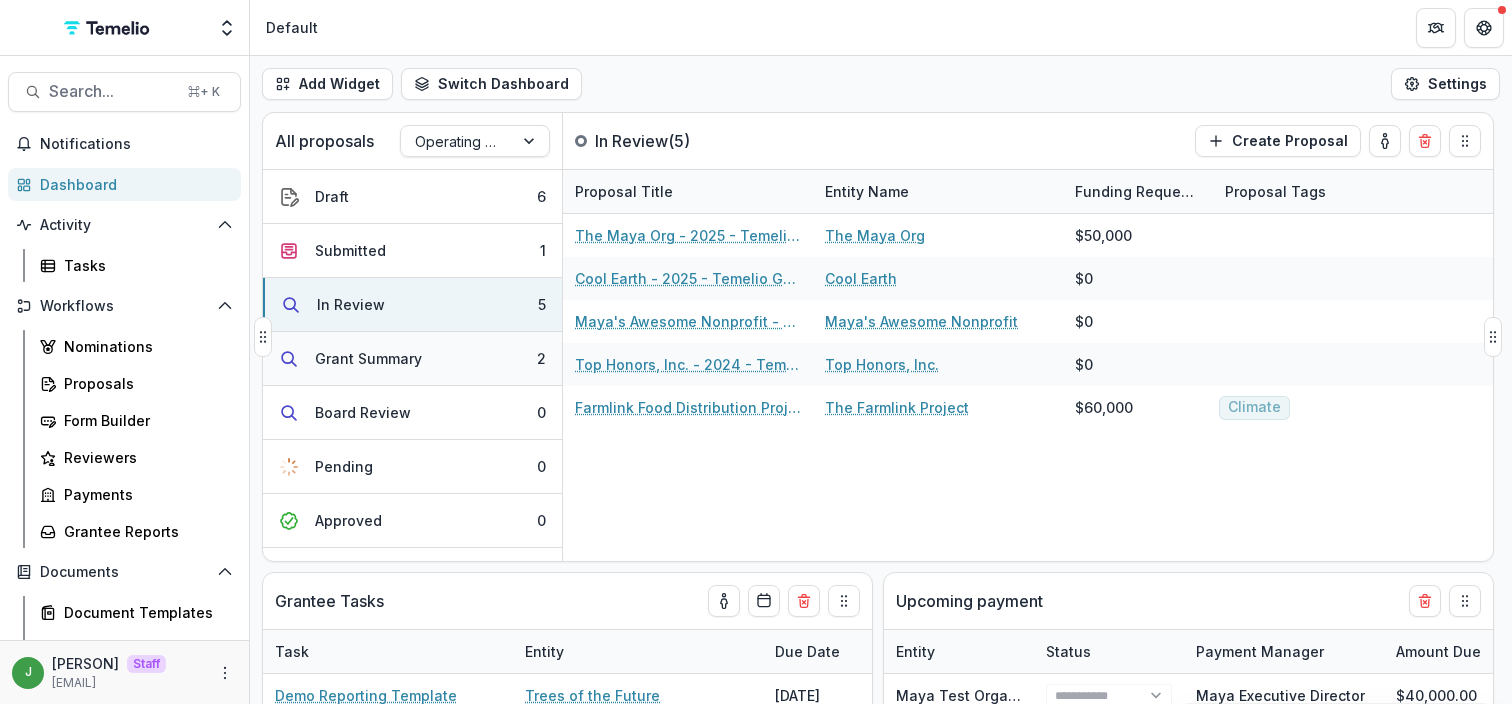 click on "Grant Summary" at bounding box center [368, 358] 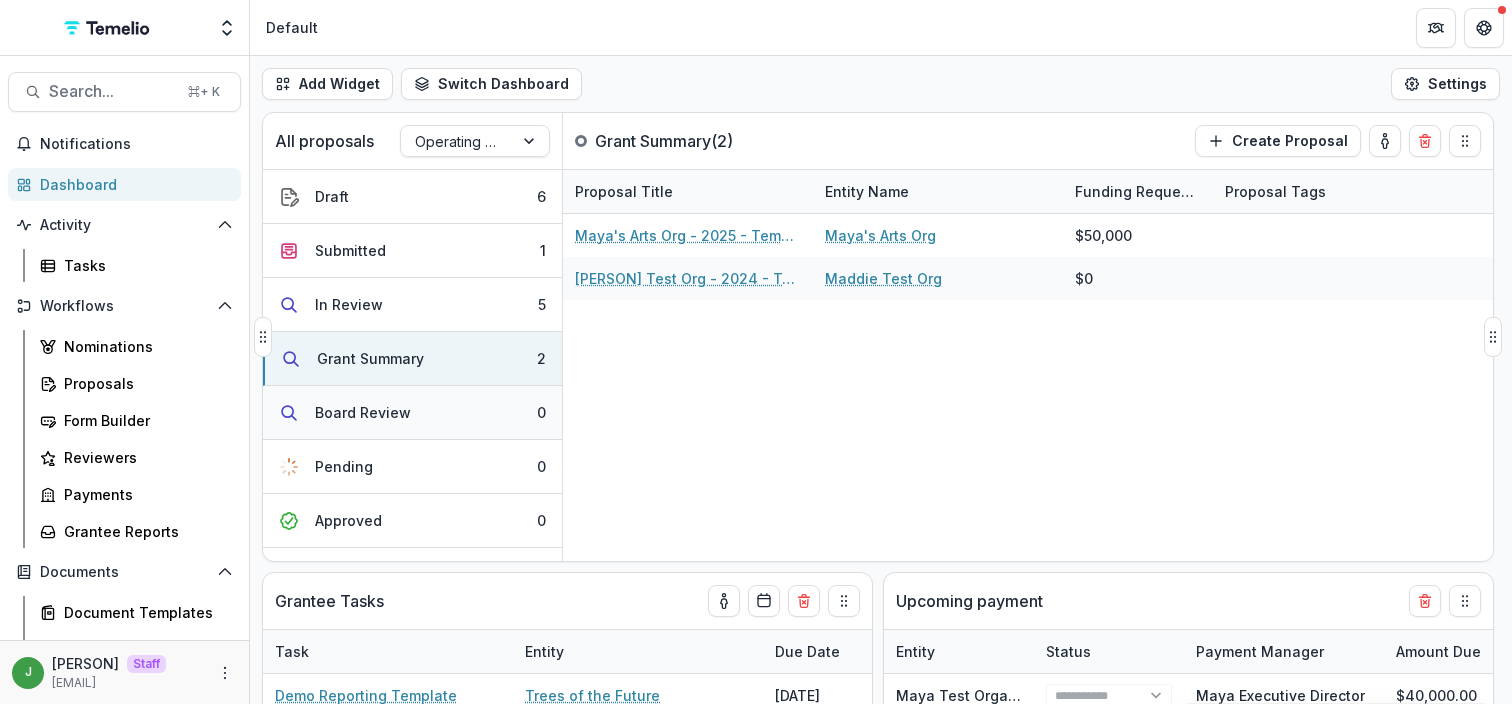 click on "Board Review" at bounding box center [363, 412] 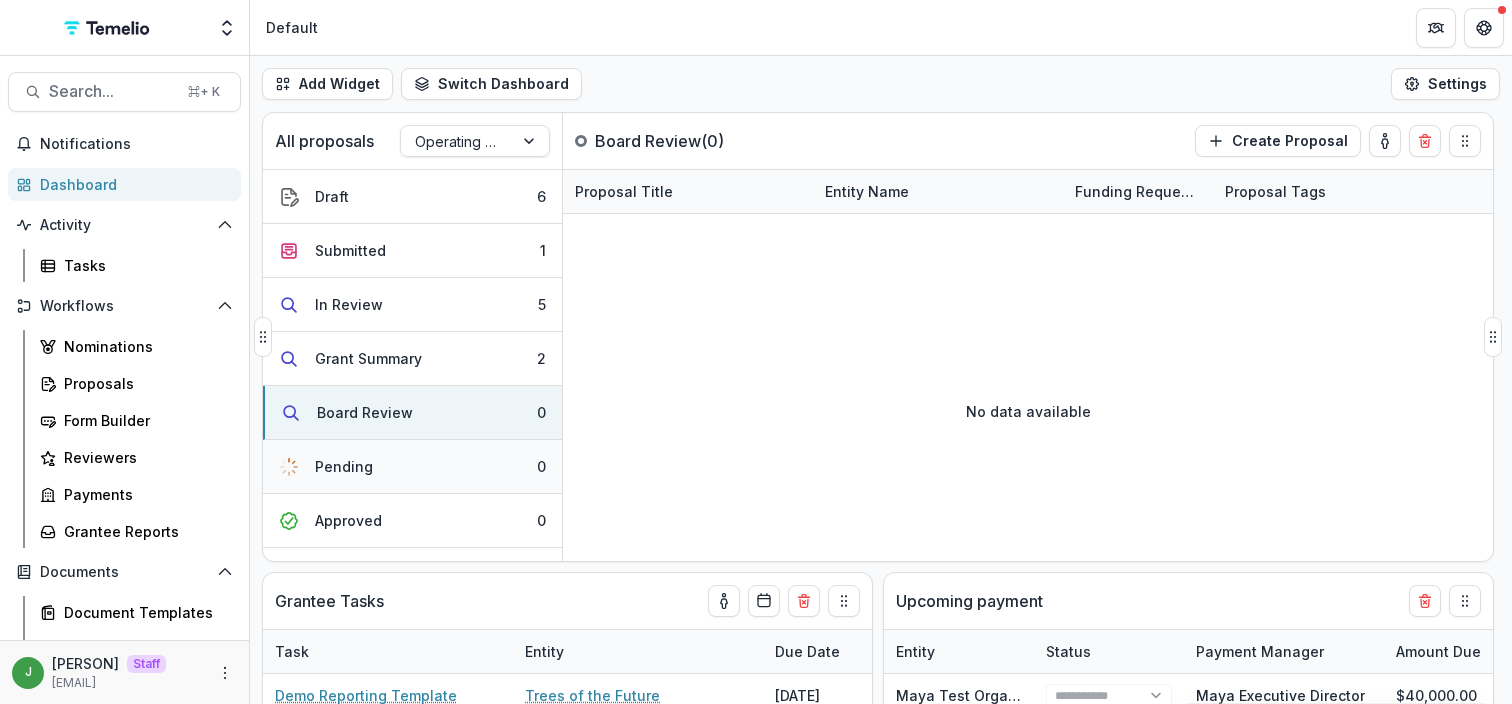 click on "Pending 0" at bounding box center (412, 467) 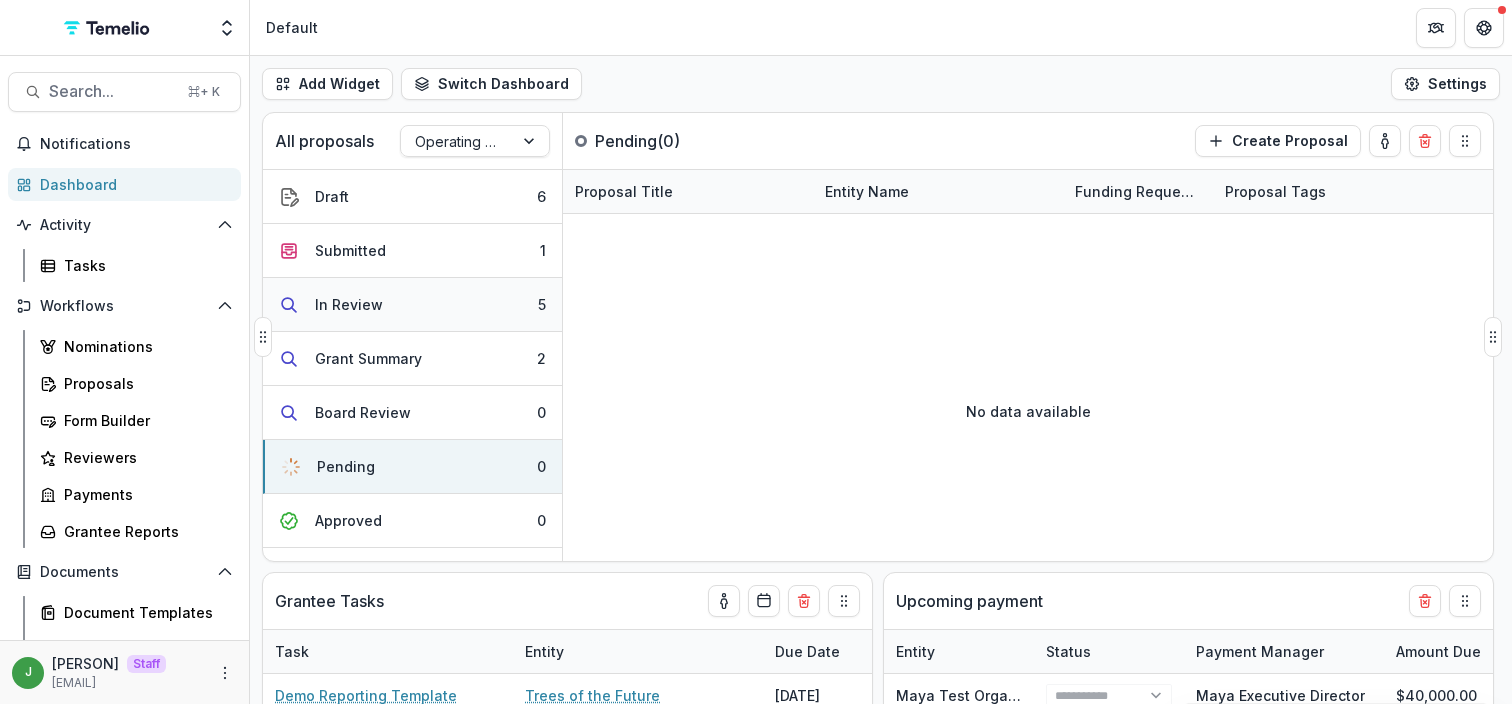 click on "In Review" at bounding box center [349, 304] 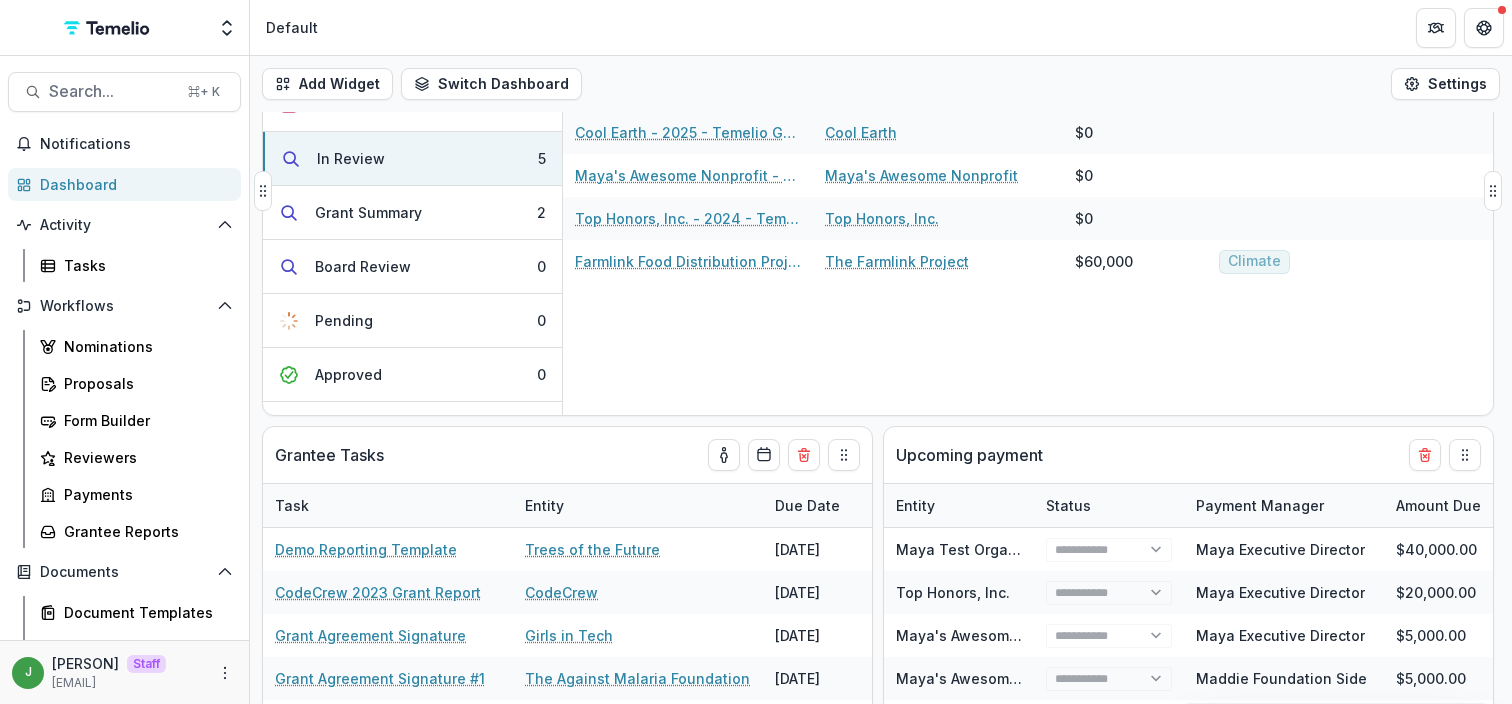 scroll, scrollTop: 265, scrollLeft: 0, axis: vertical 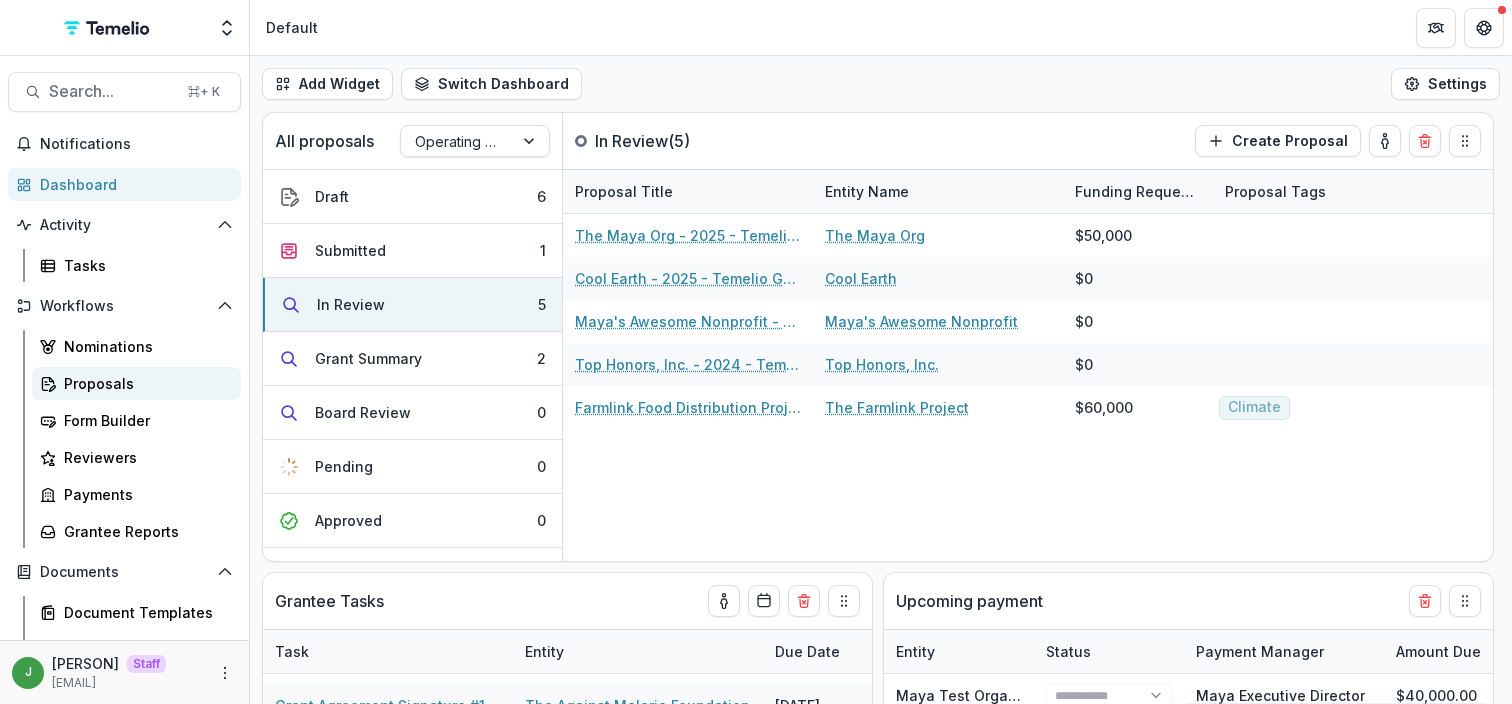 click on "Proposals" at bounding box center (144, 383) 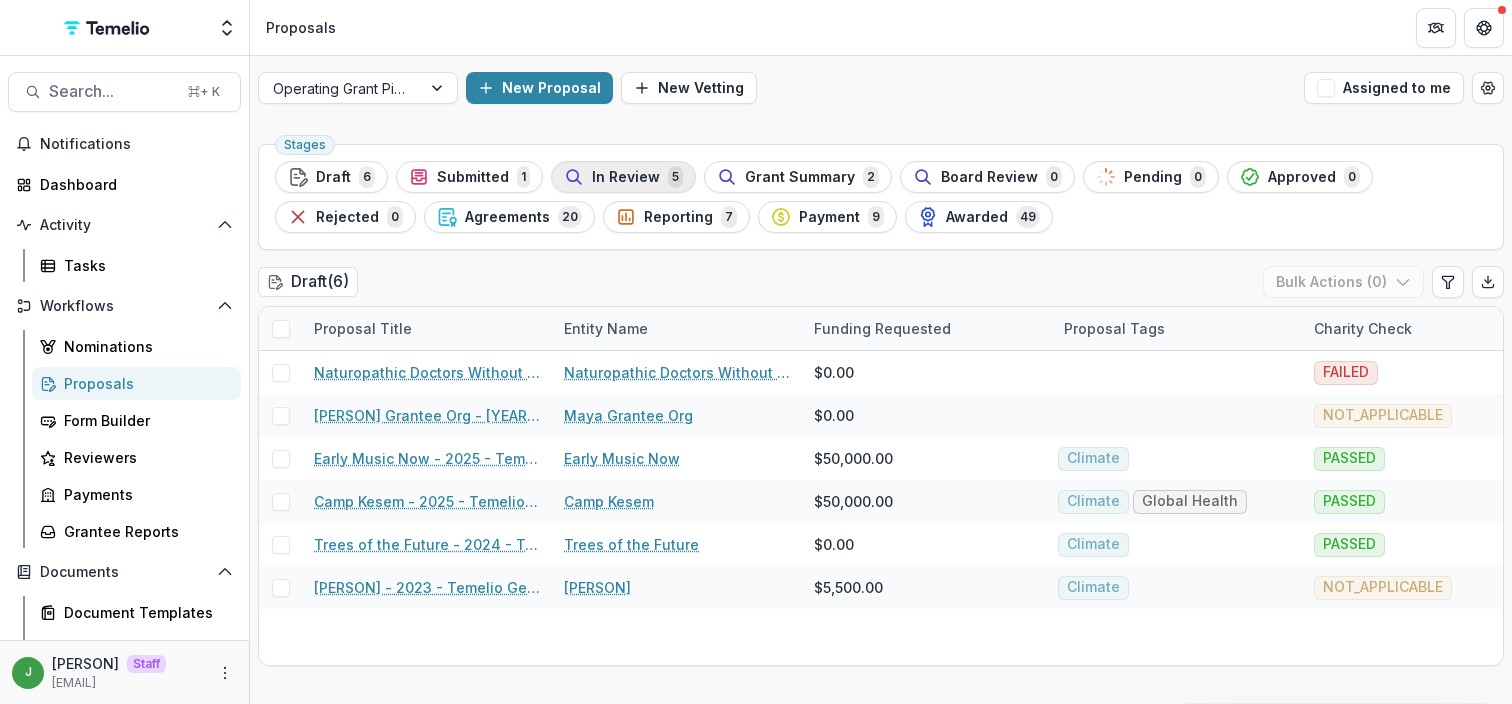 click on "In Review" at bounding box center (626, 177) 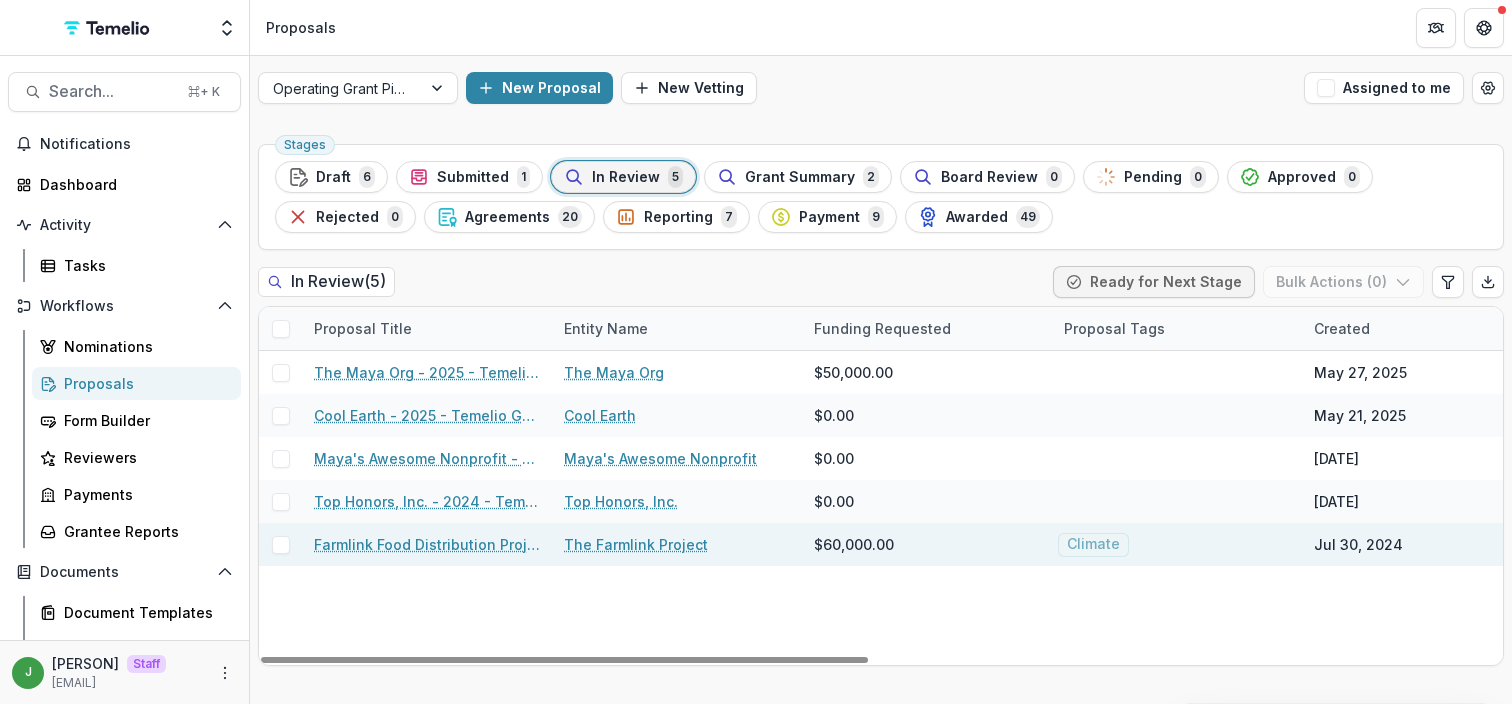 click on "Farmlink Food Distribution Project - updated" at bounding box center (427, 544) 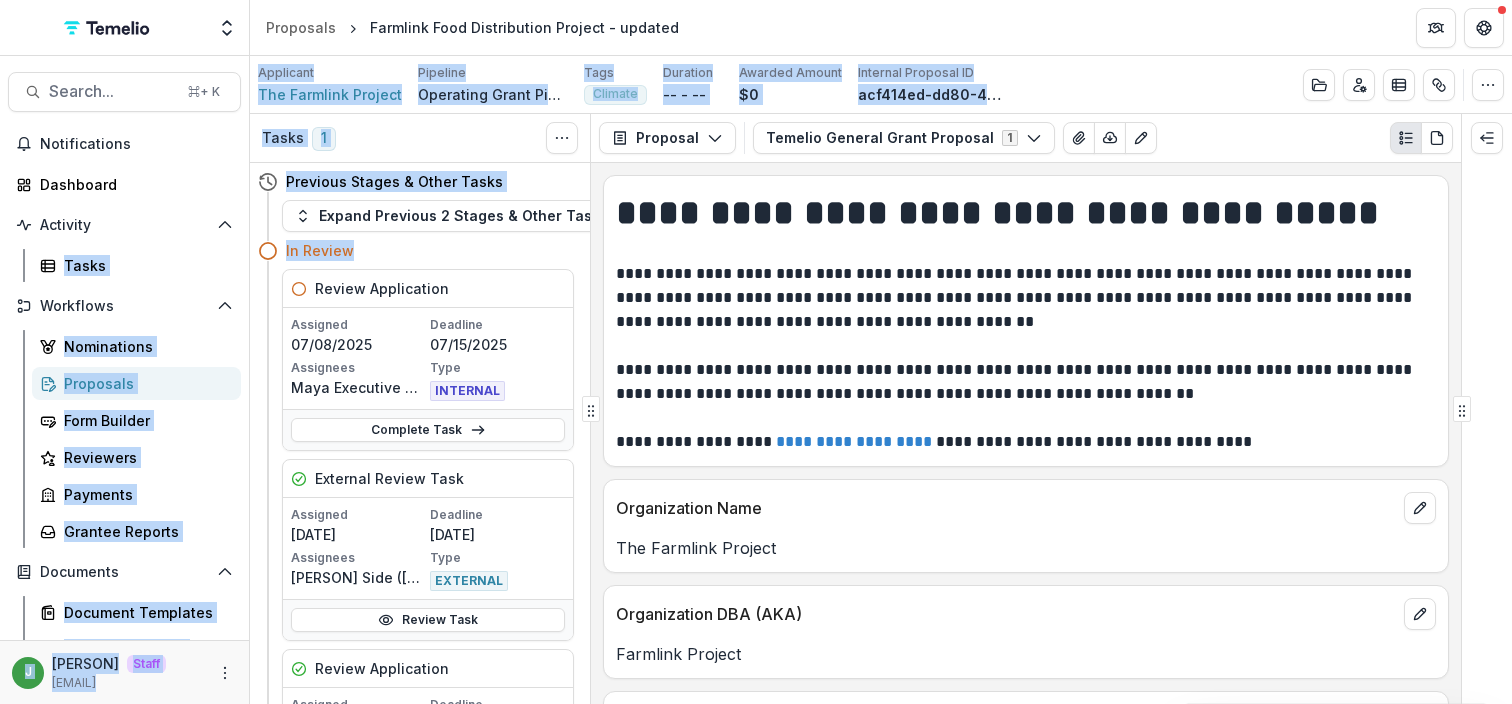 drag, startPoint x: 370, startPoint y: 245, endPoint x: 246, endPoint y: 248, distance: 124.036285 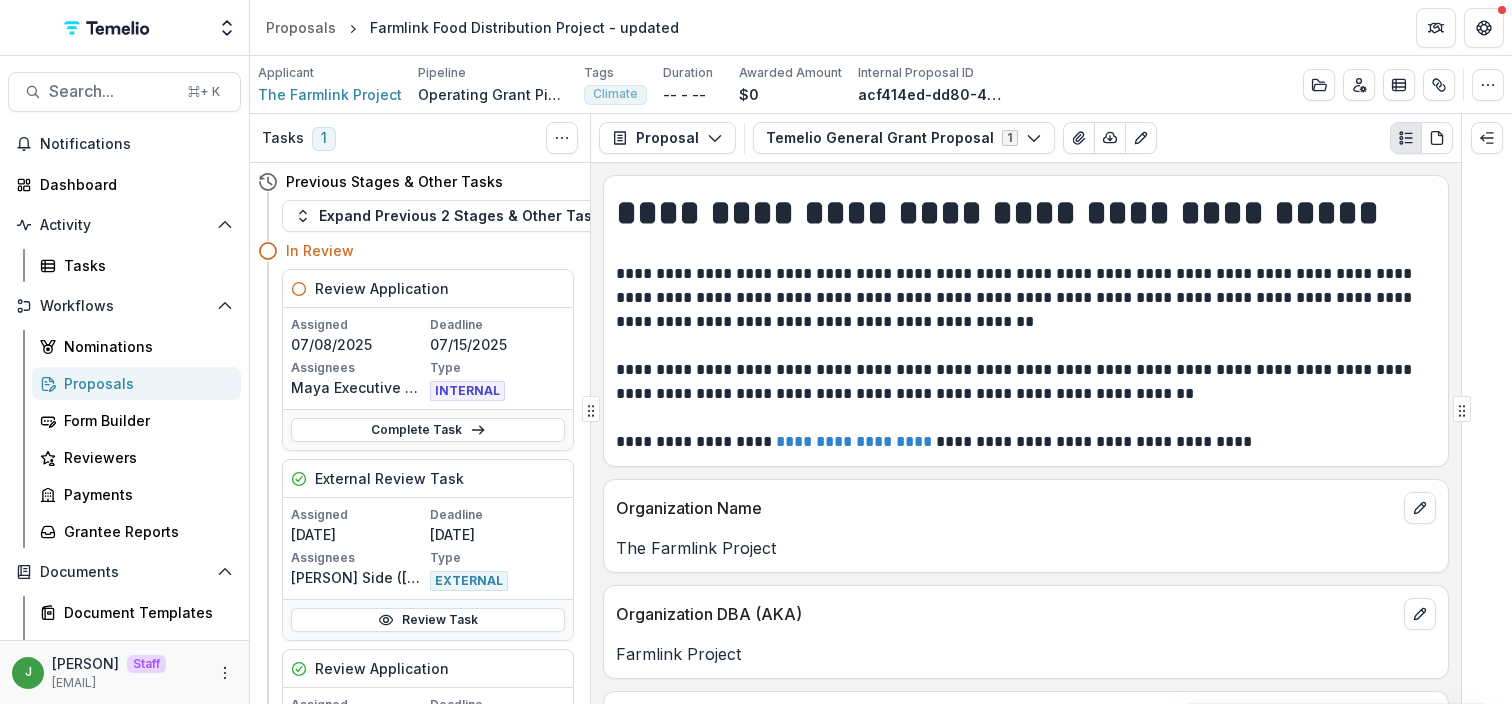 click on "In Review" at bounding box center (430, 250) 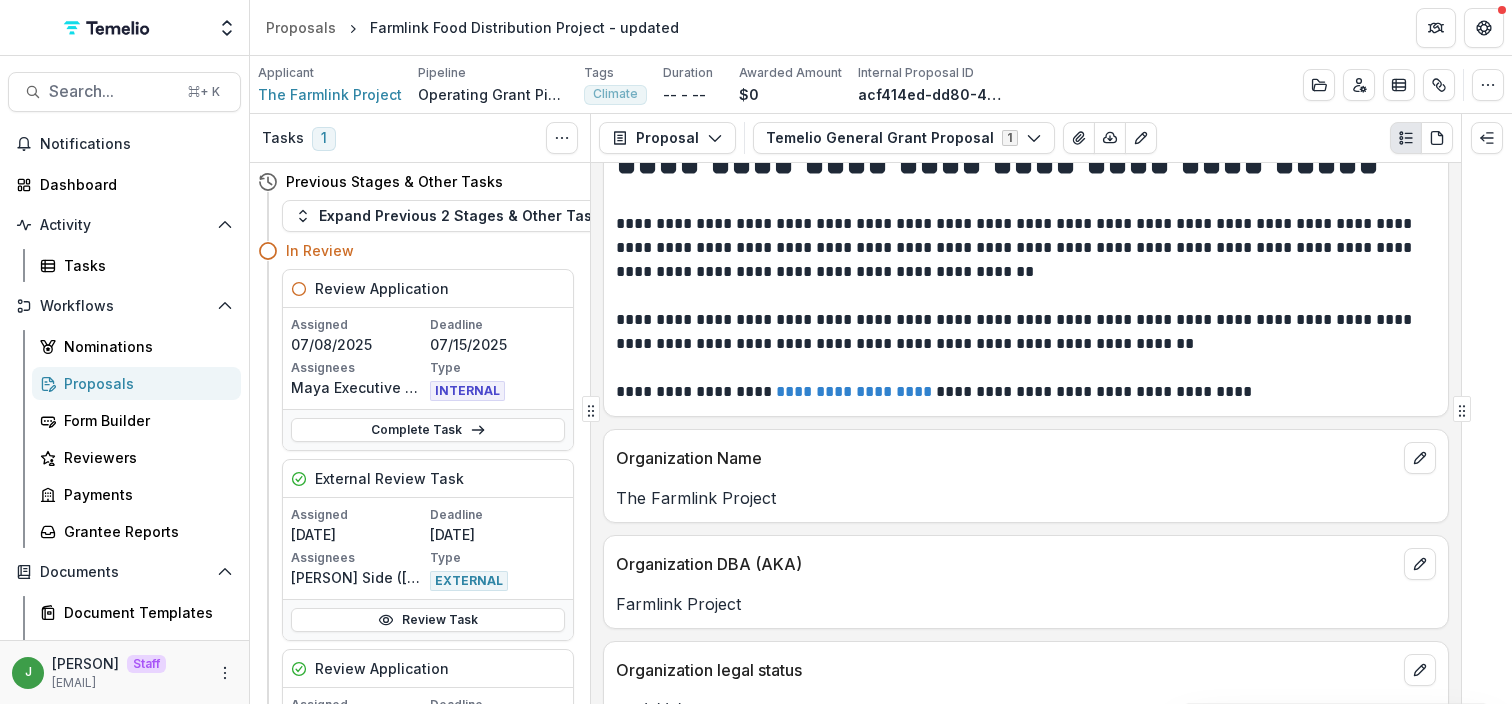 scroll, scrollTop: 0, scrollLeft: 0, axis: both 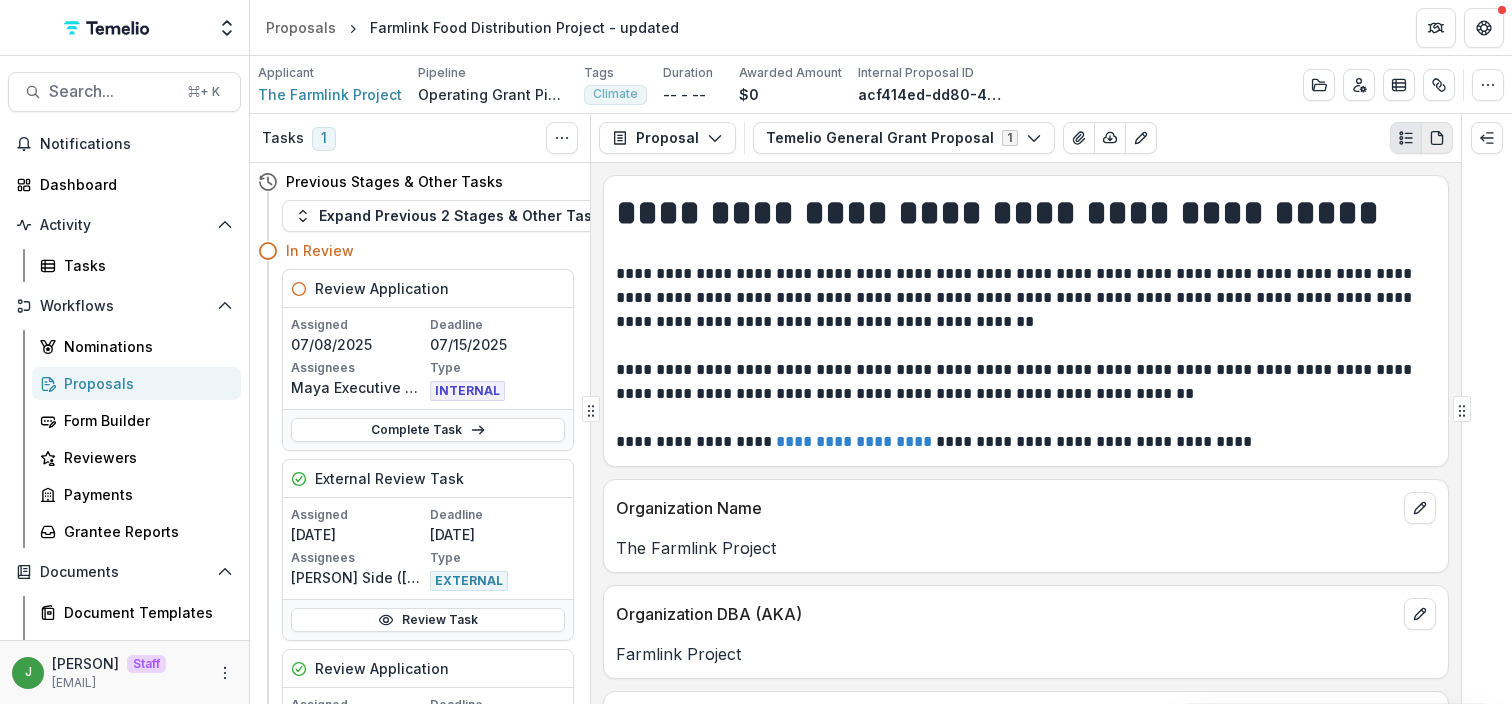 click 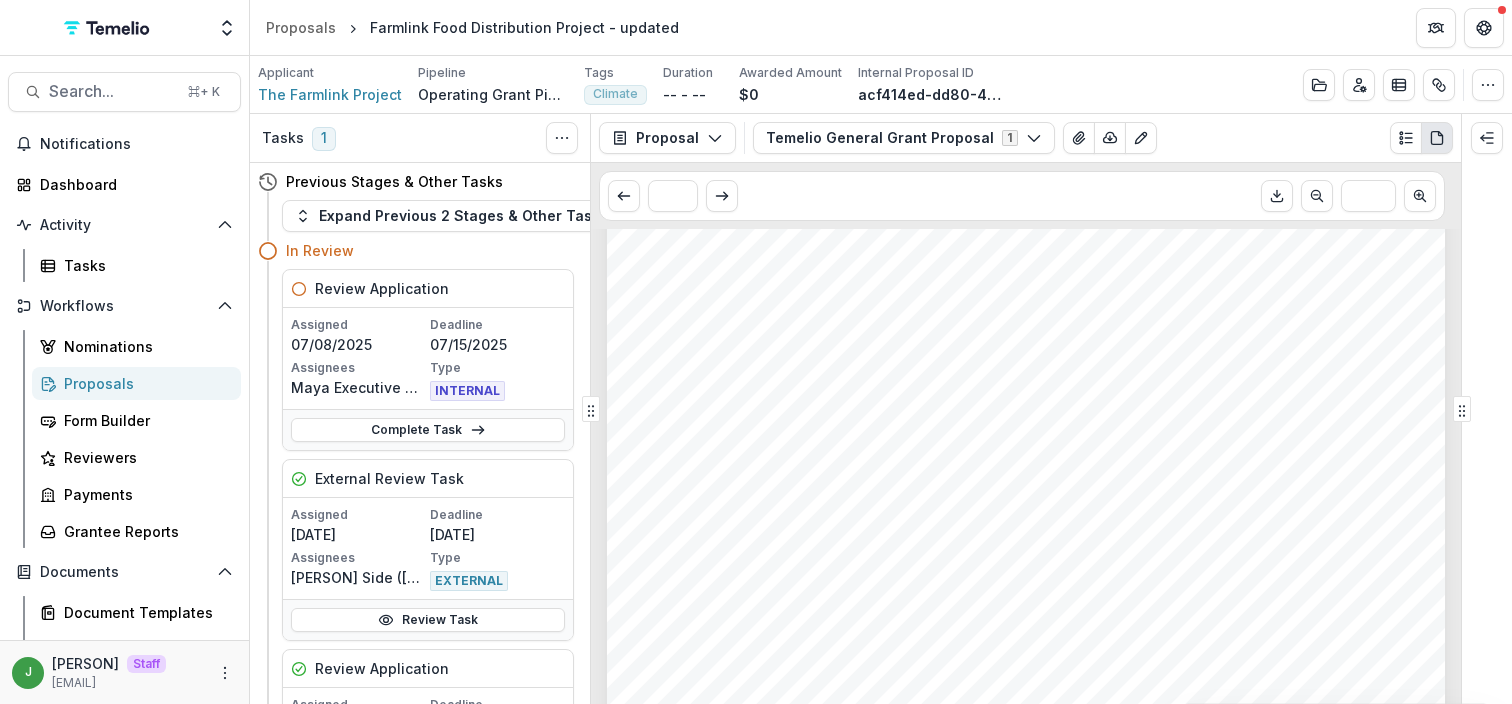 scroll, scrollTop: 0, scrollLeft: 0, axis: both 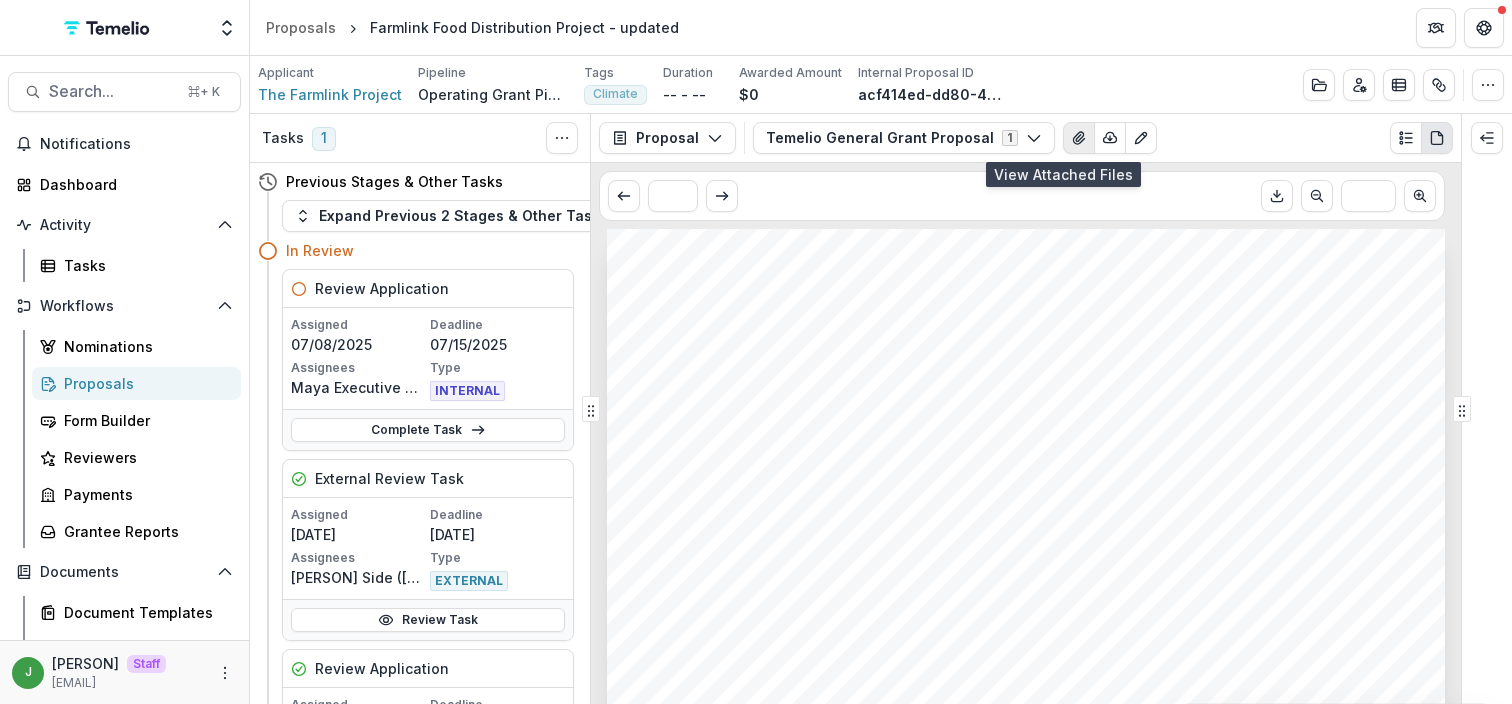 click 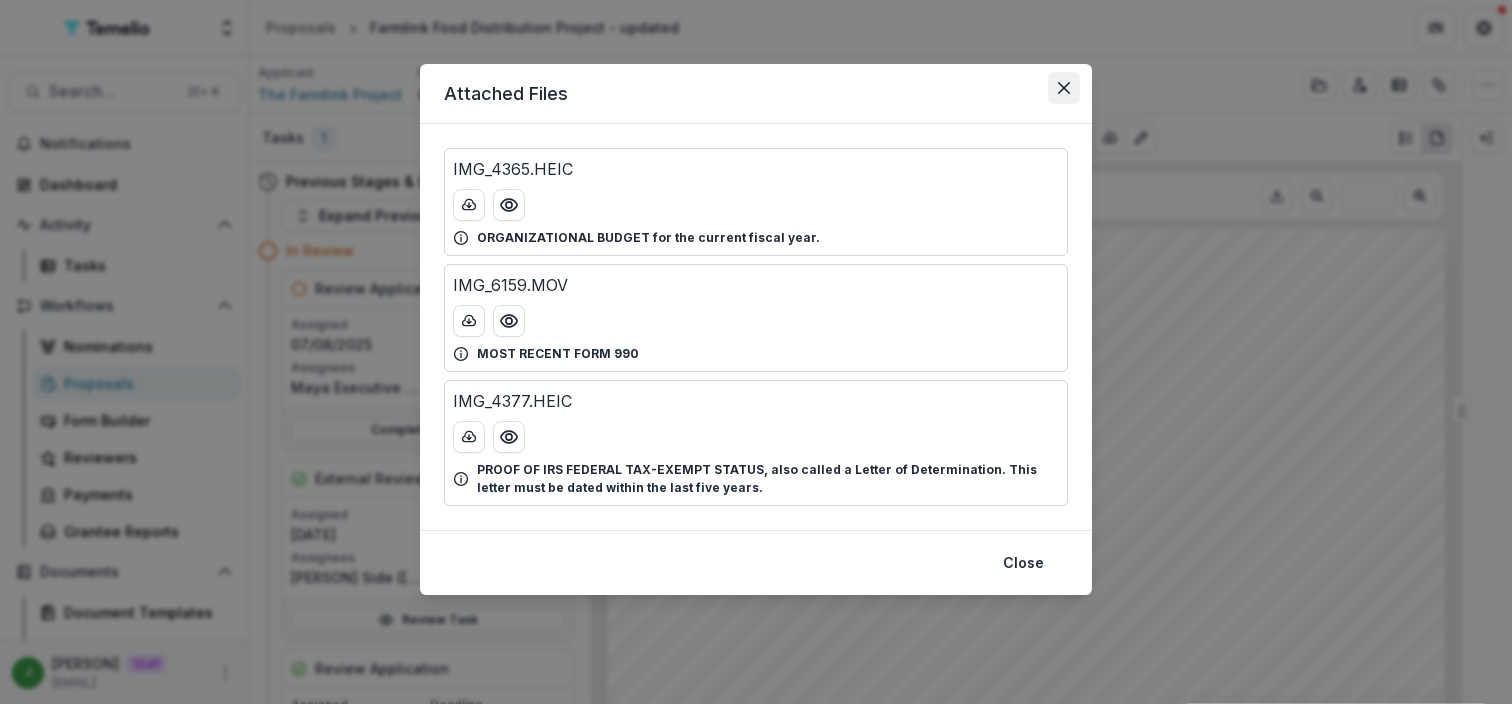 click 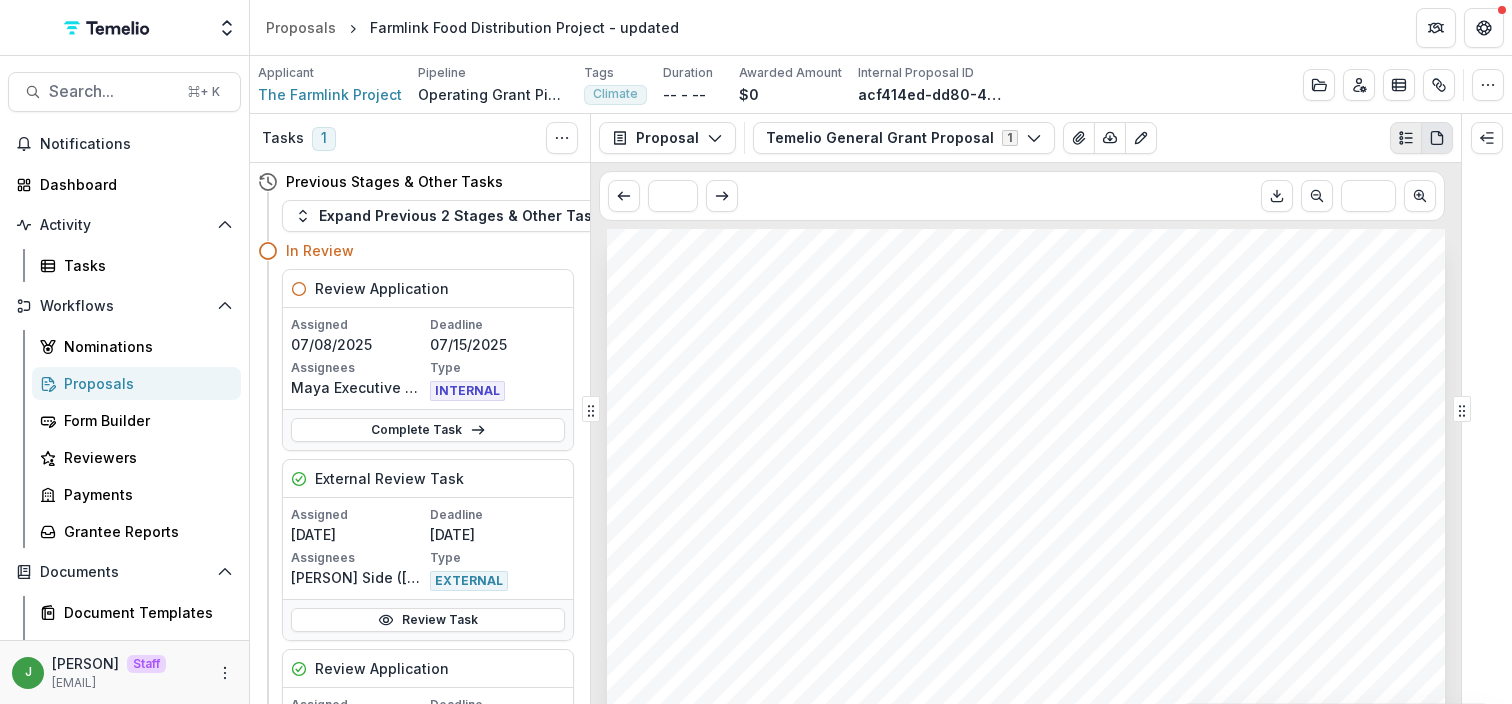 click 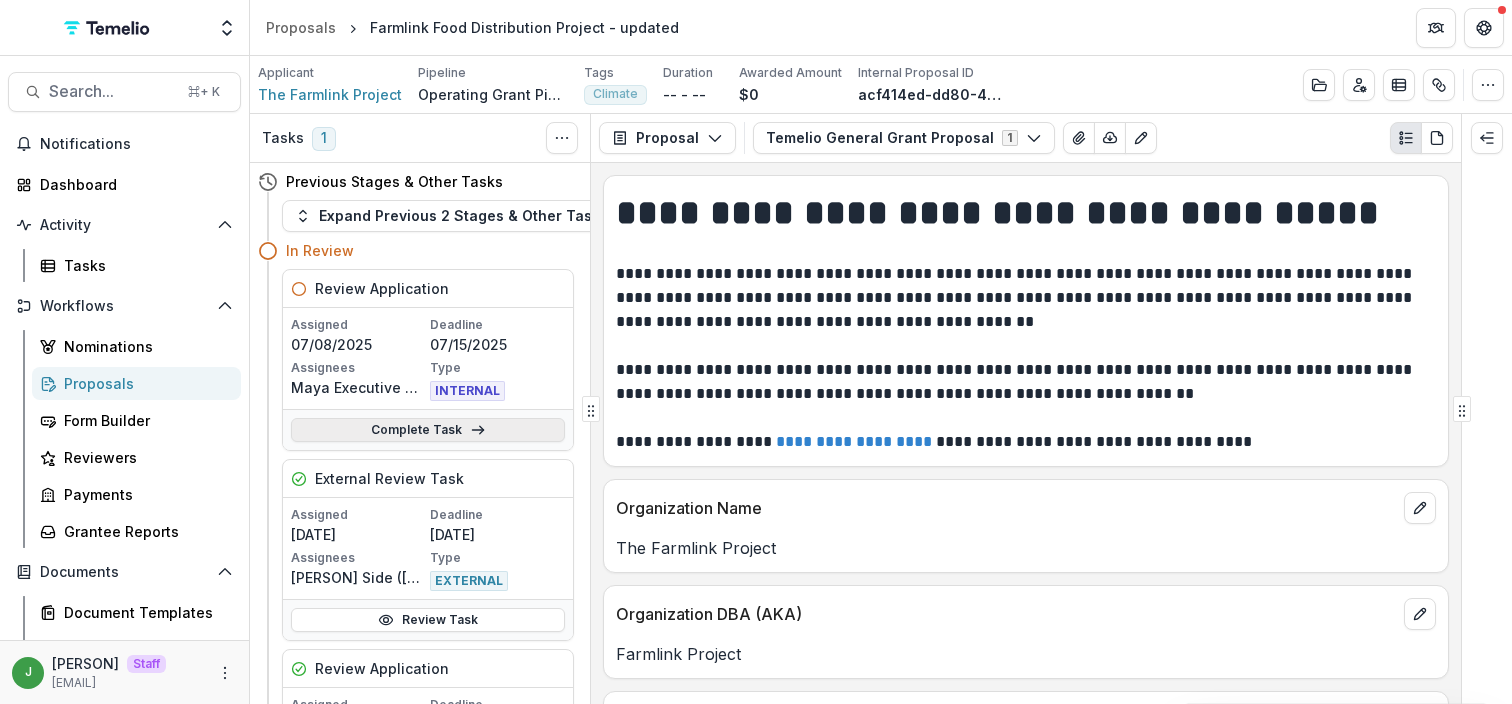 click on "Complete Task" at bounding box center [428, 430] 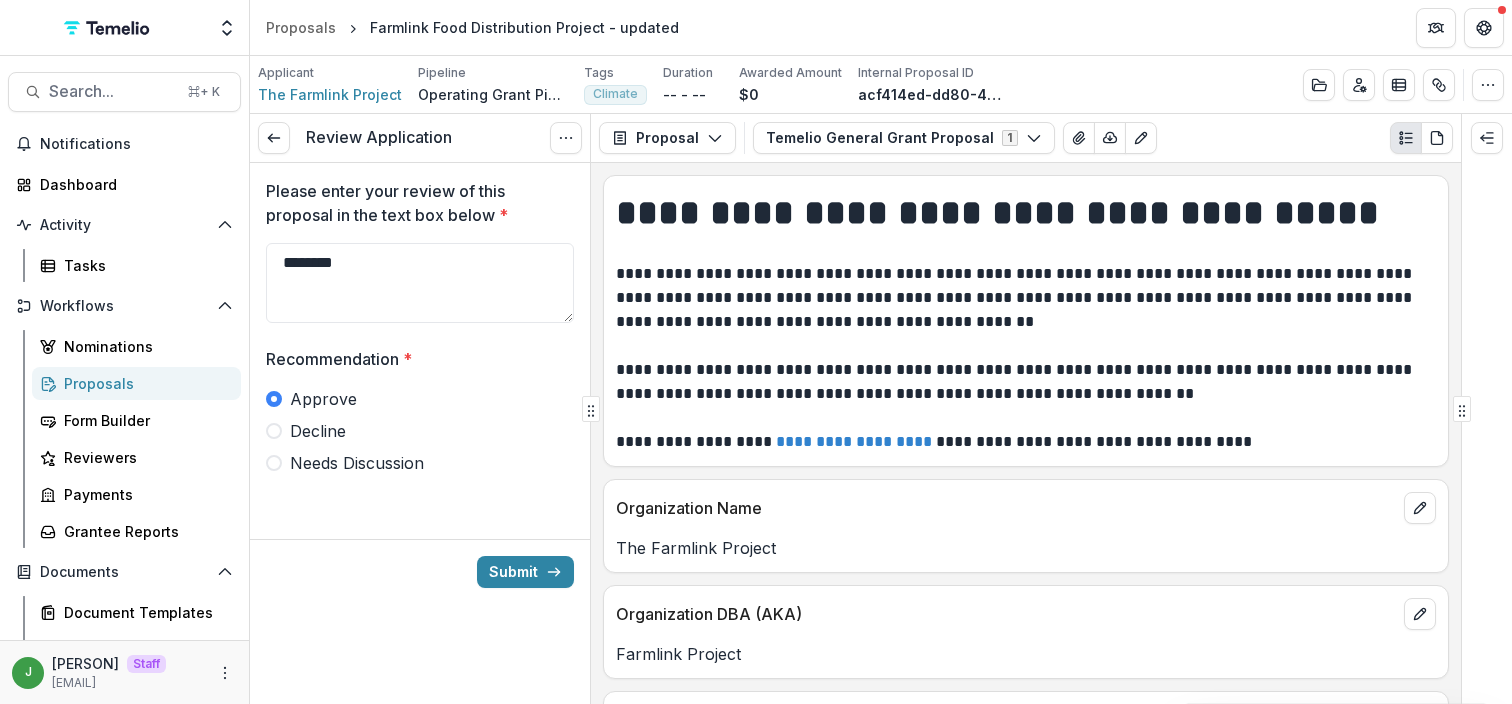 drag, startPoint x: 272, startPoint y: 271, endPoint x: 251, endPoint y: 268, distance: 21.213203 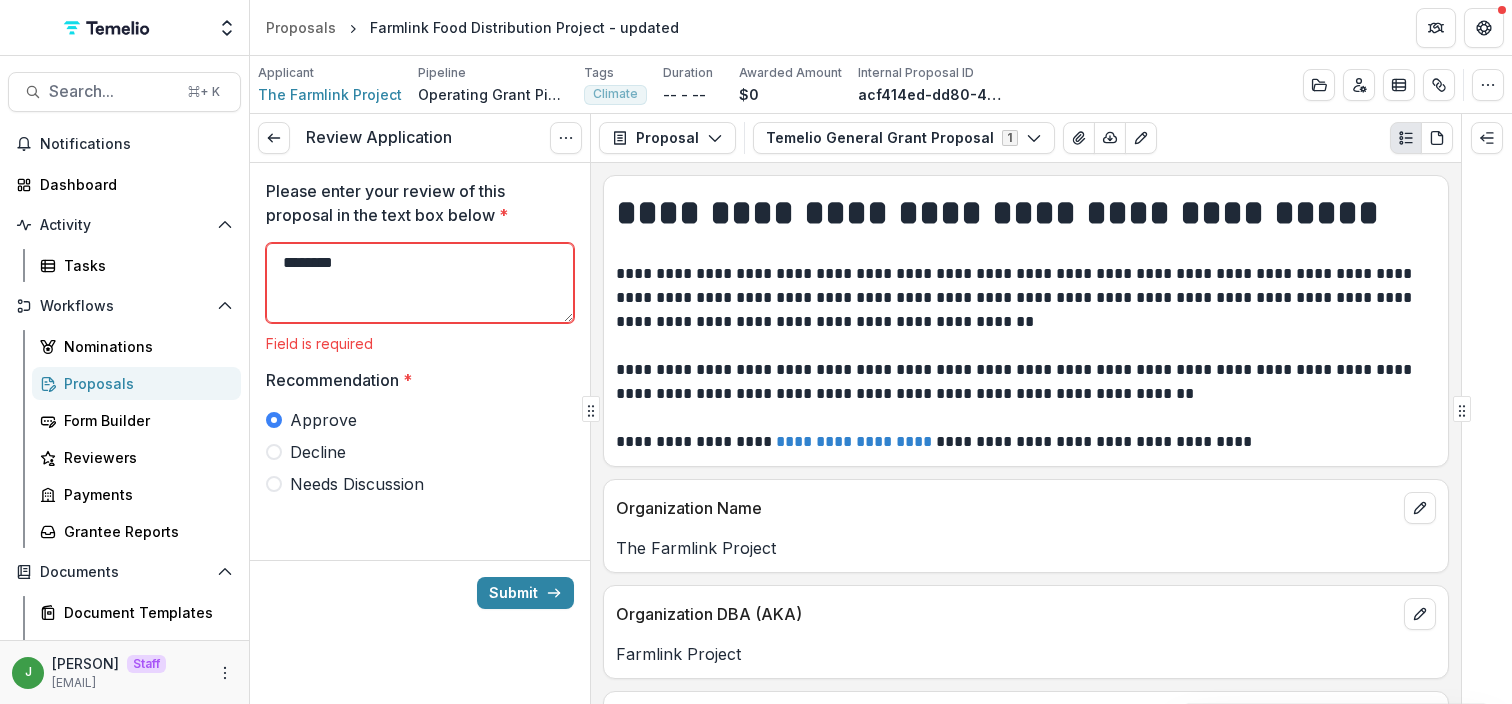 type on "********" 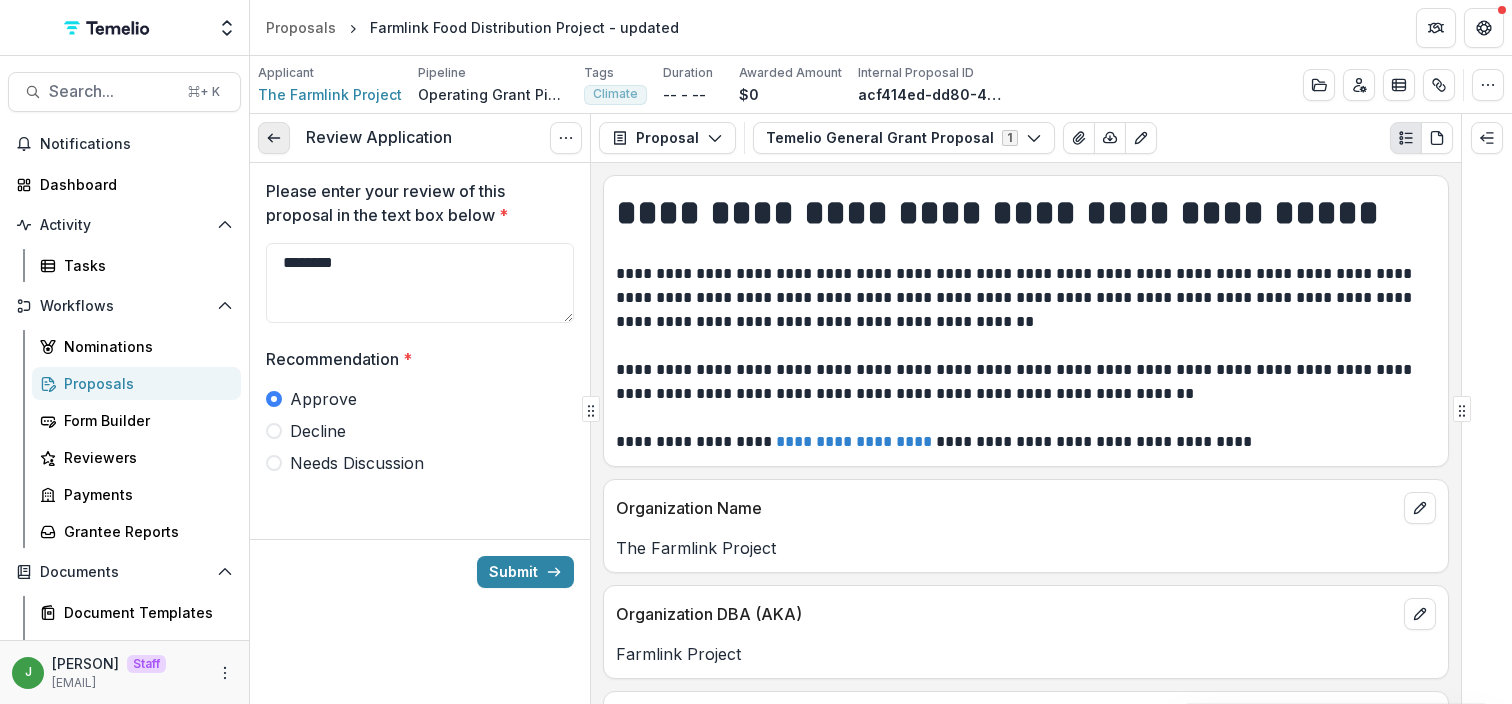 click 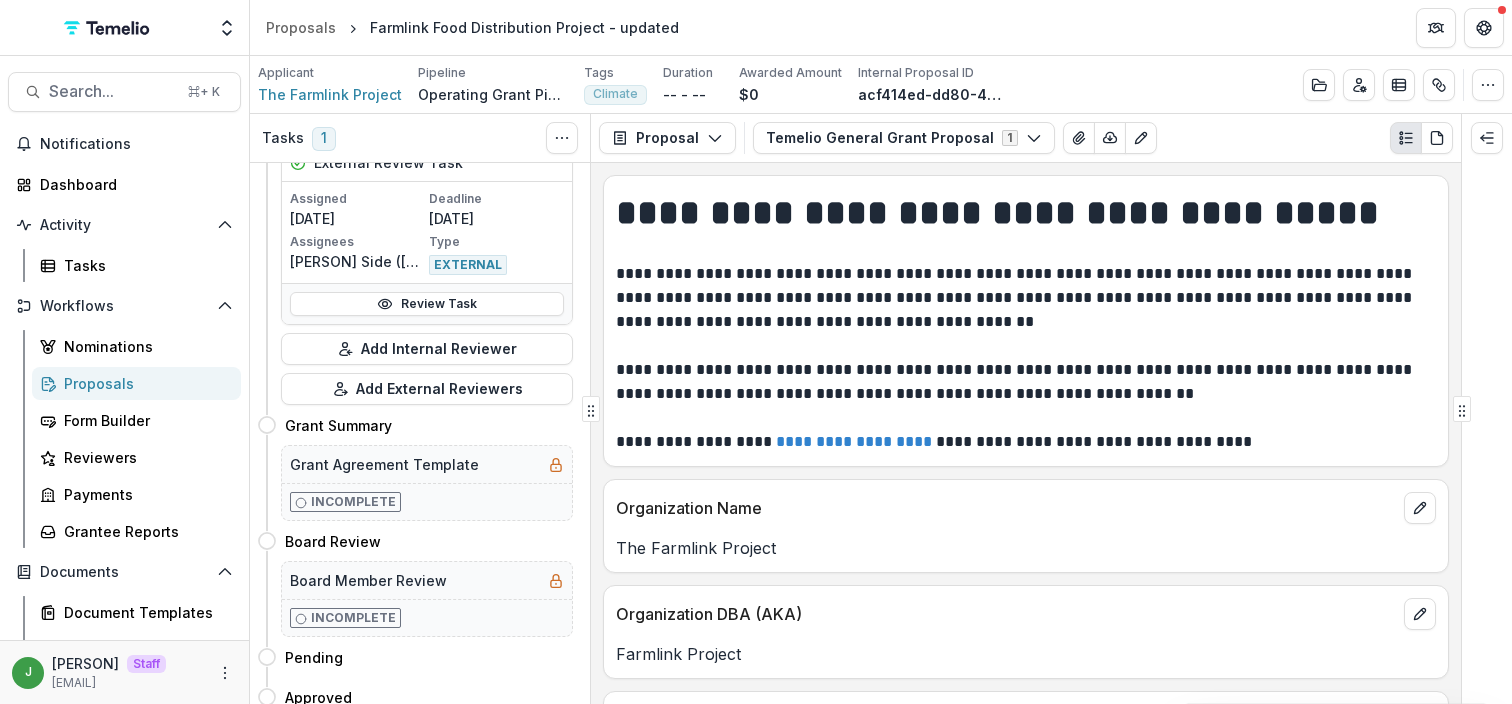 scroll, scrollTop: 1077, scrollLeft: 1, axis: both 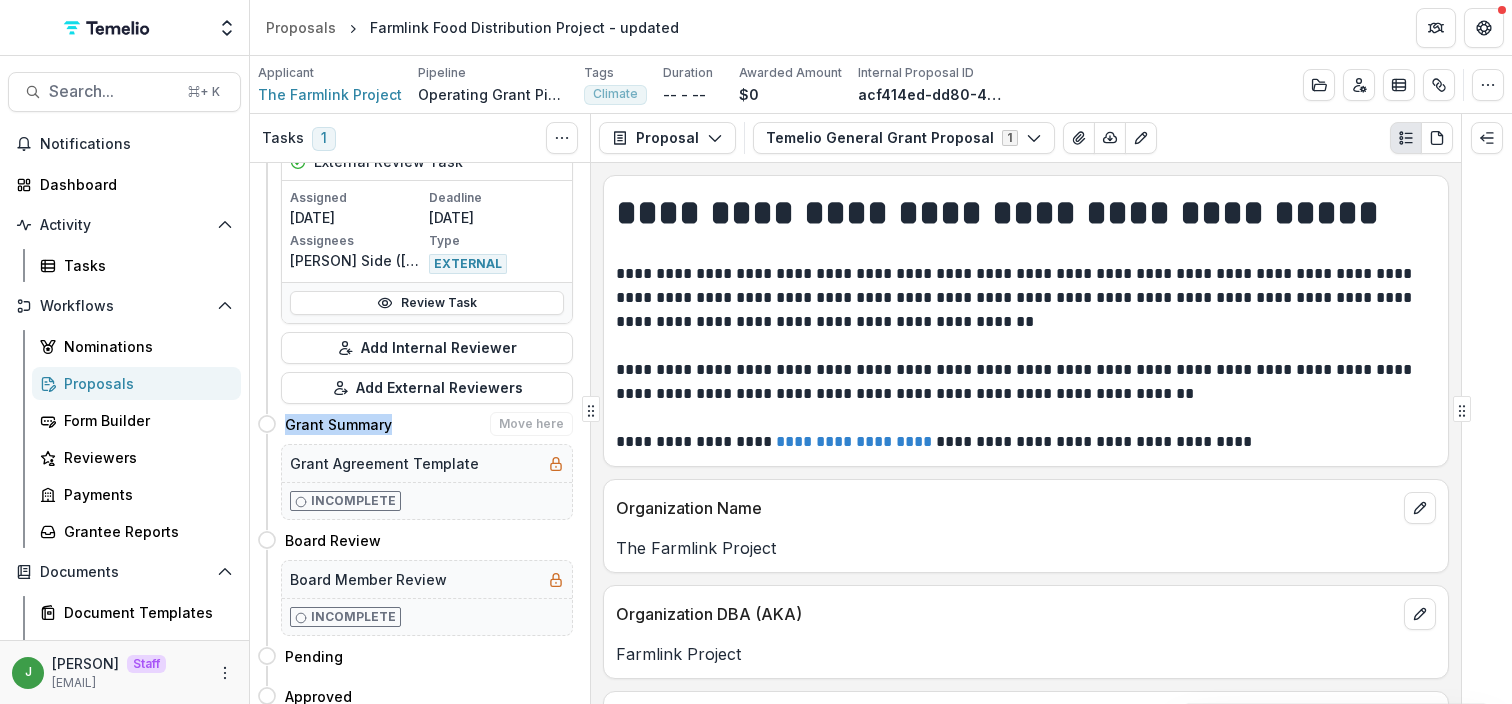 drag, startPoint x: 399, startPoint y: 429, endPoint x: 274, endPoint y: 430, distance: 125.004 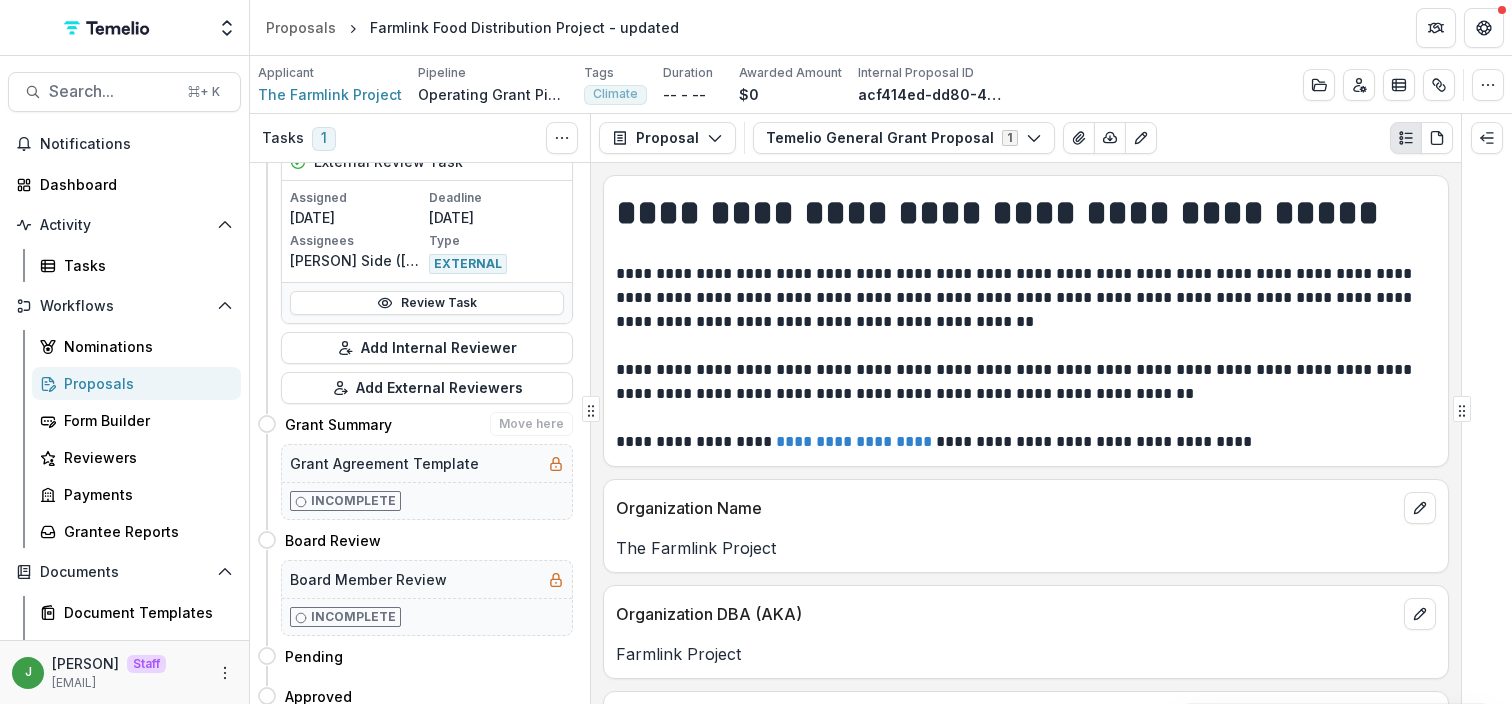 click on "Grant Summary Move here" at bounding box center [429, 424] 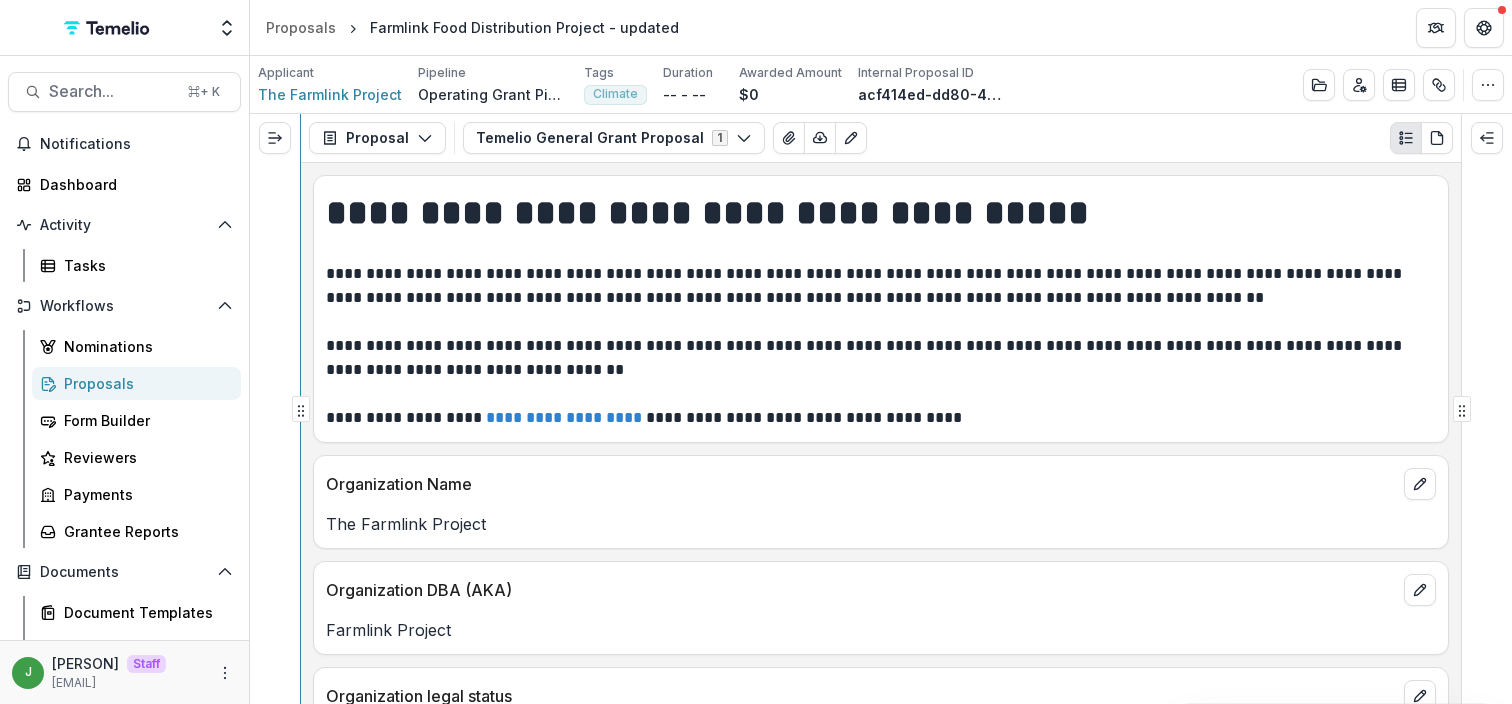 click on "**********" at bounding box center [881, 409] 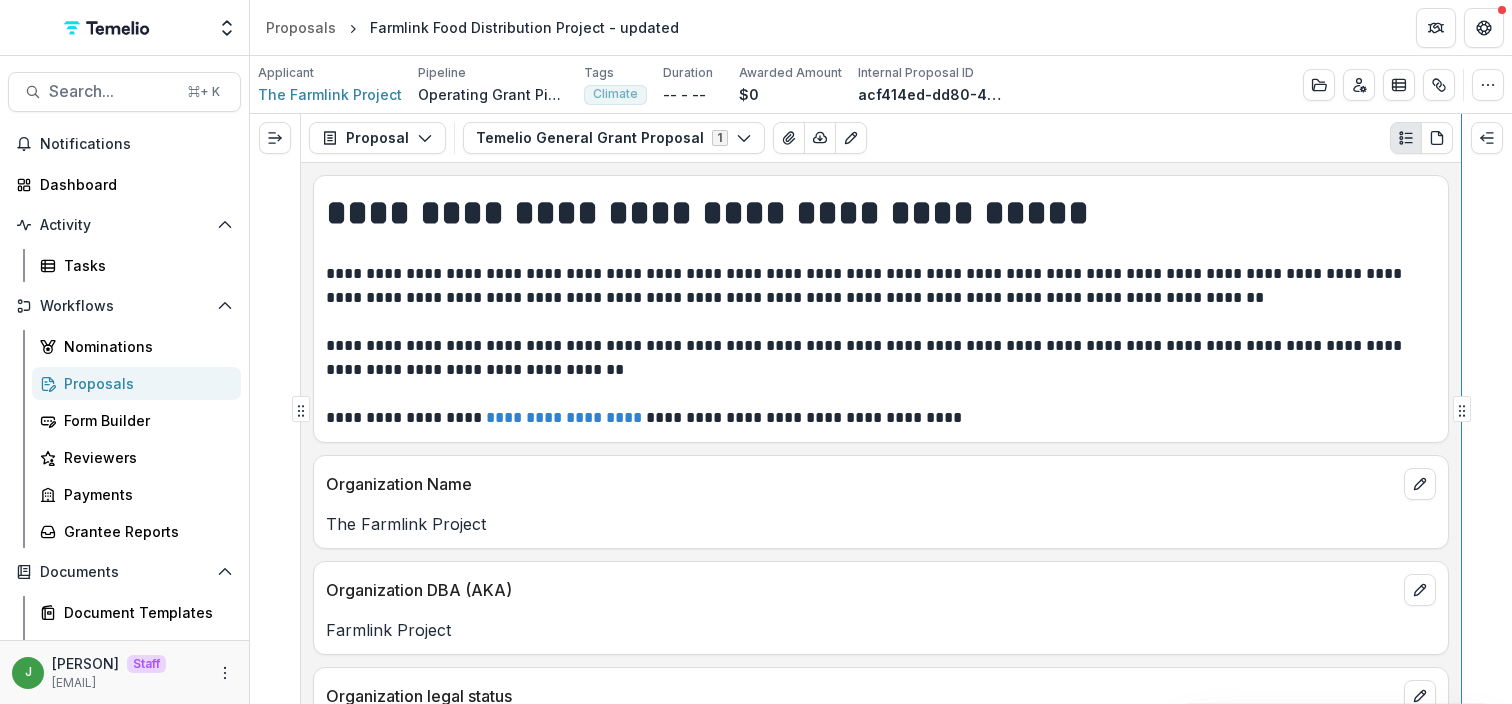 click on "**********" at bounding box center [881, 409] 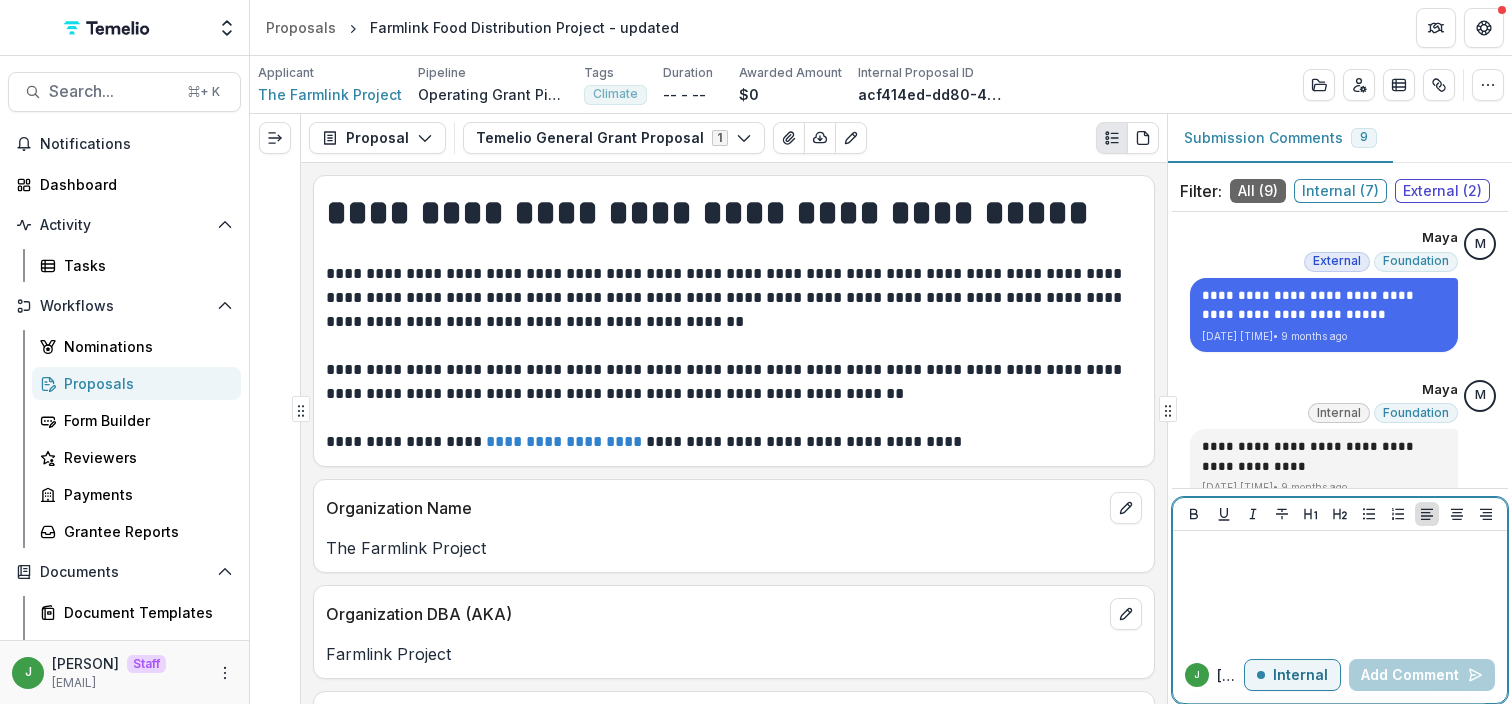 click at bounding box center [1340, 589] 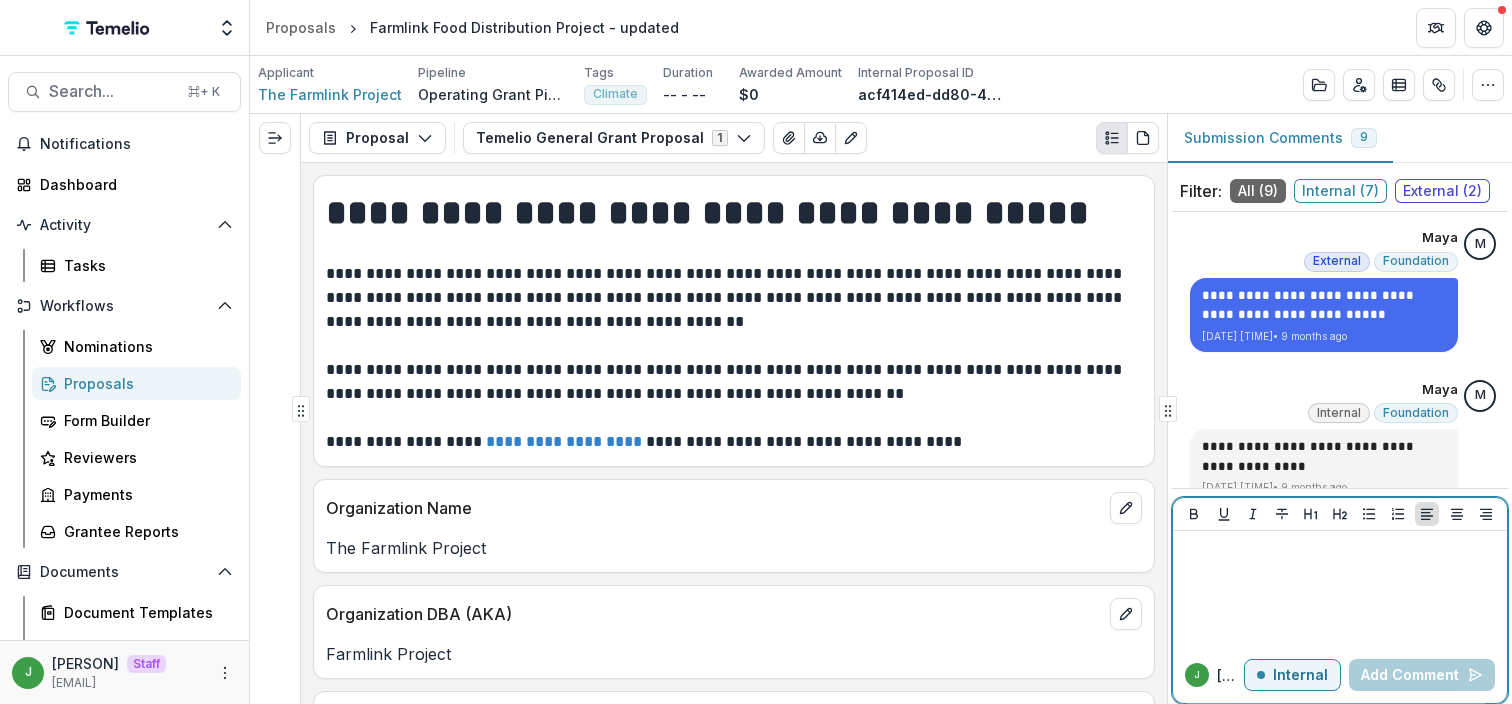type 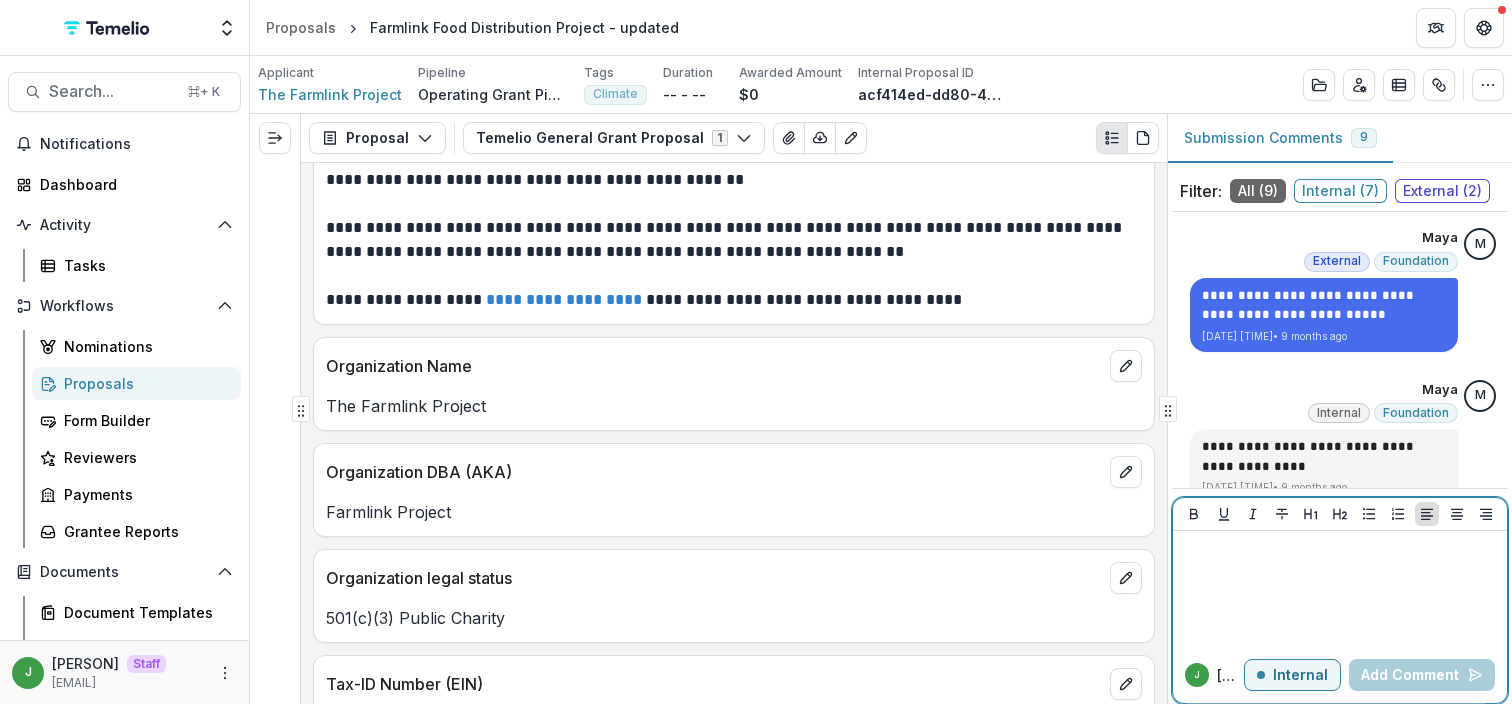 scroll, scrollTop: 0, scrollLeft: 0, axis: both 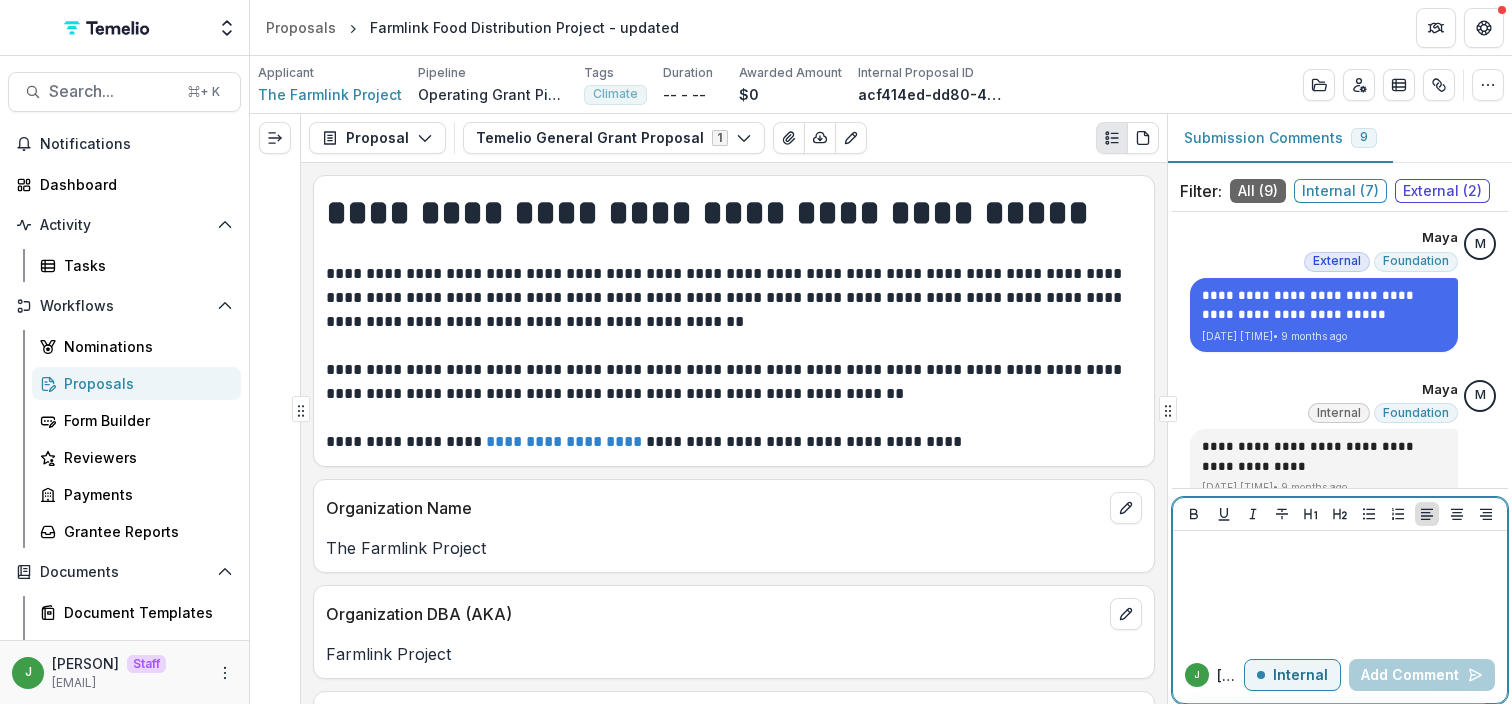 click on "Internal" at bounding box center [1292, 675] 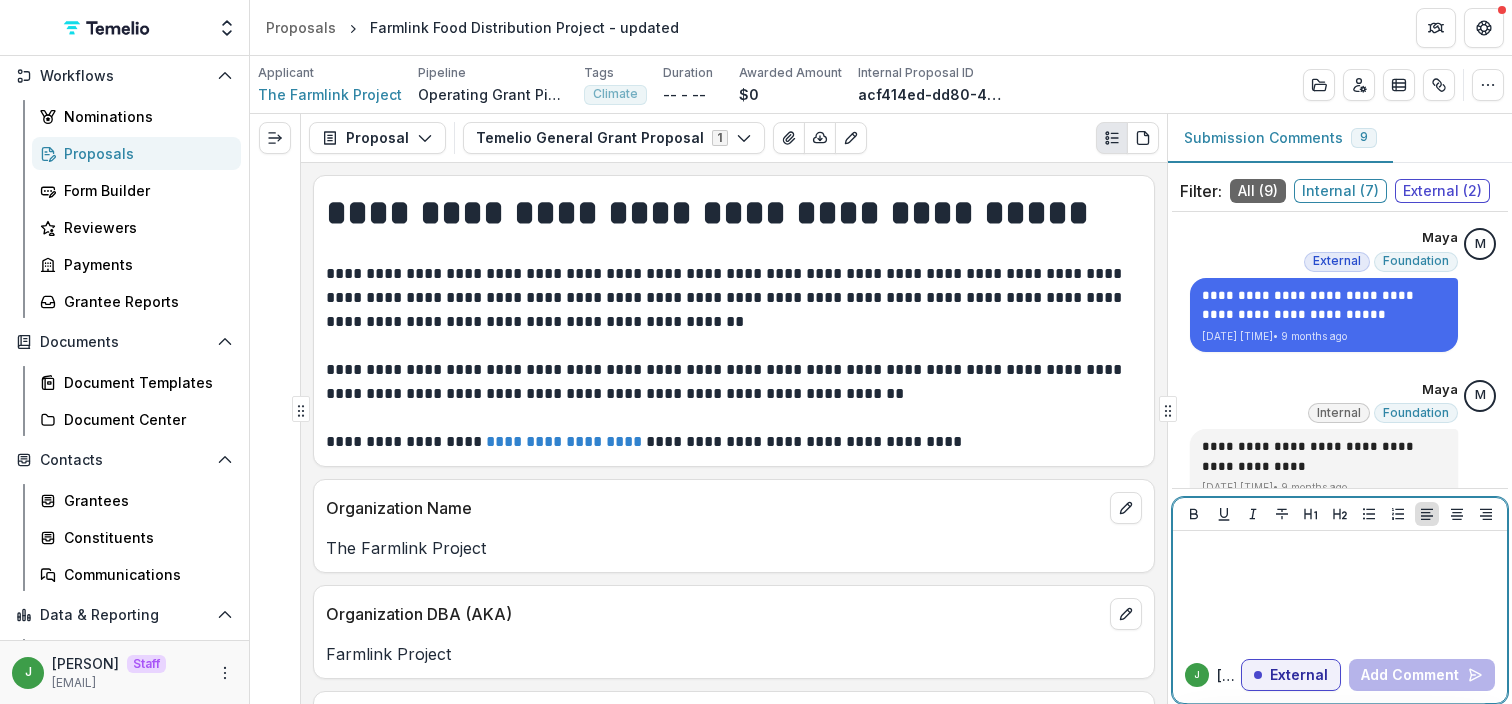scroll, scrollTop: 312, scrollLeft: 0, axis: vertical 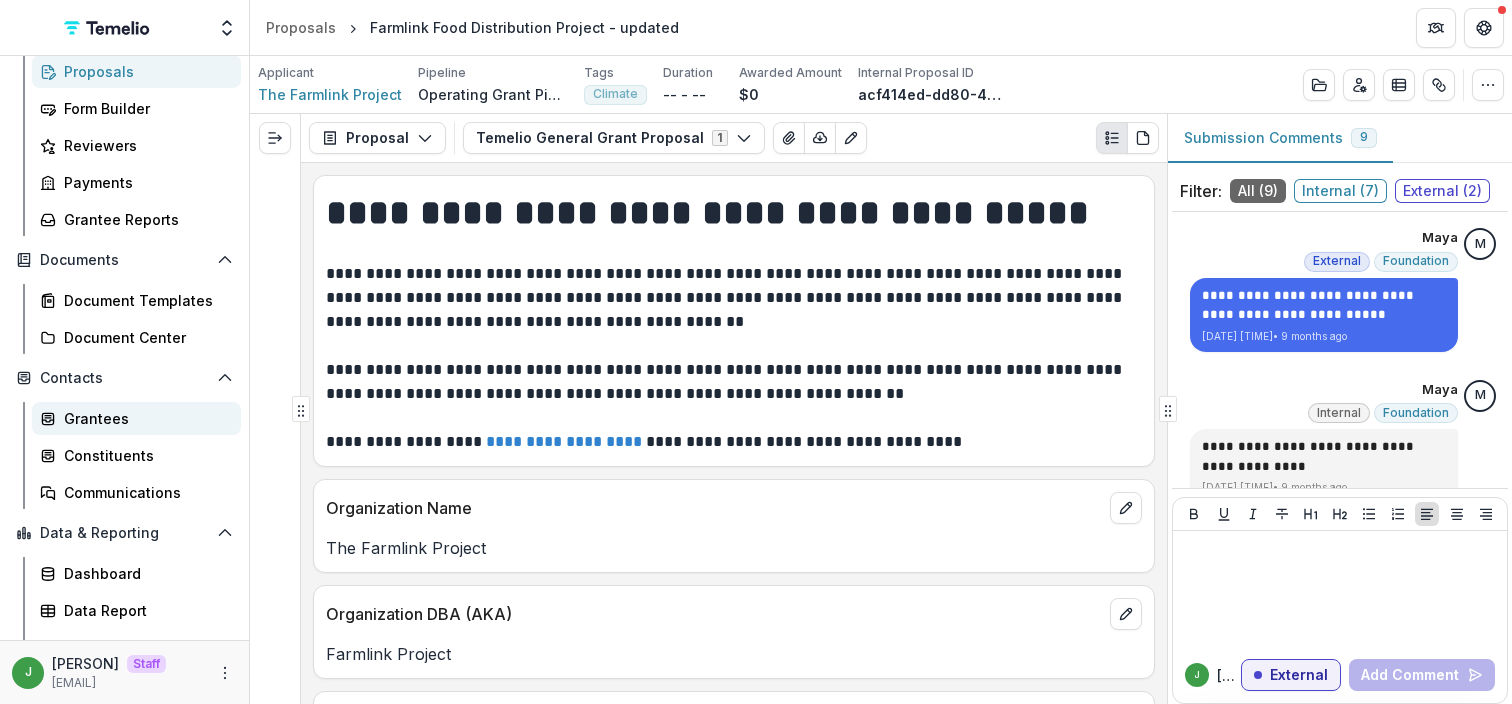 click on "Grantees" at bounding box center [144, 418] 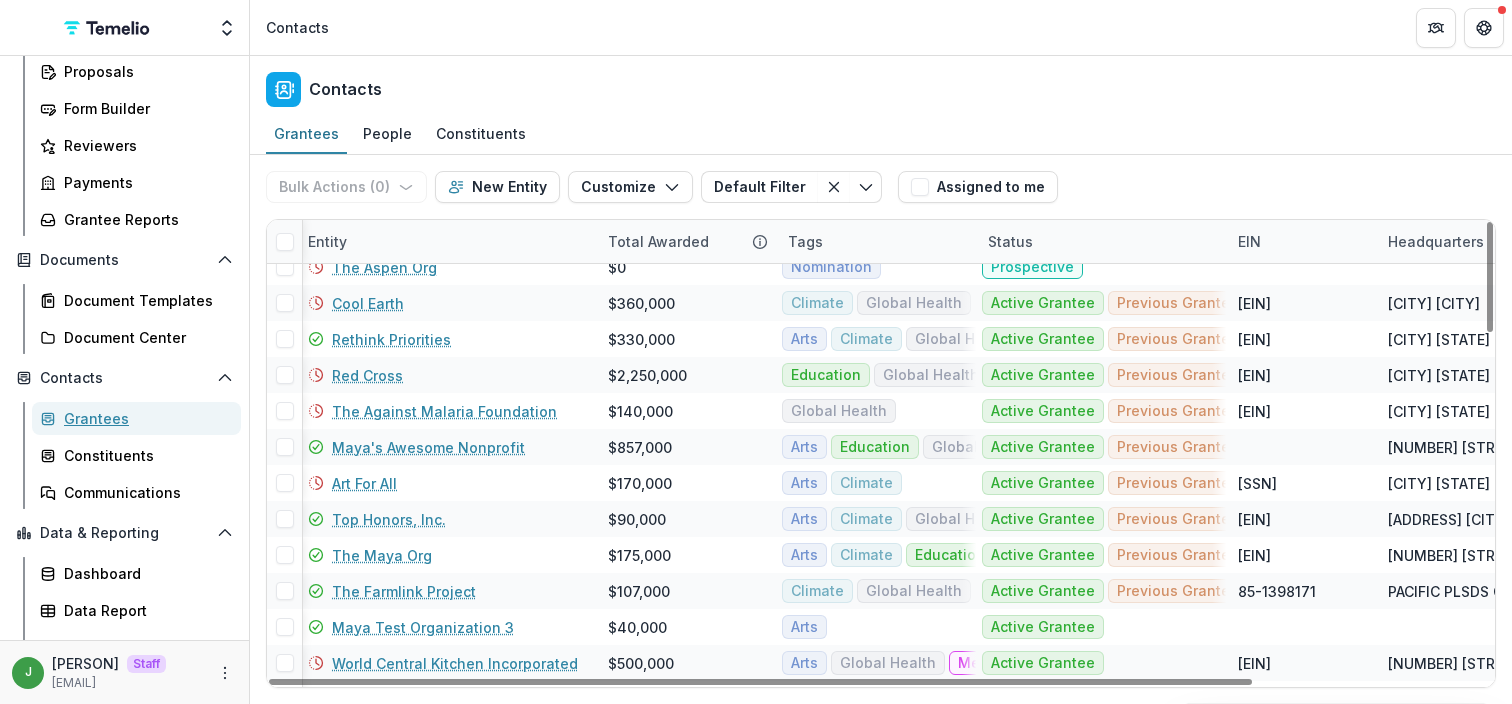 scroll, scrollTop: 0, scrollLeft: 7, axis: horizontal 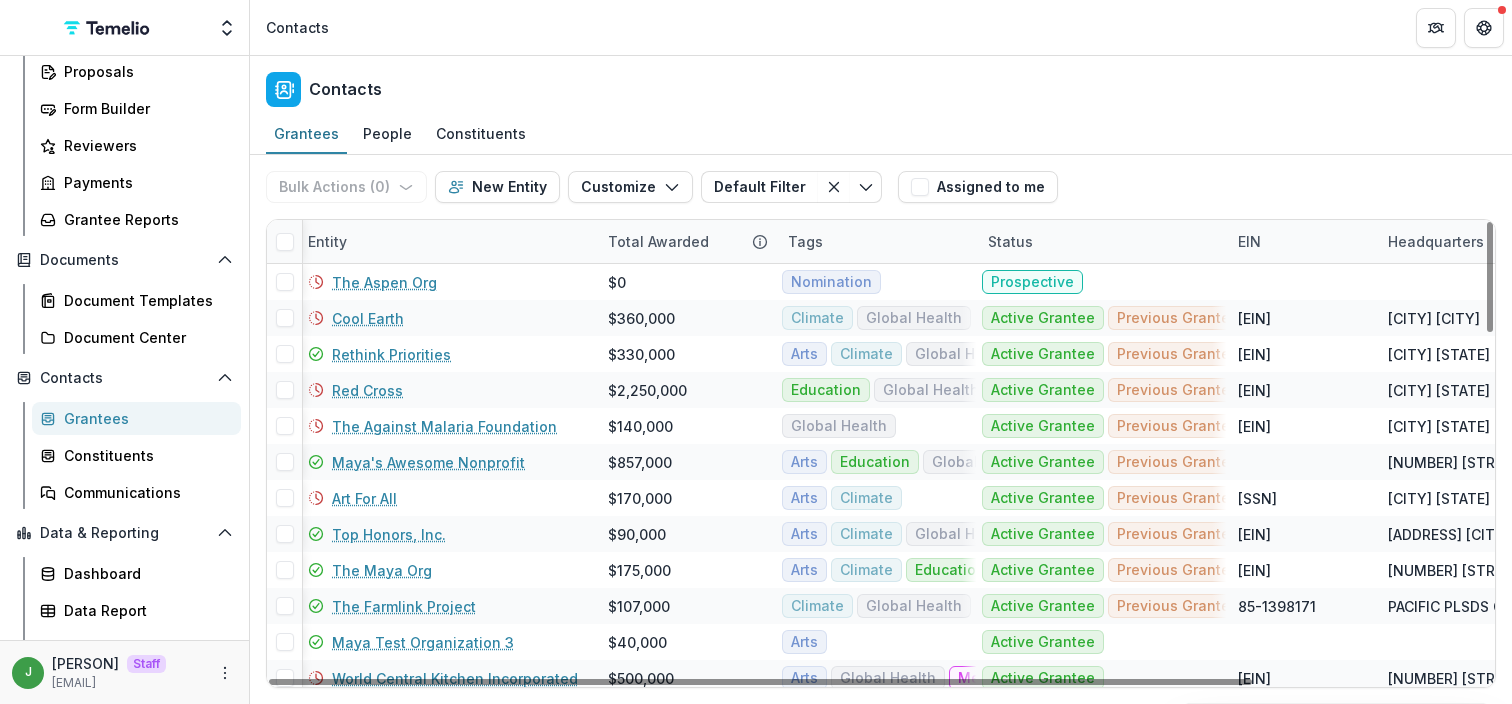click on "Tags" at bounding box center (876, 241) 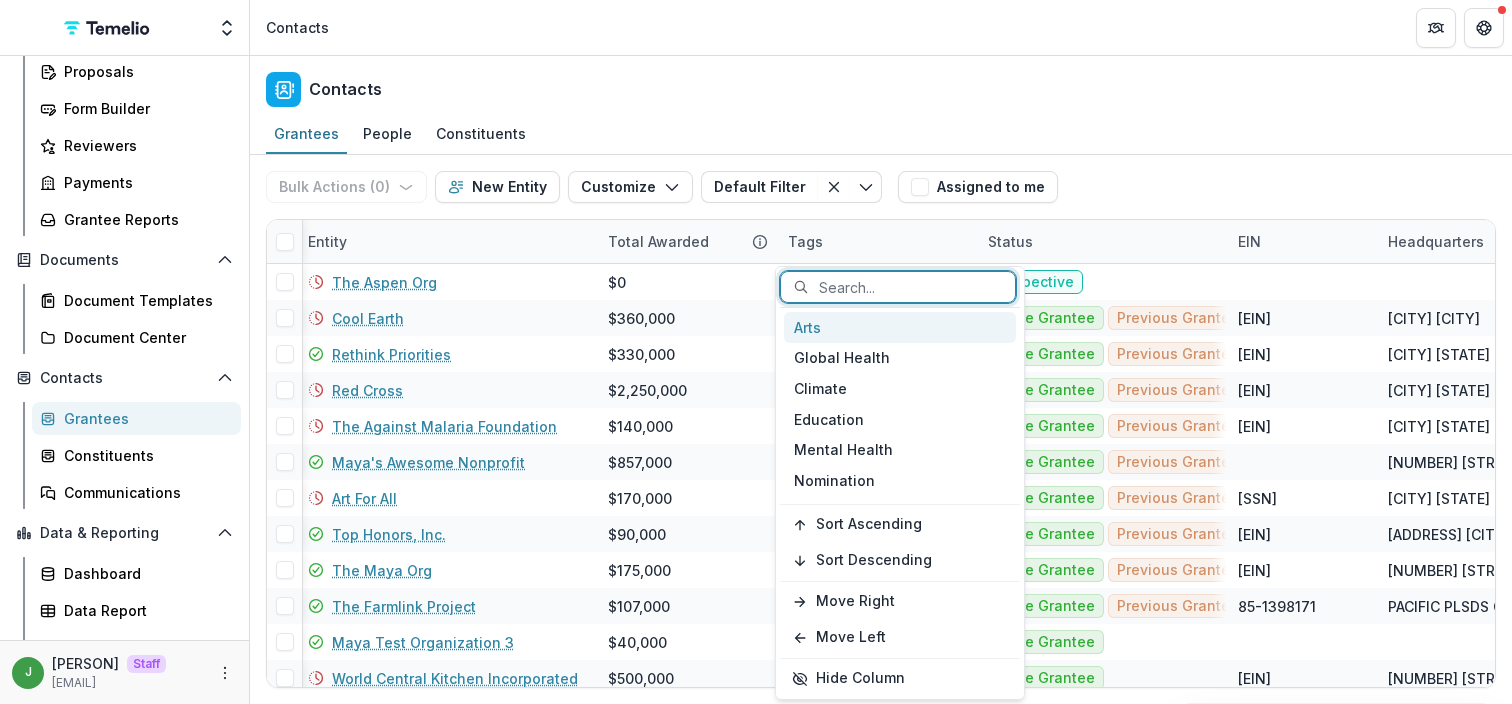 click on "Arts" at bounding box center (900, 327) 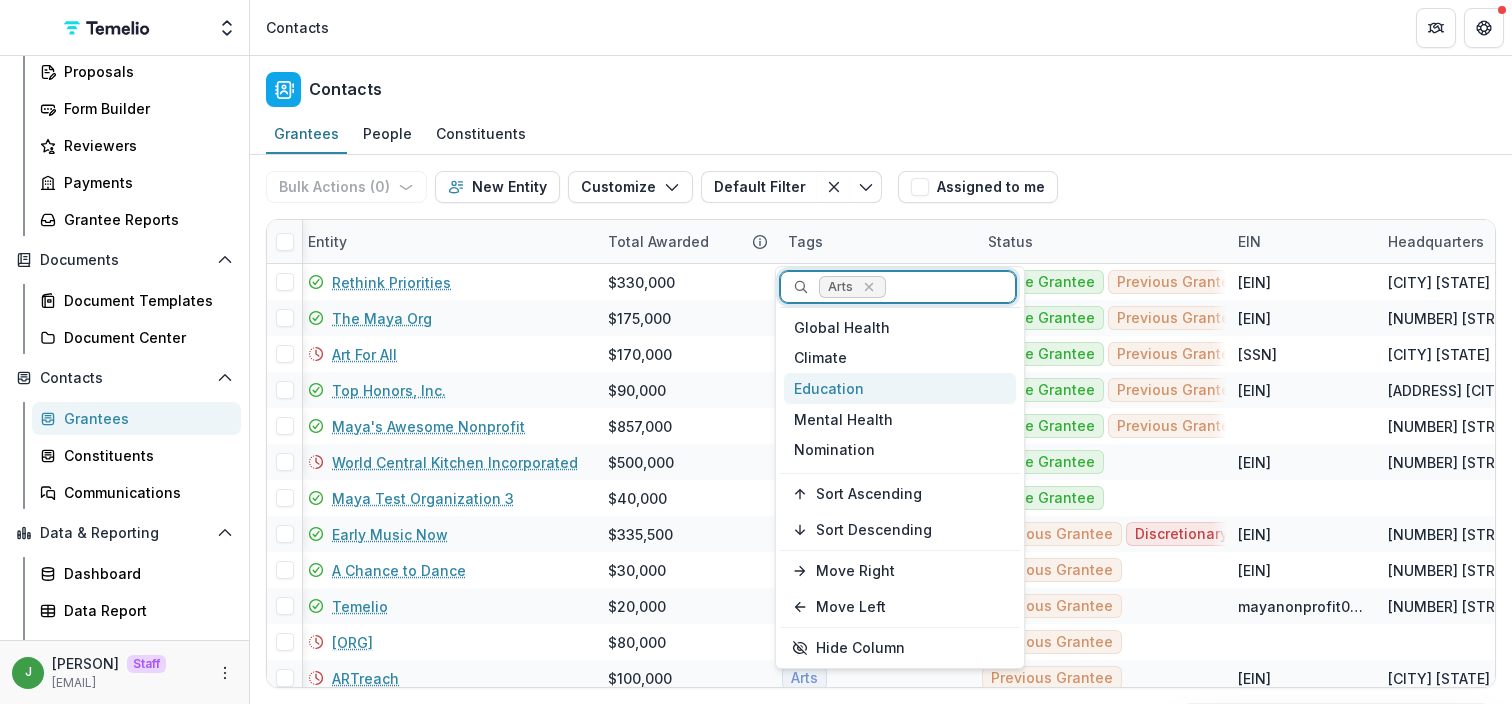 click on "Education" at bounding box center (900, 388) 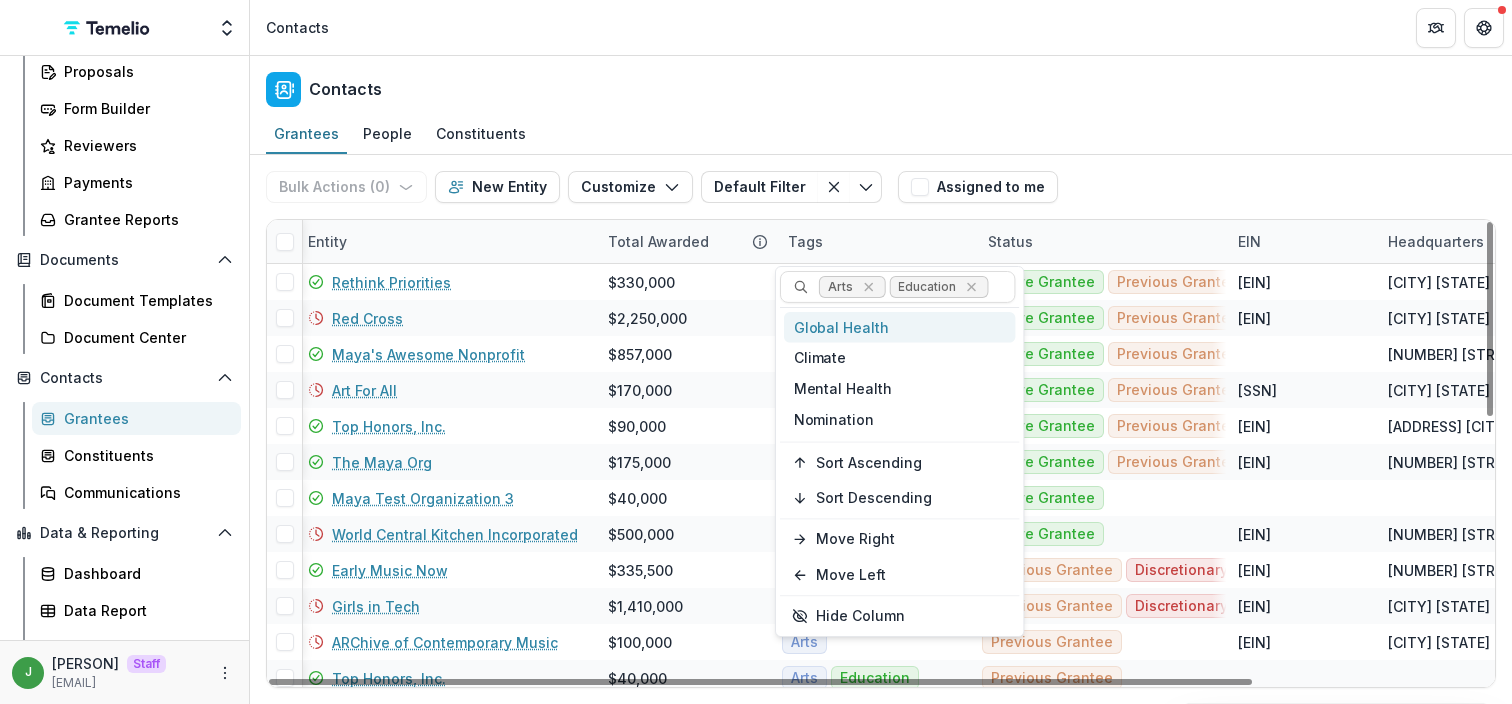 click on "Bulk Actions ( 0 ) Send Email Create Proposals Create Tasks New Entity Customize New Custom Field Manage Custom Fields Manage Grantee Status Default Filter maddie New Filter Climate Filter Default Filter Save changes New Filter Assigned to me" at bounding box center [881, 187] 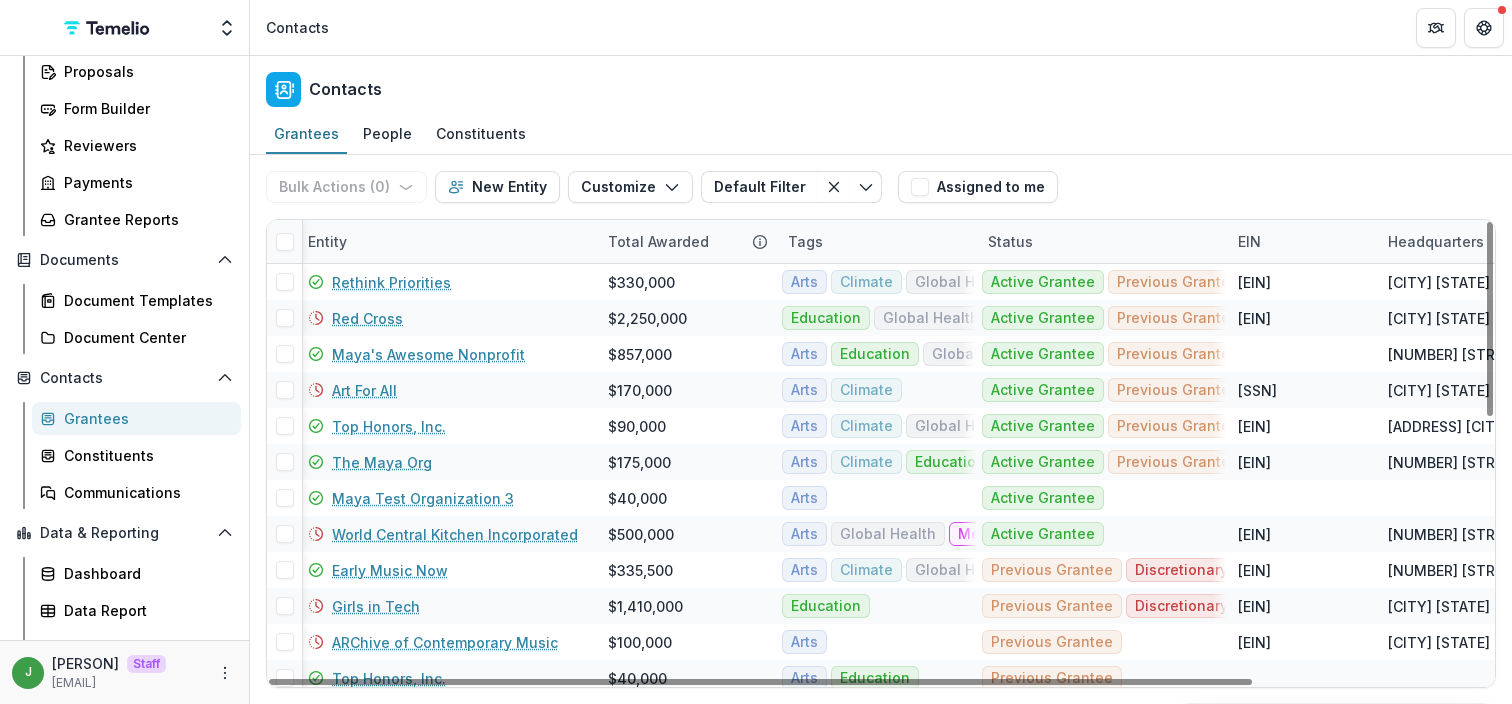 click on "Status" at bounding box center [1101, 241] 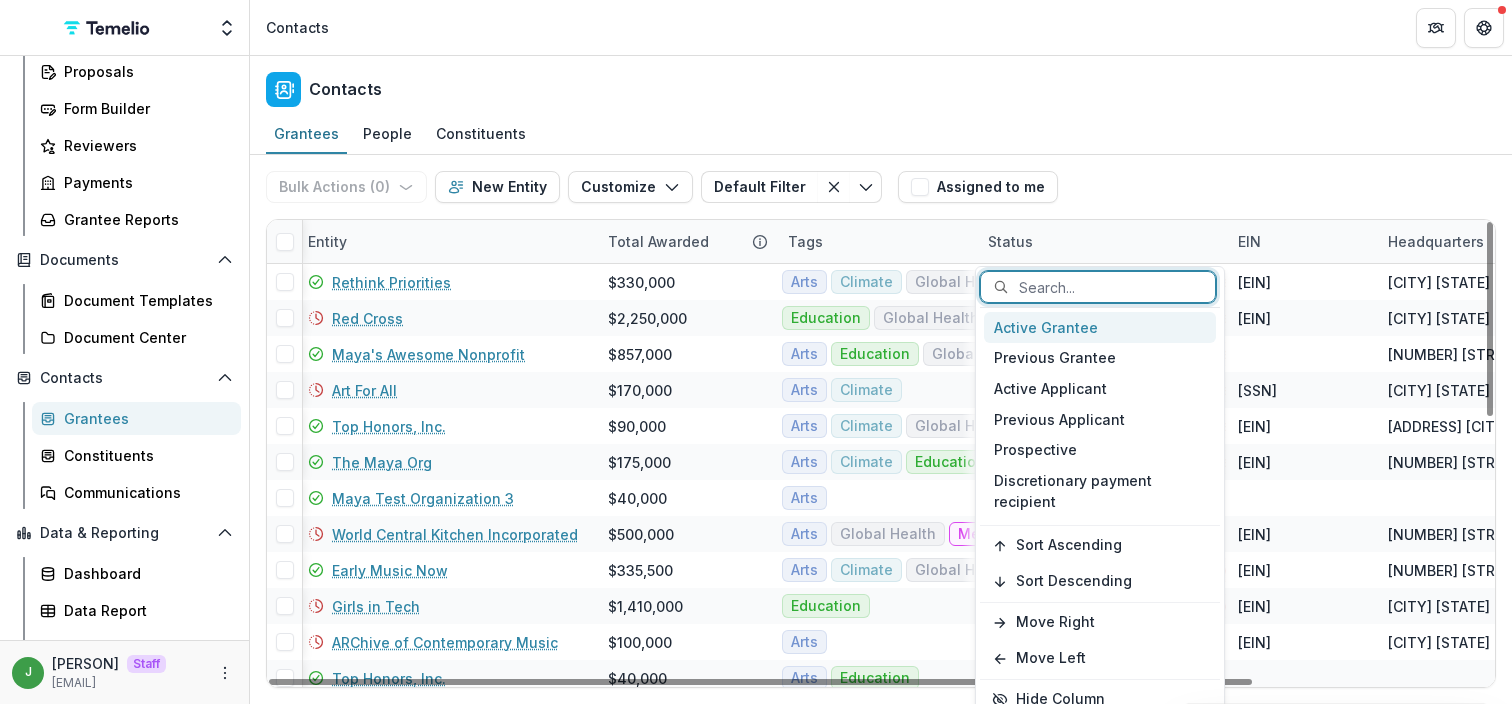 click on "Active Grantee" at bounding box center (1100, 327) 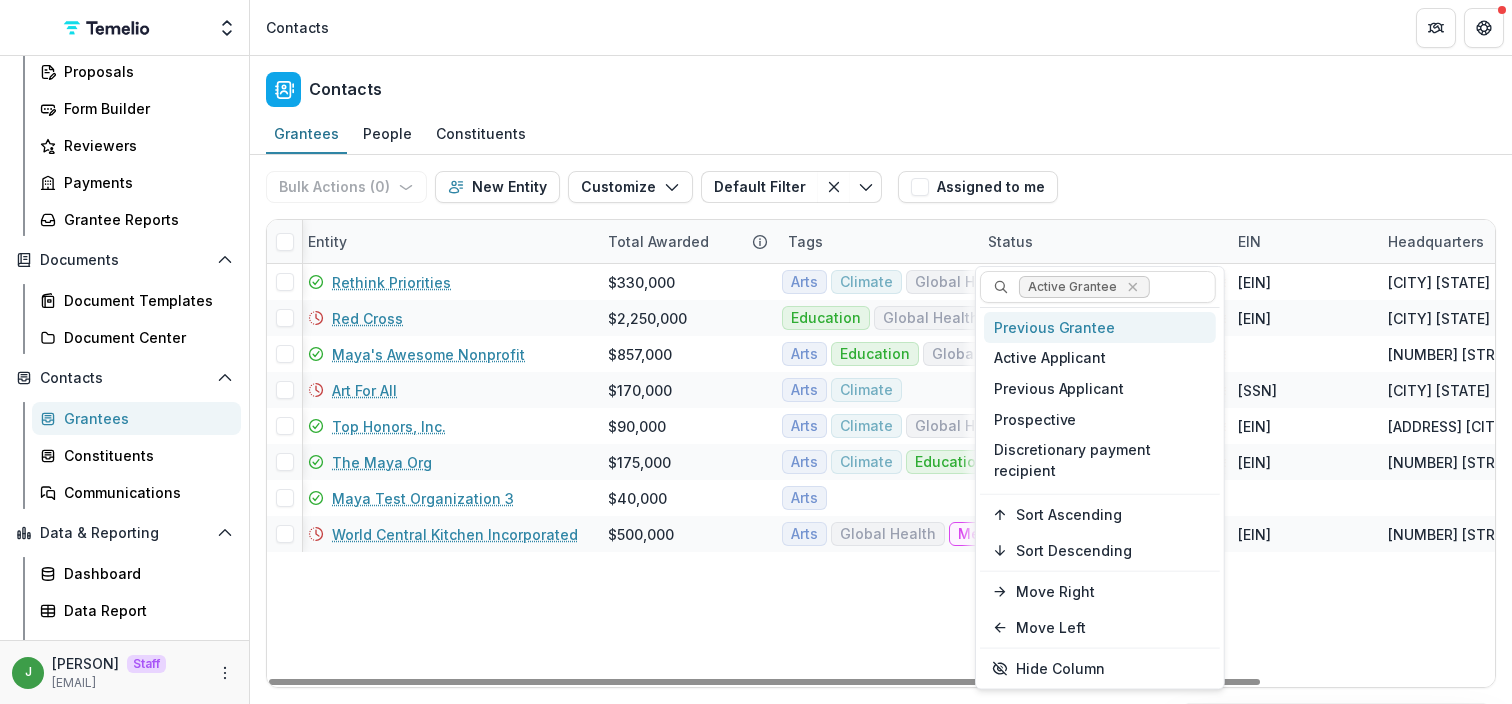click on "Bulk Actions ( 0 ) Send Email Create Proposals Create Tasks New Entity Customize New Custom Field Manage Custom Fields Manage Grantee Status Default Filter maddie New Filter Climate Filter Default Filter Save changes New Filter Assigned to me" at bounding box center [881, 187] 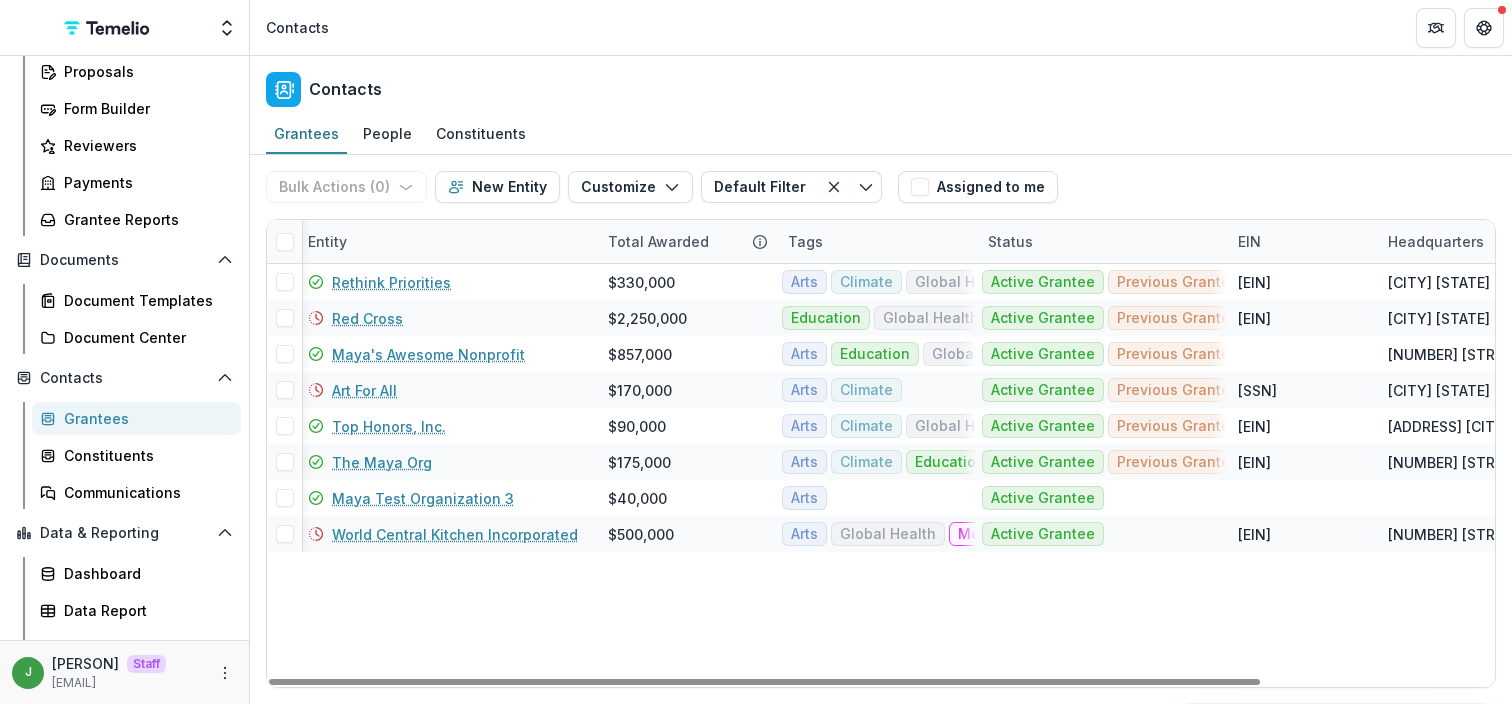click at bounding box center [285, 242] 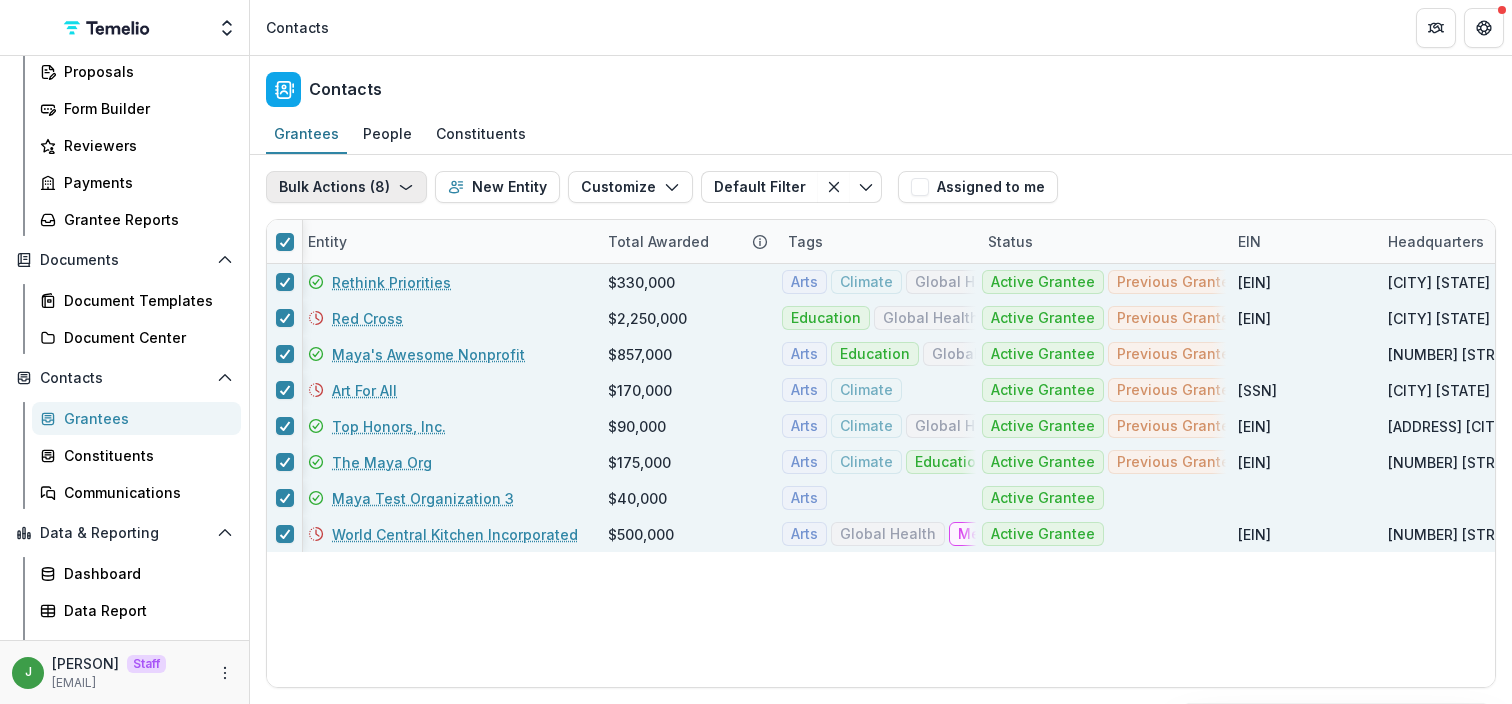 click on "Bulk Actions ( 8 )" at bounding box center [346, 187] 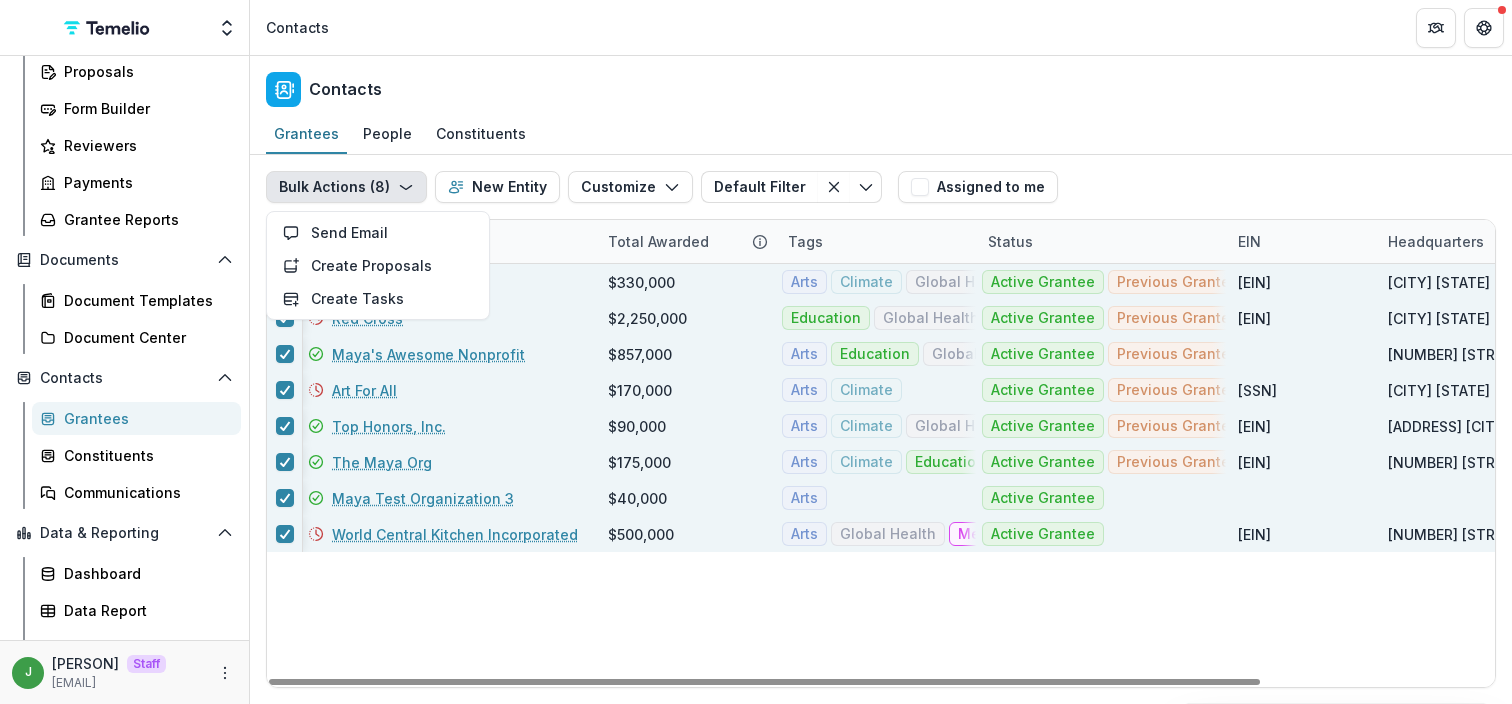 click on "Bulk Actions ( 8 ) Send Email Create Proposals Create Tasks New Entity Customize New Custom Field Manage Custom Fields Manage Grantee Status Default Filter maddie New Filter Climate Filter Default Filter Save changes New Filter Assigned to me" at bounding box center (881, 187) 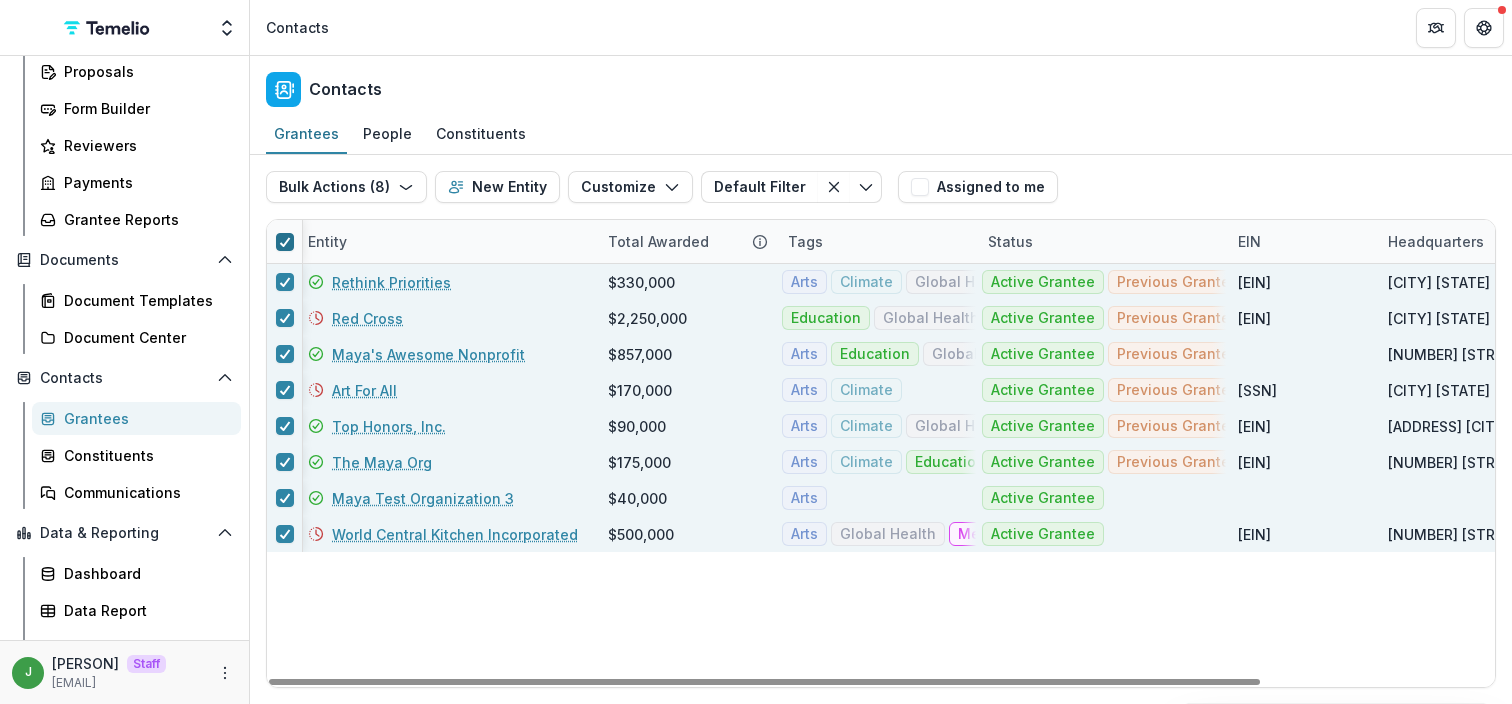 click at bounding box center (285, 242) 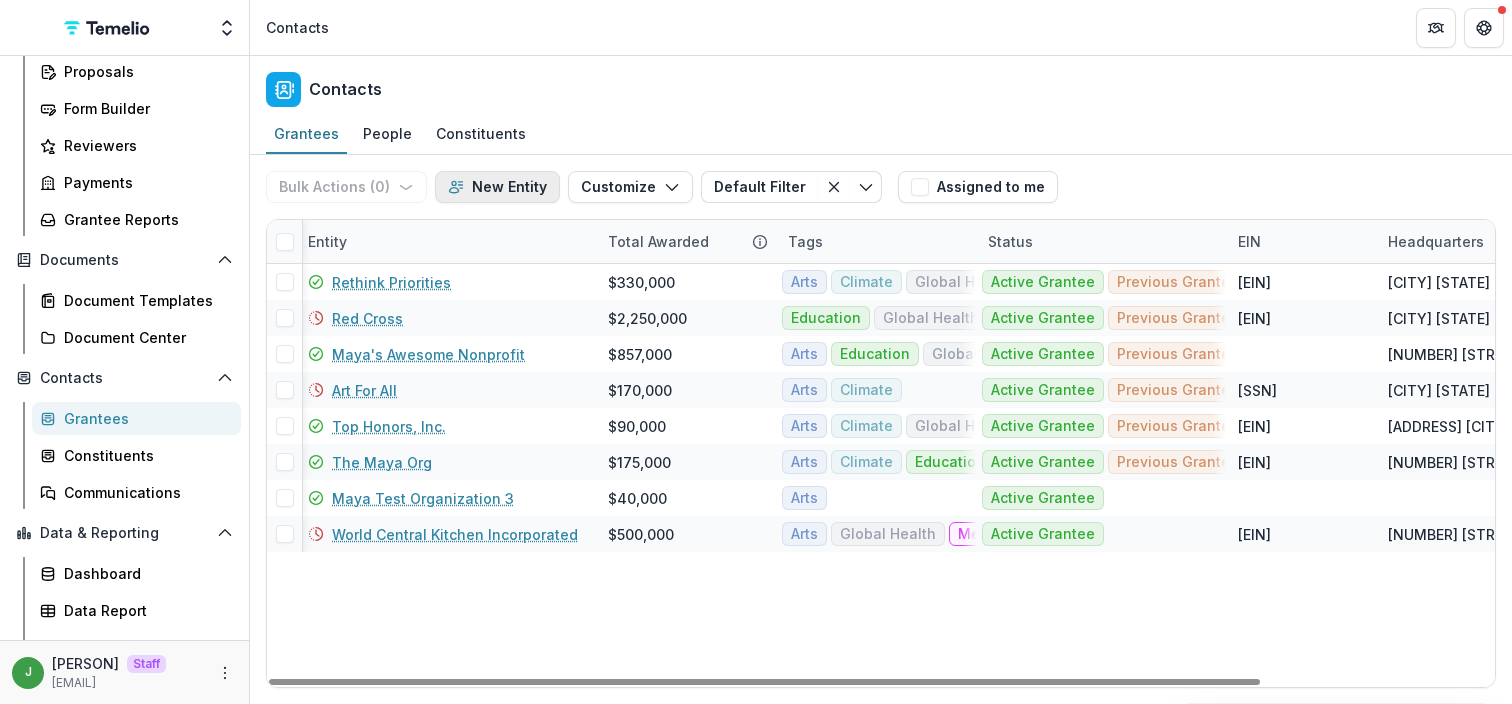click on "New Entity" at bounding box center (497, 187) 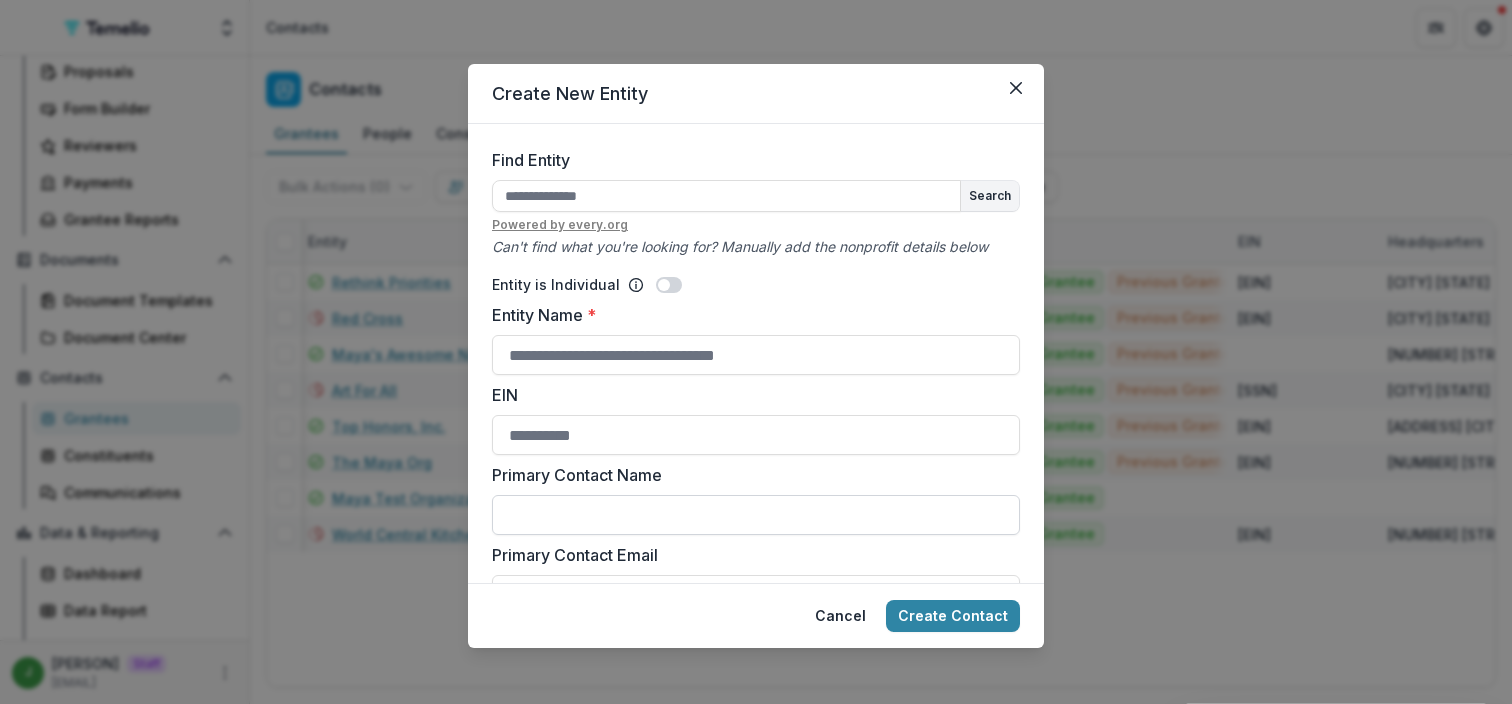 scroll, scrollTop: 88, scrollLeft: 0, axis: vertical 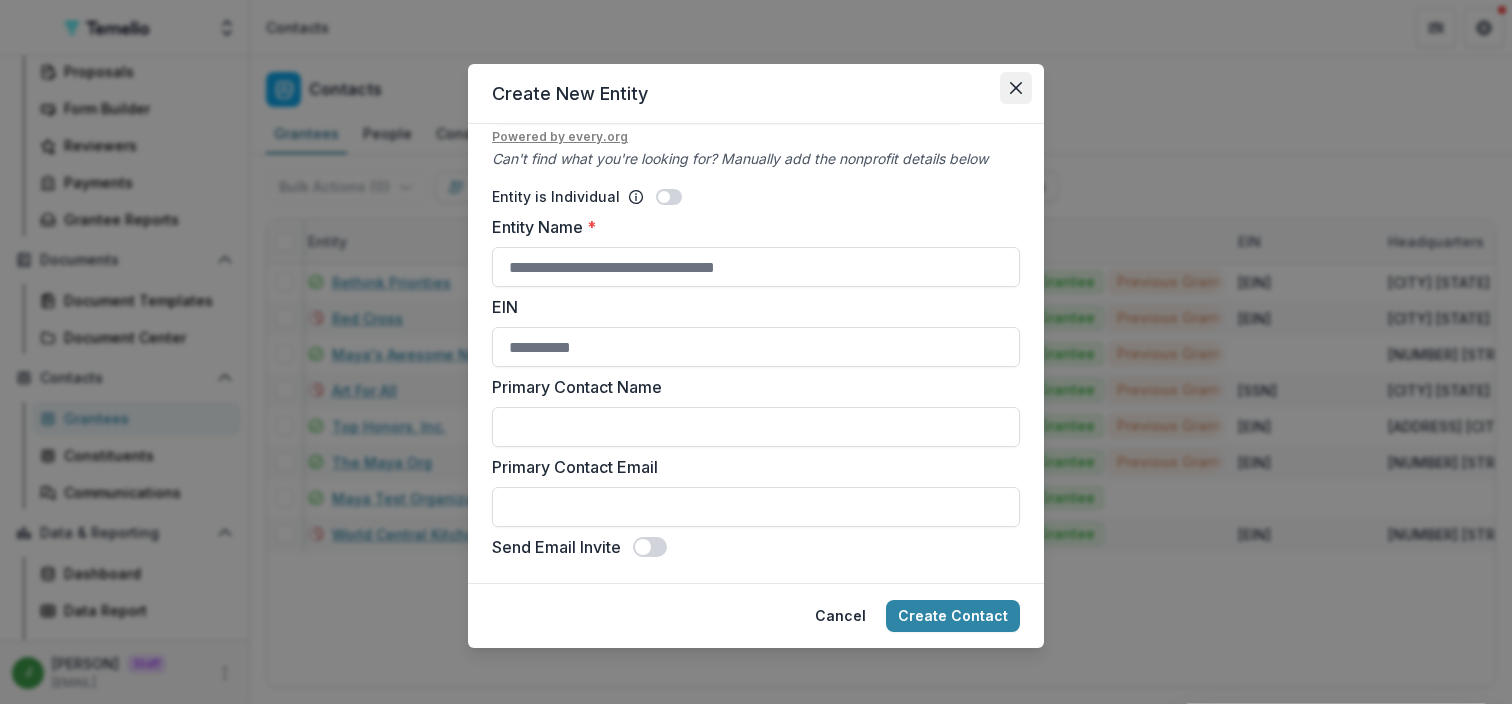 click 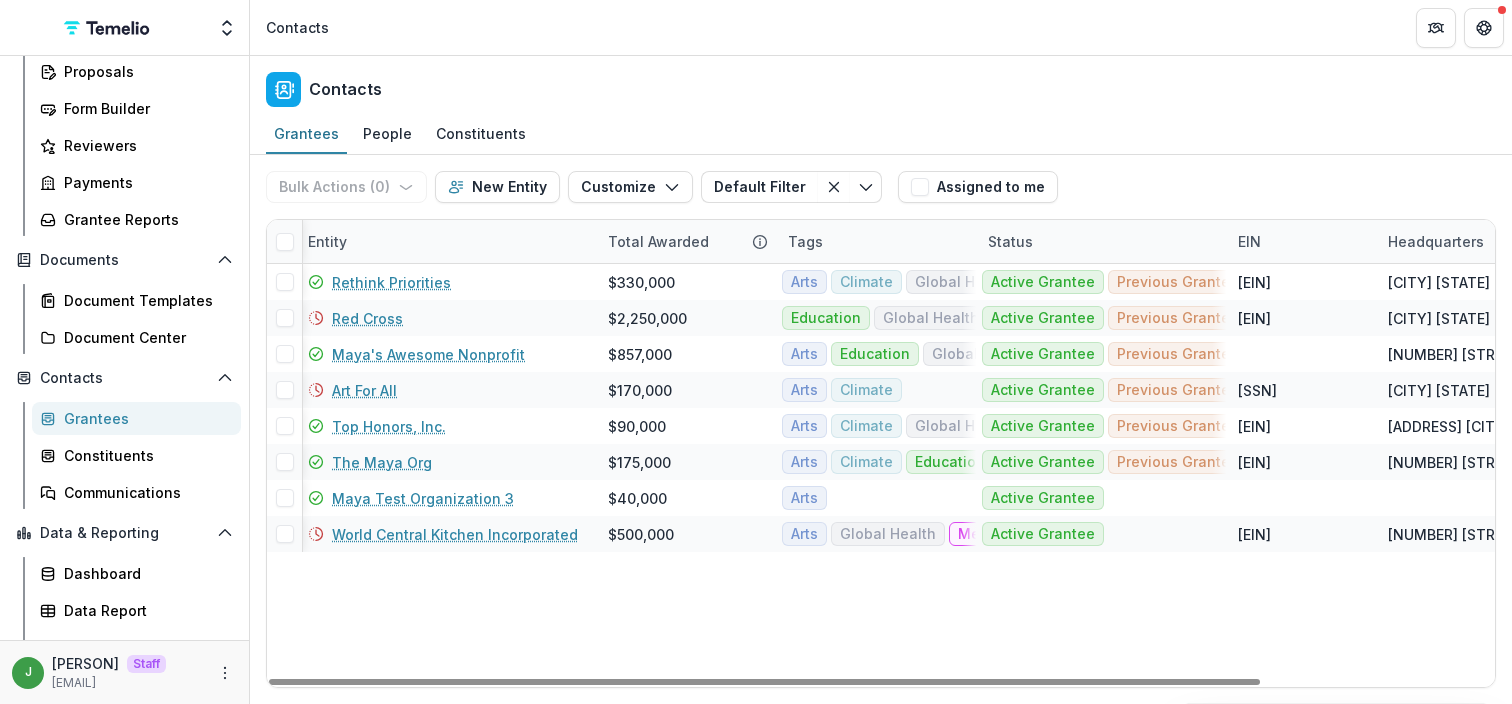 click on "Tags" at bounding box center [876, 241] 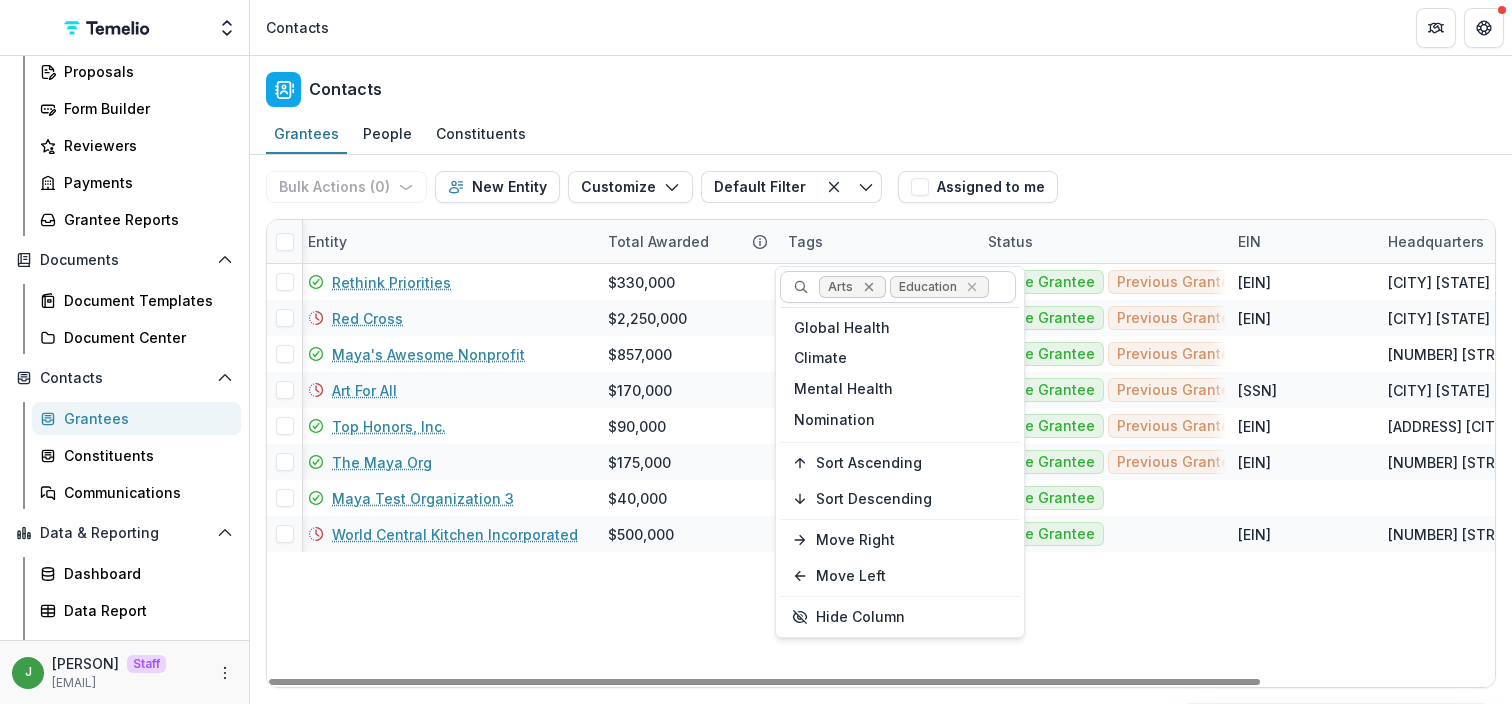 click at bounding box center [869, 287] 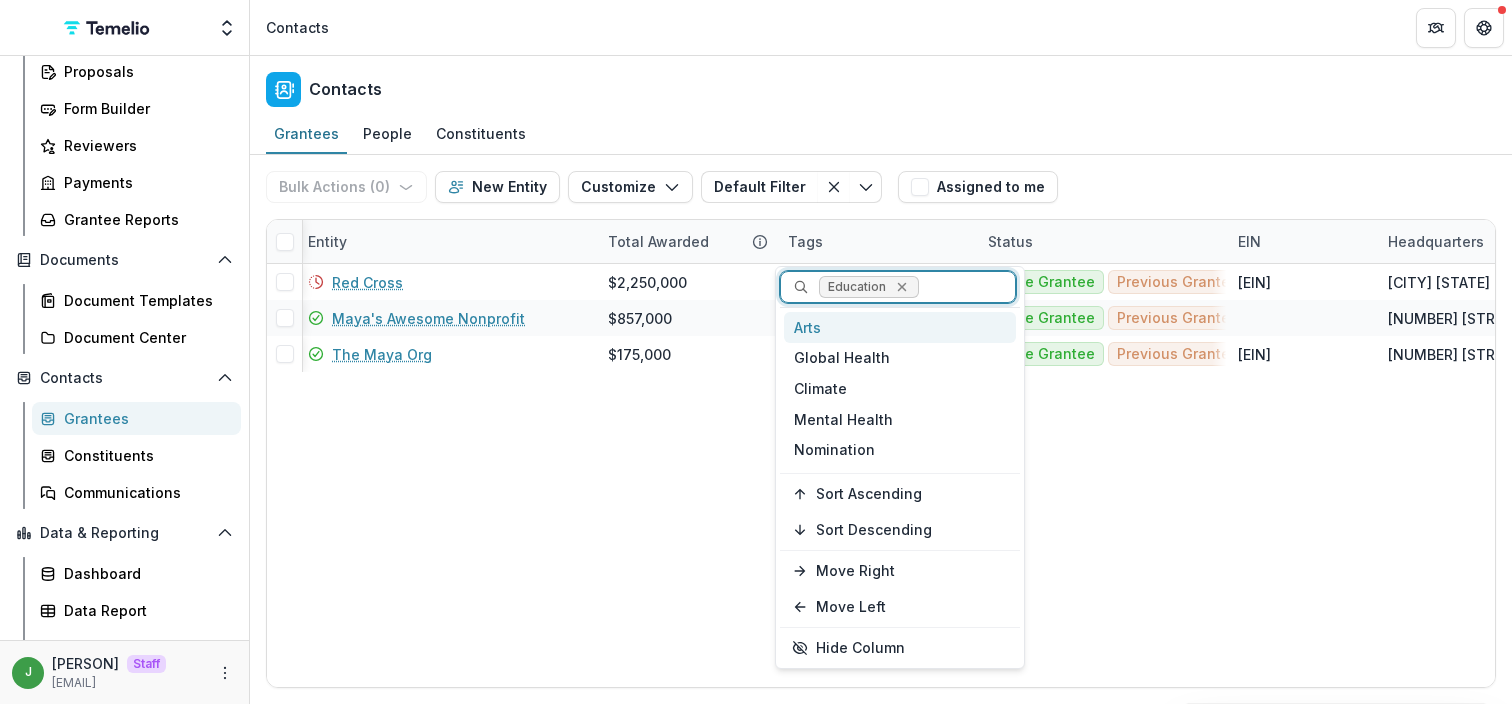 click 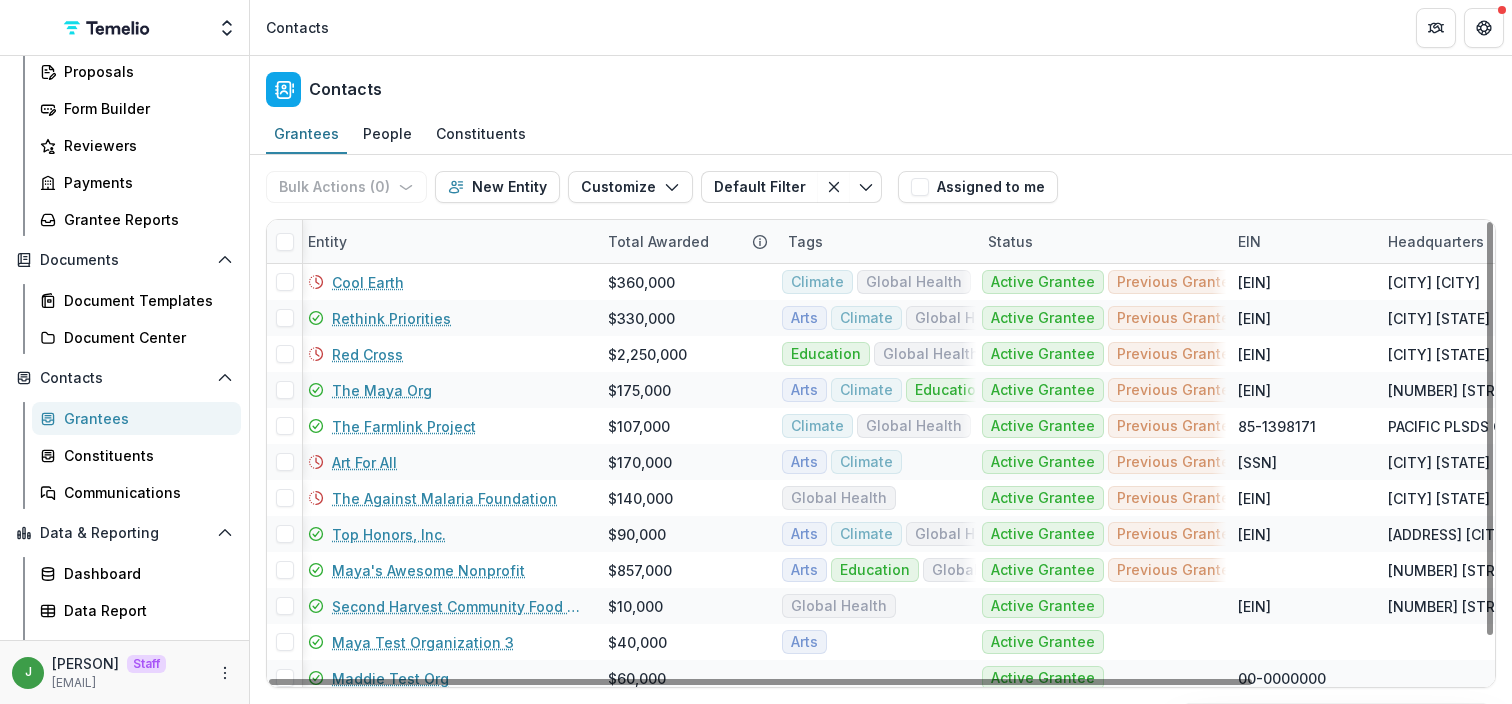 click on "Status" at bounding box center [1101, 241] 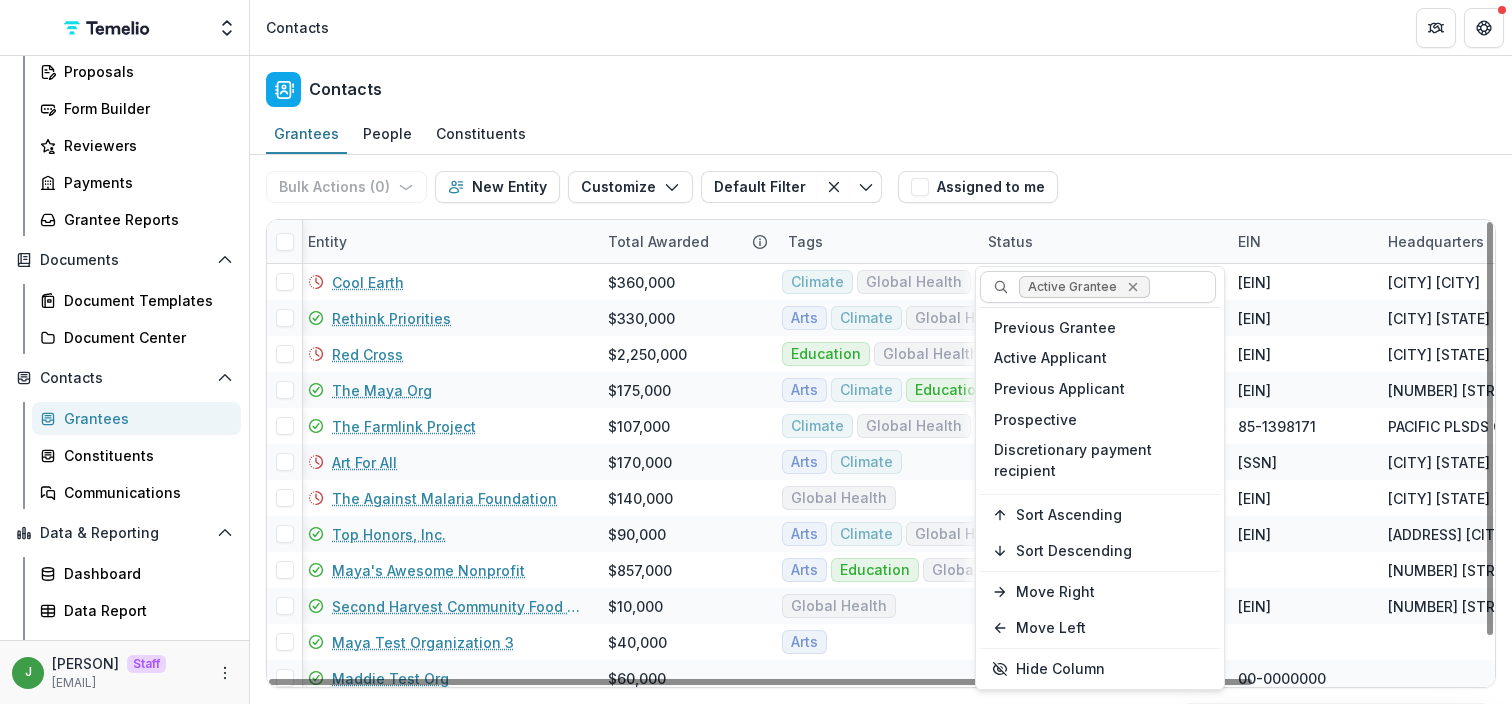click 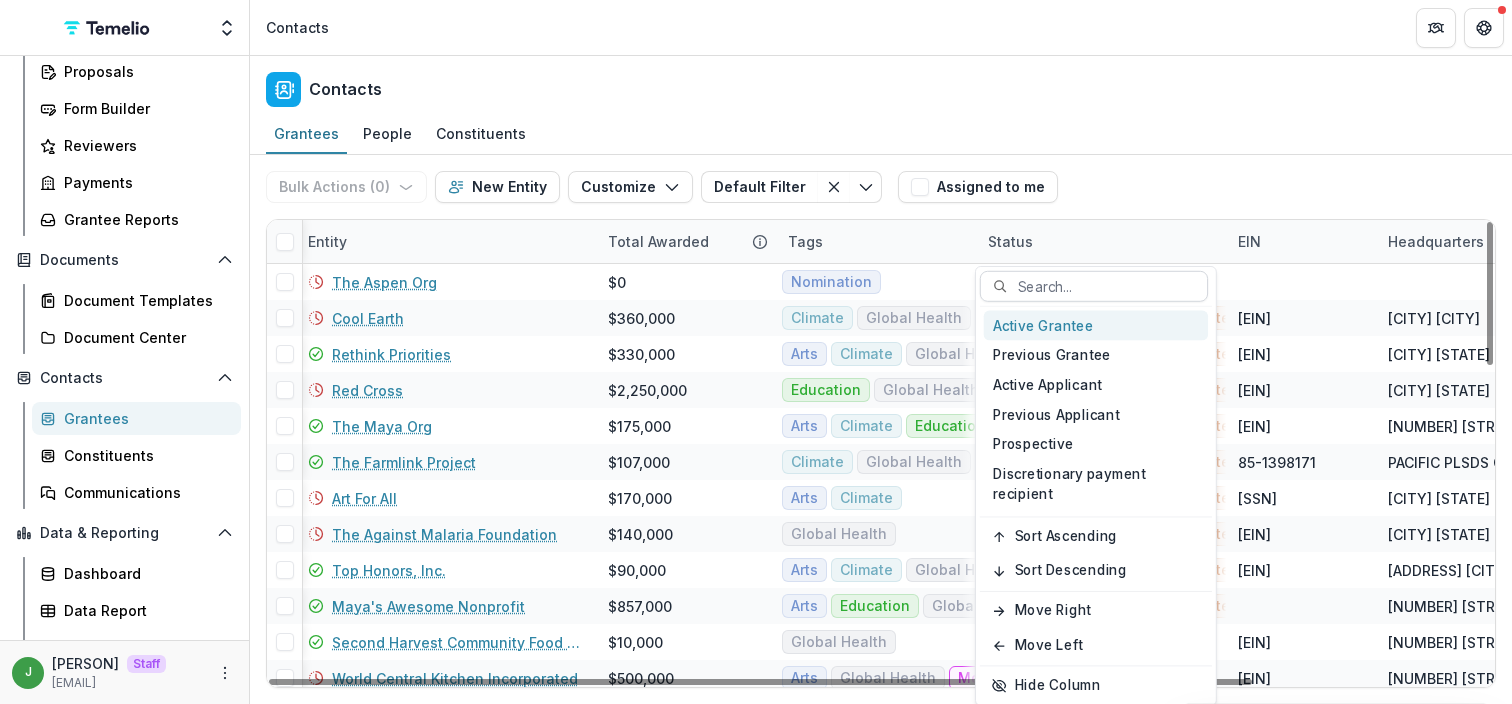 click on "Entity" at bounding box center [446, 241] 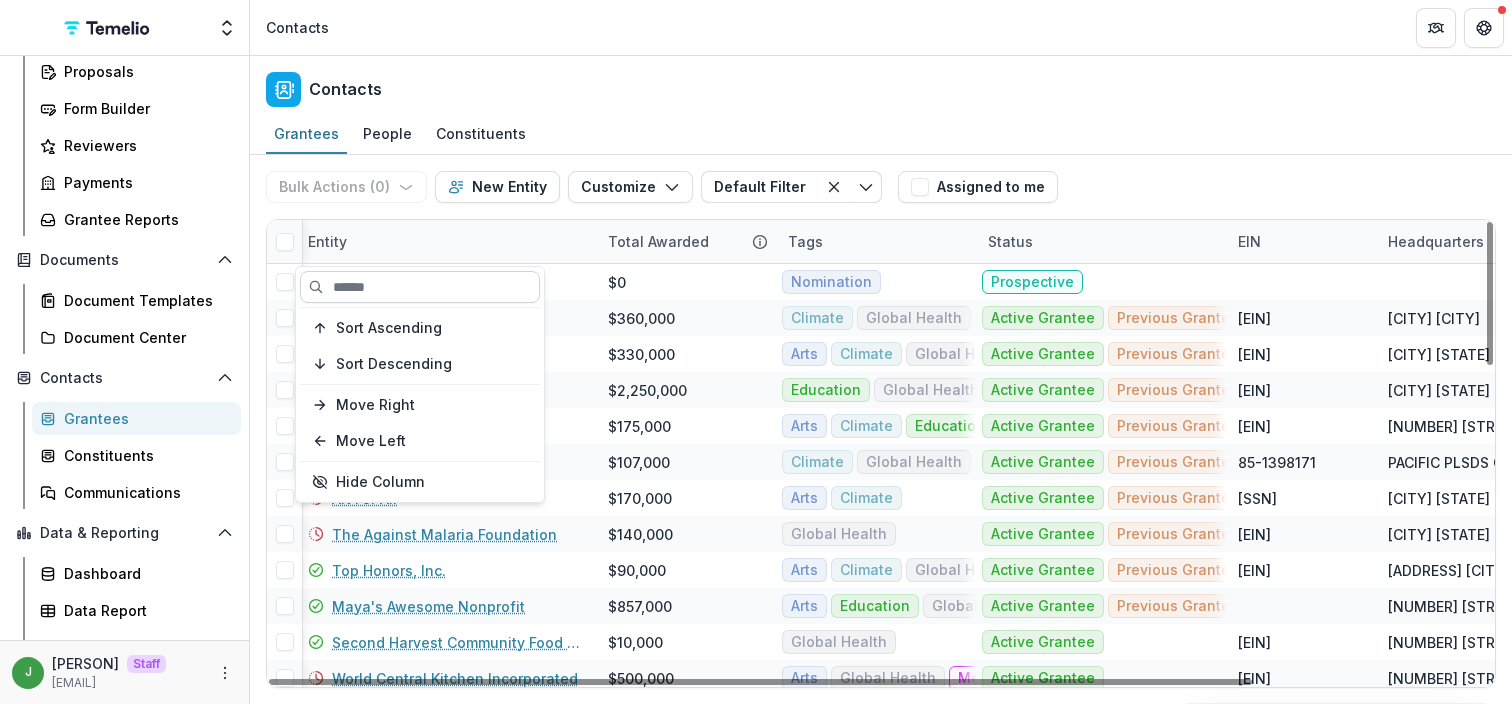 click at bounding box center [420, 287] 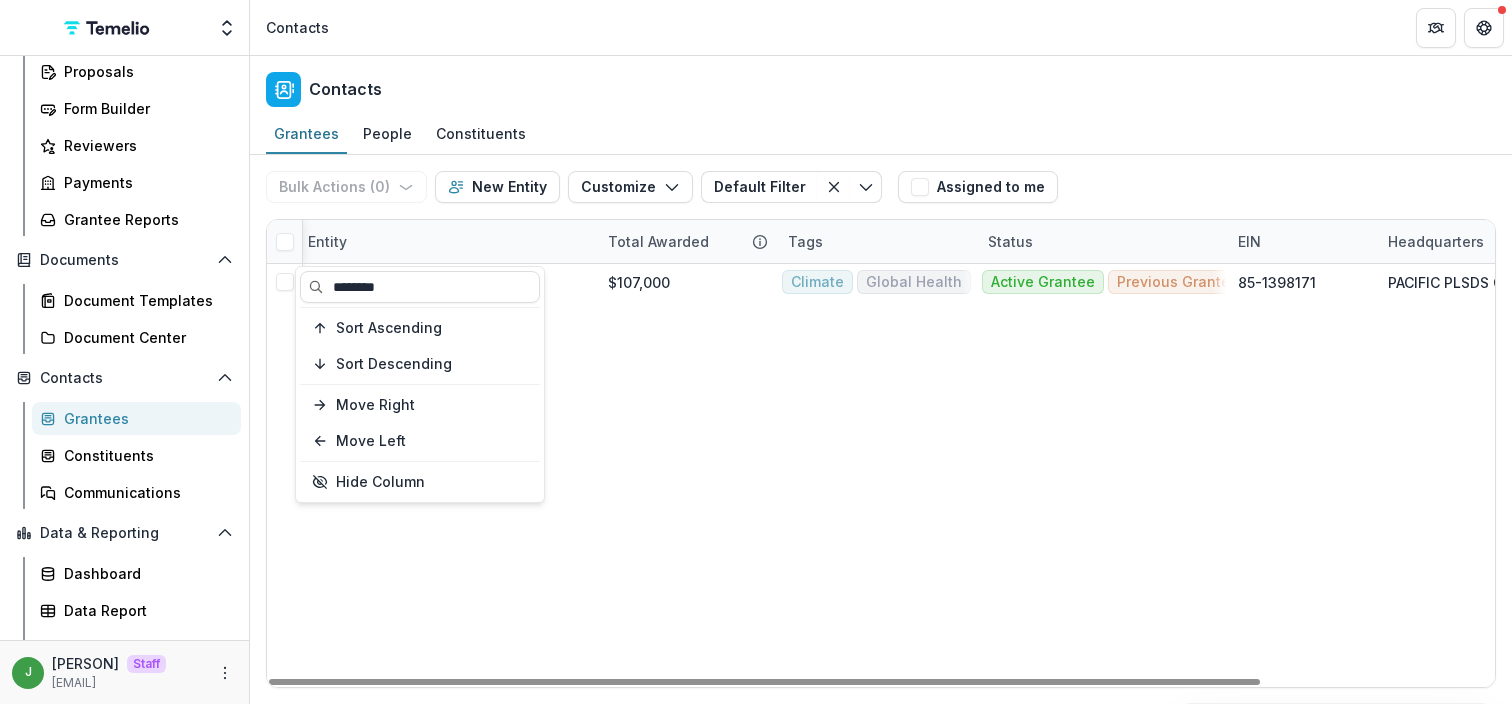 type on "********" 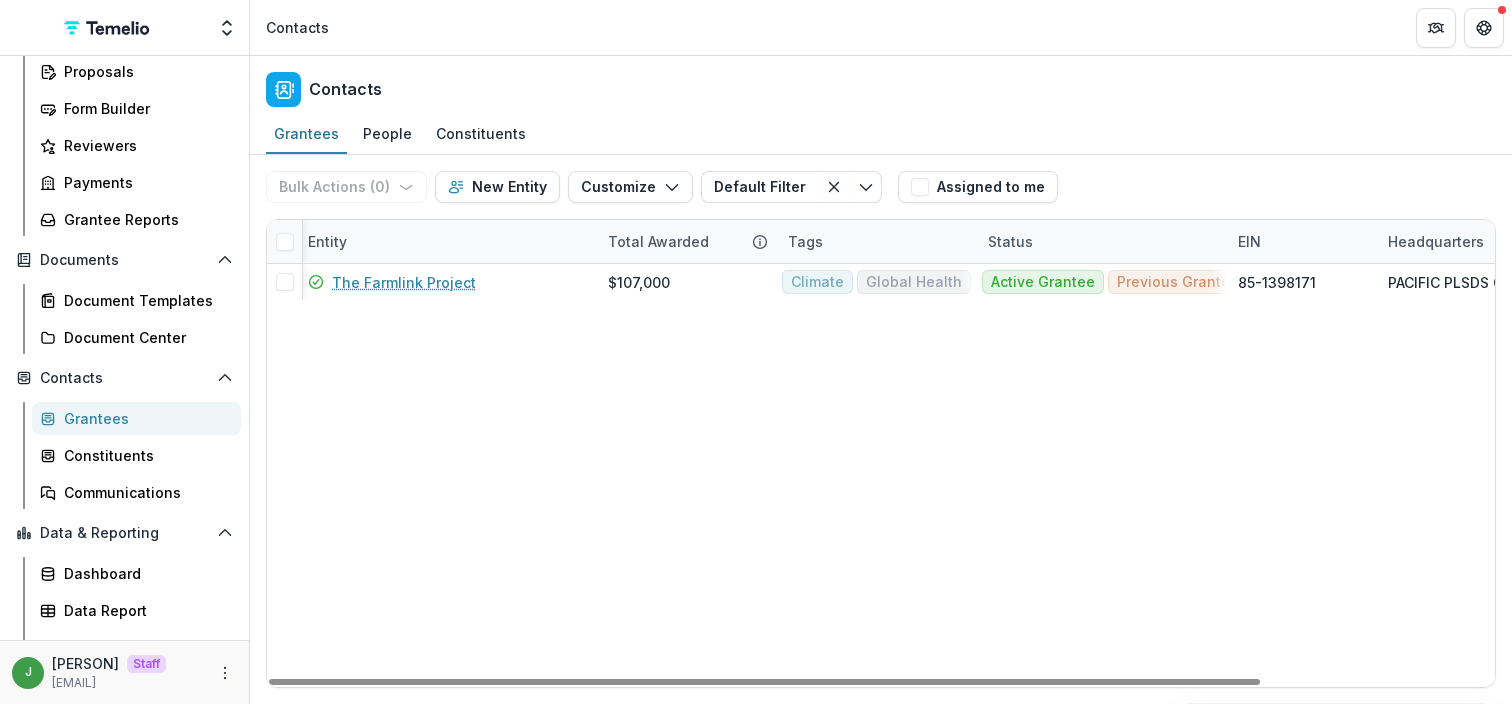 click on "The Farmlink Project $107,000 Climate Global Health Active Grantee Previous Grantee [SSN] [CITY] [STATE] [ORG]" at bounding box center (1018, 475) 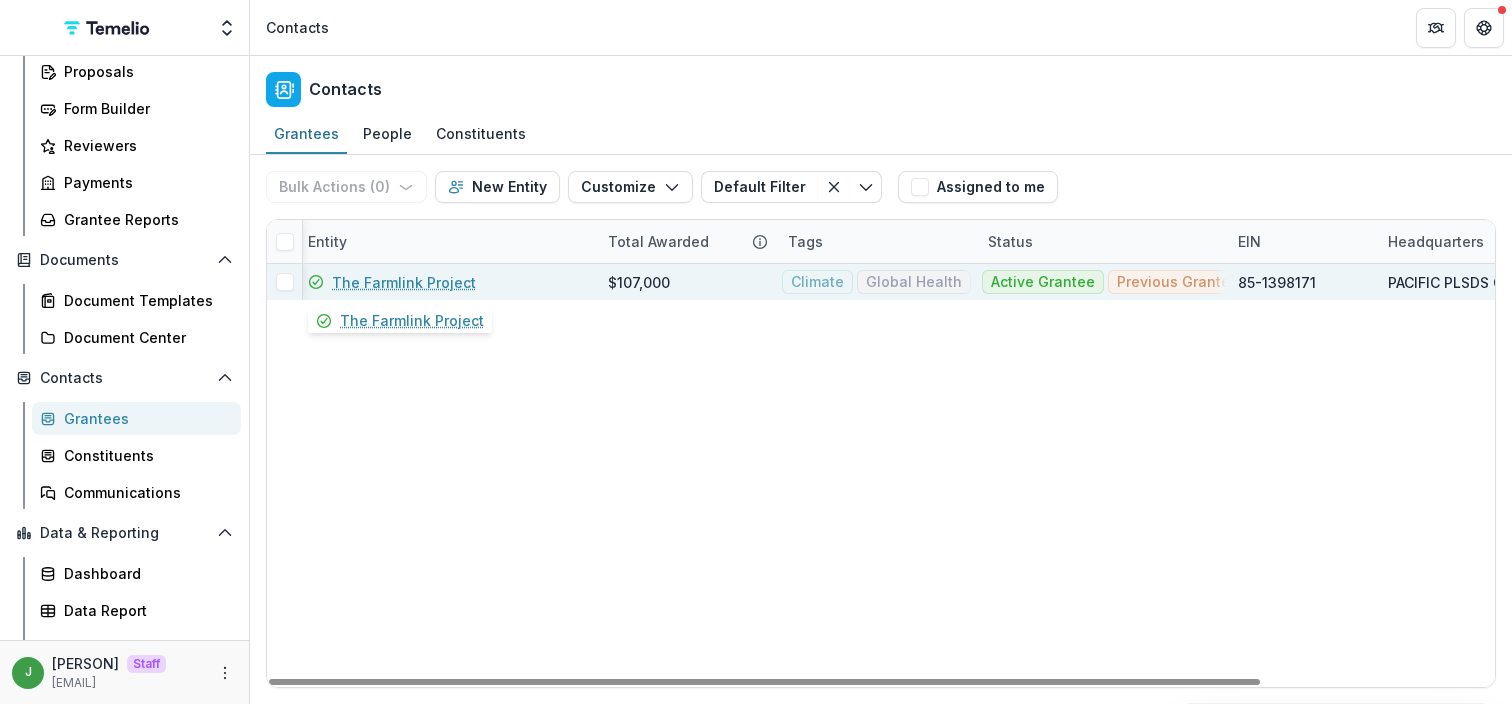 click on "The Farmlink Project" at bounding box center [404, 282] 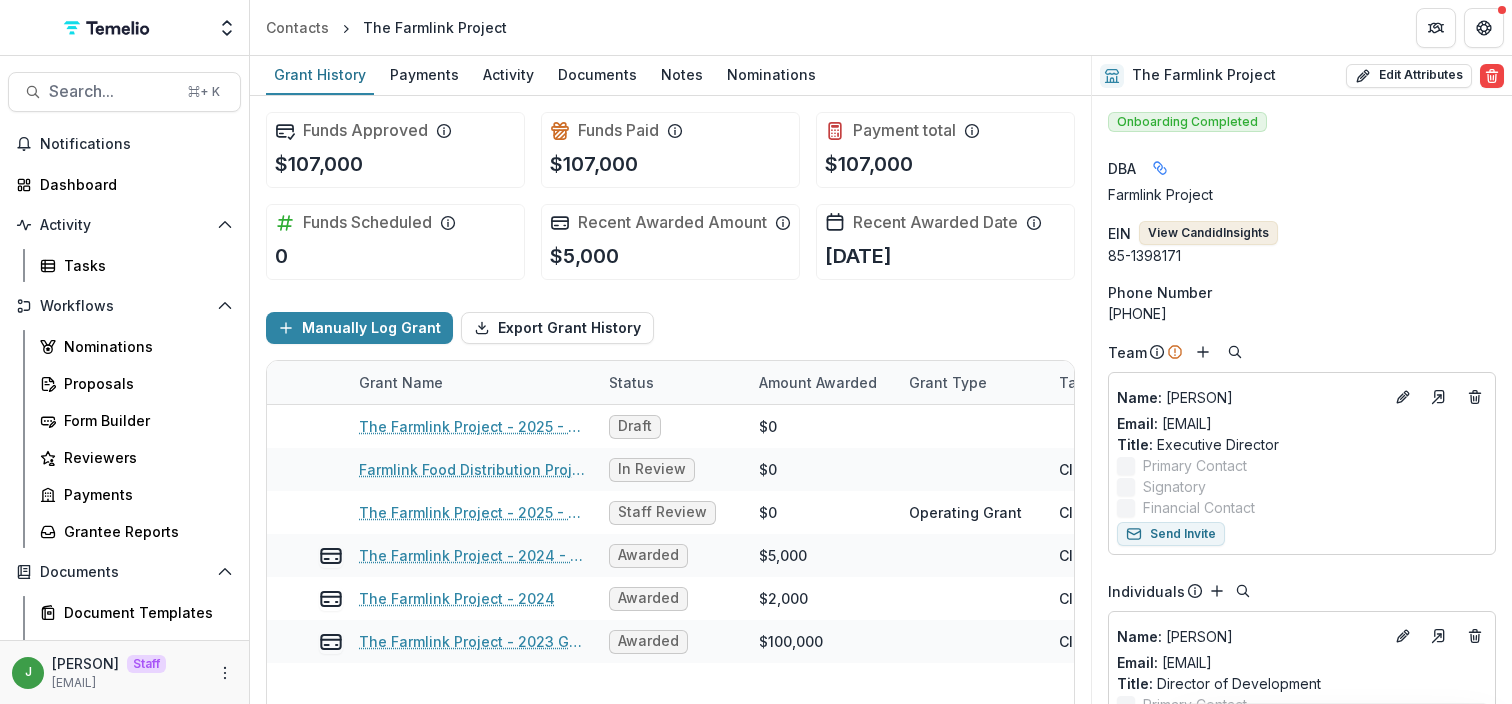 click on "View Candid  Insights" at bounding box center [1208, 233] 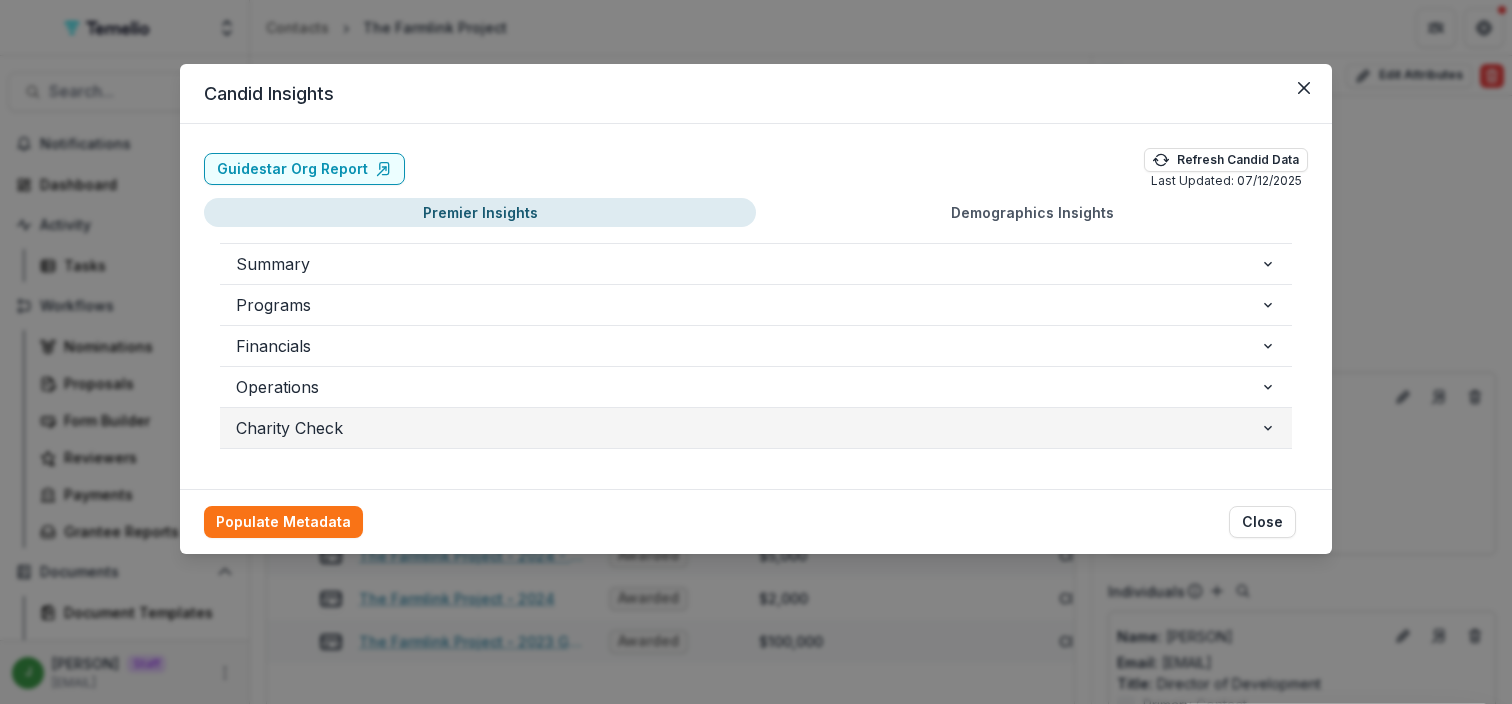 click on "Charity Check" at bounding box center [748, 428] 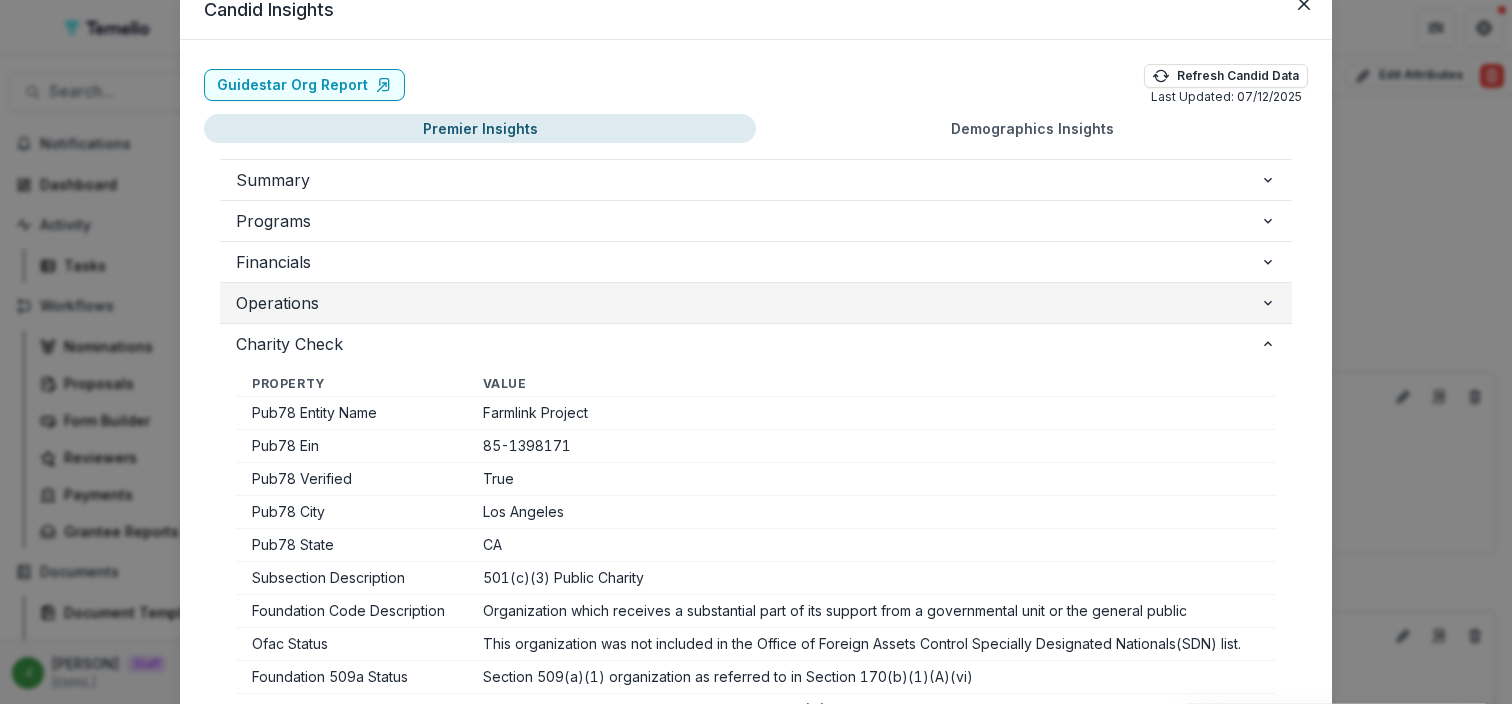 scroll, scrollTop: 67, scrollLeft: 0, axis: vertical 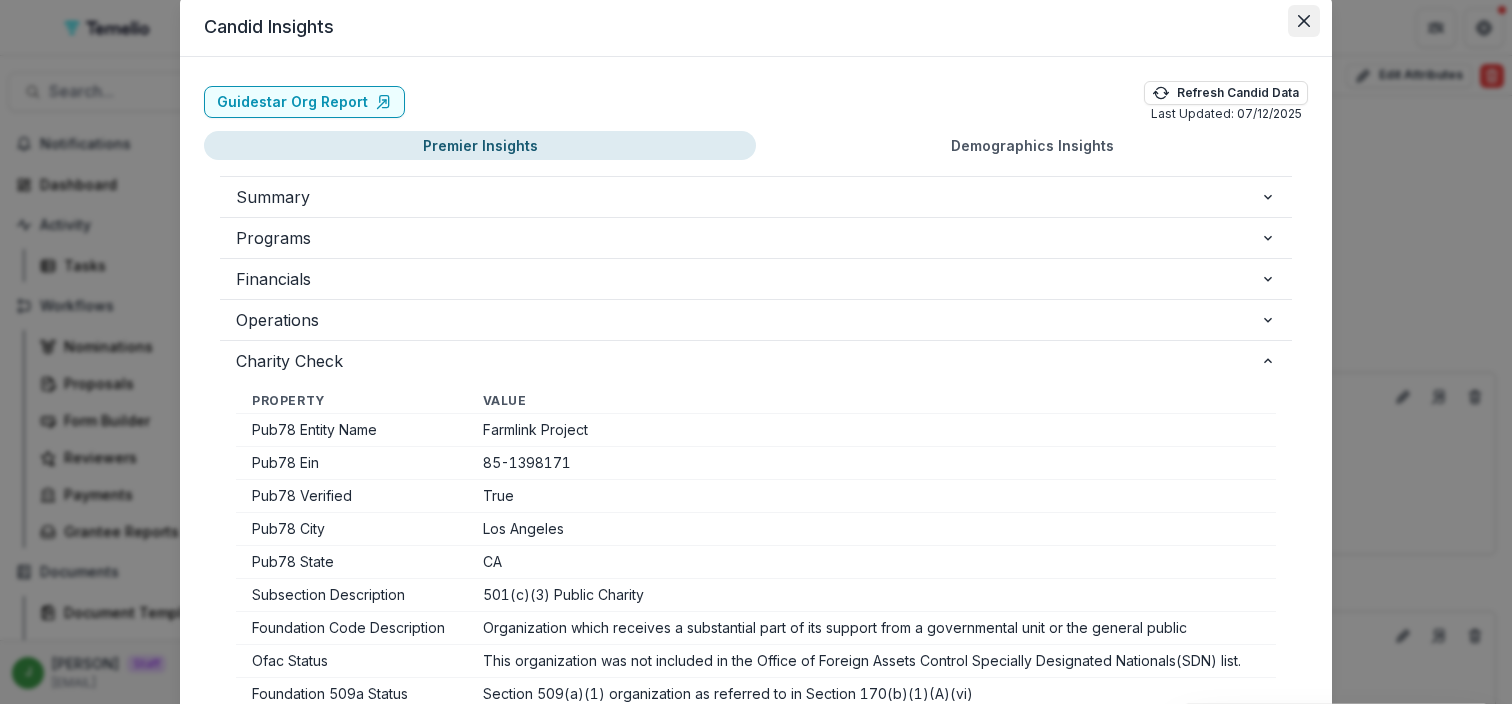 click at bounding box center [1304, 21] 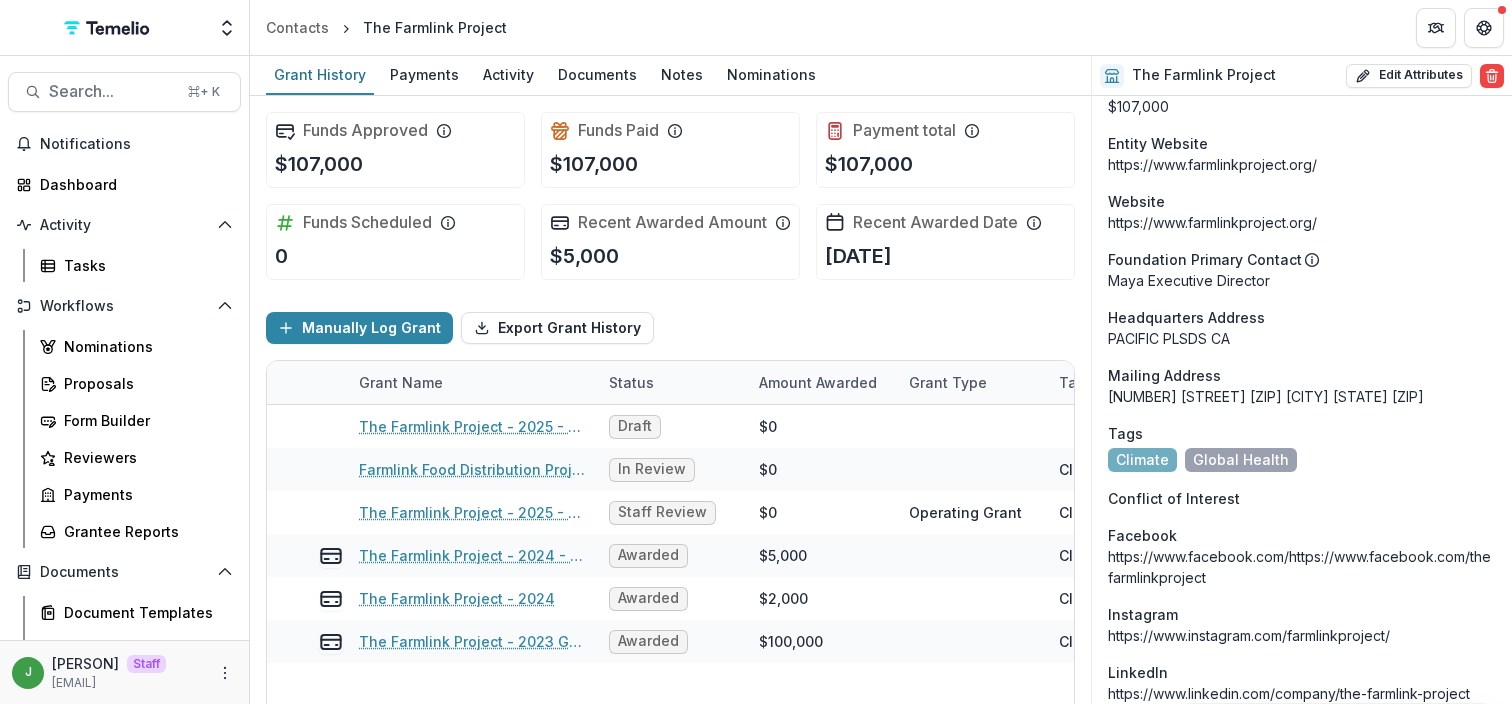 scroll, scrollTop: 1451, scrollLeft: 0, axis: vertical 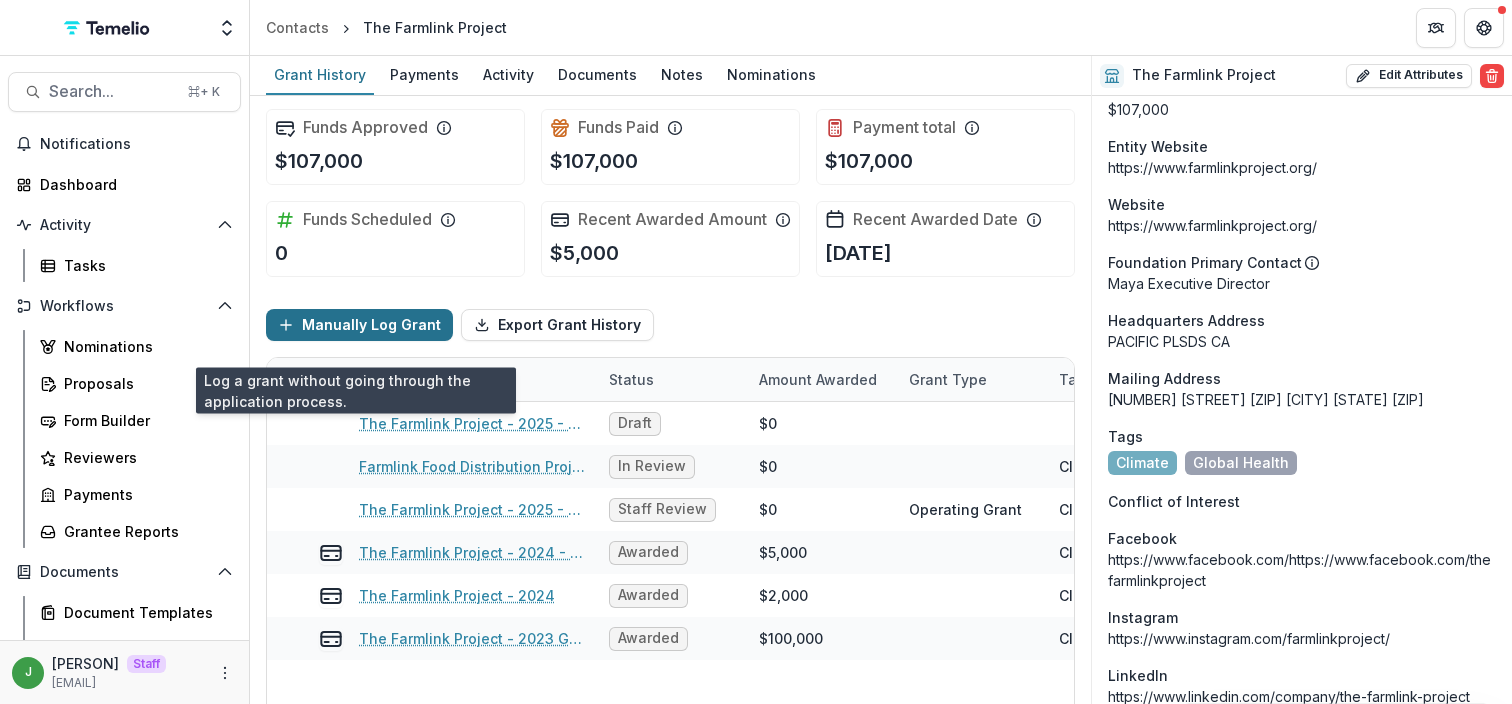 click on "Manually Log Grant" at bounding box center [359, 325] 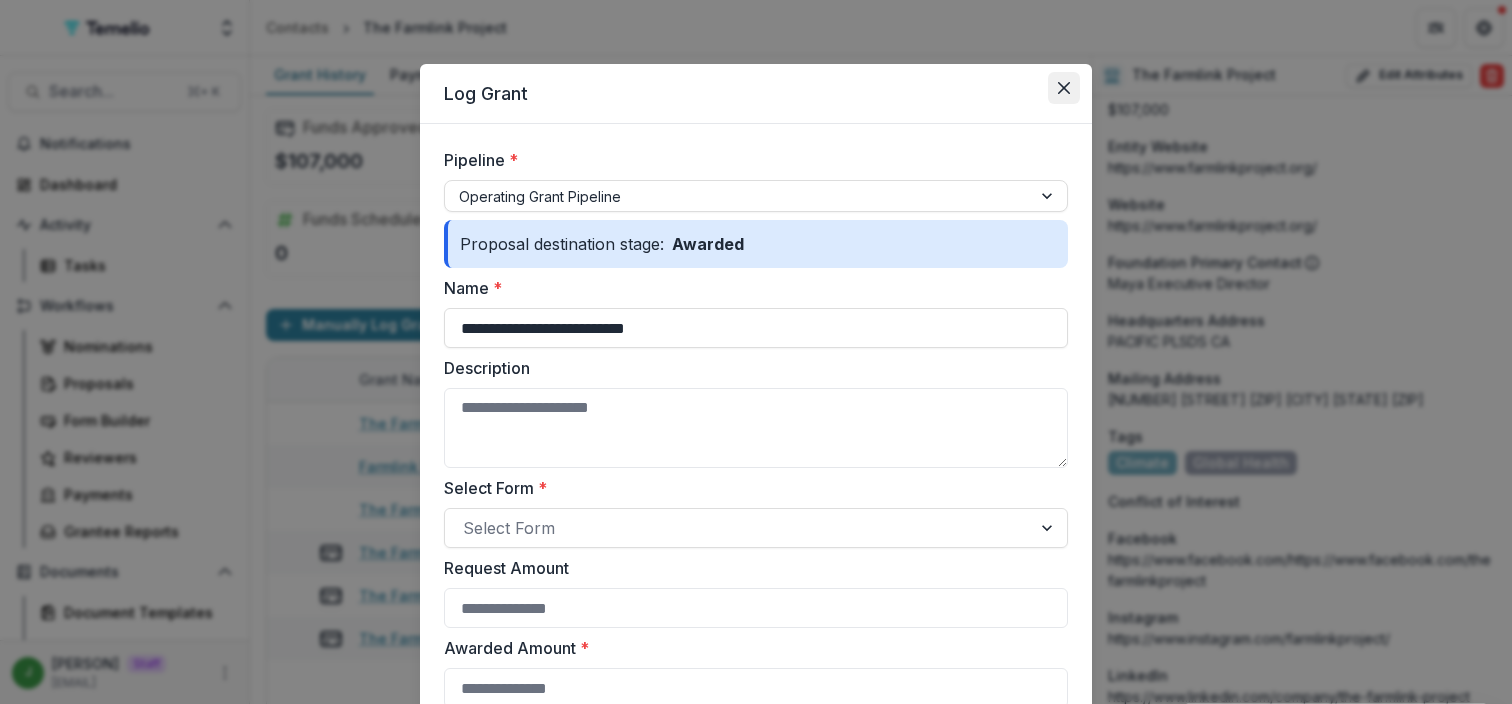click 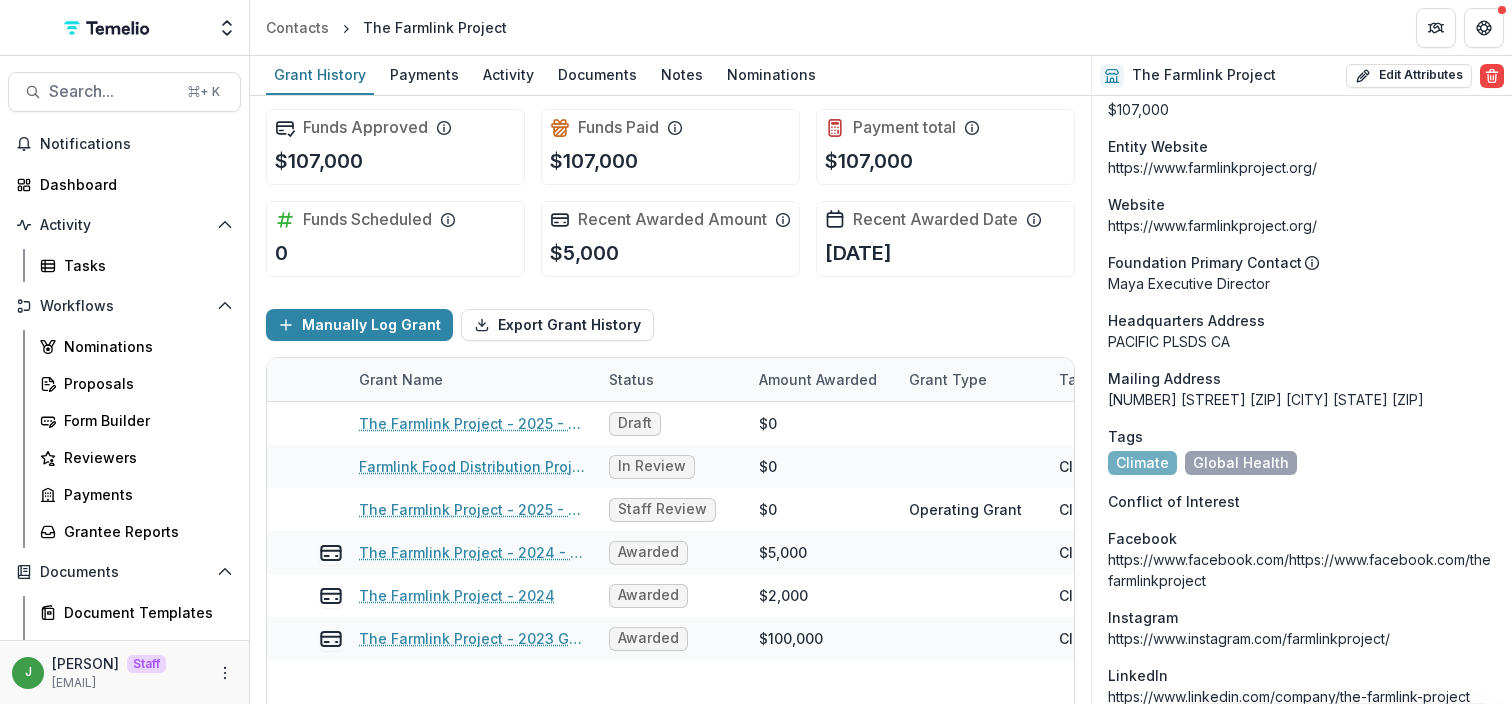 click on "Manually Log Grant Export Grant History" at bounding box center [670, 325] 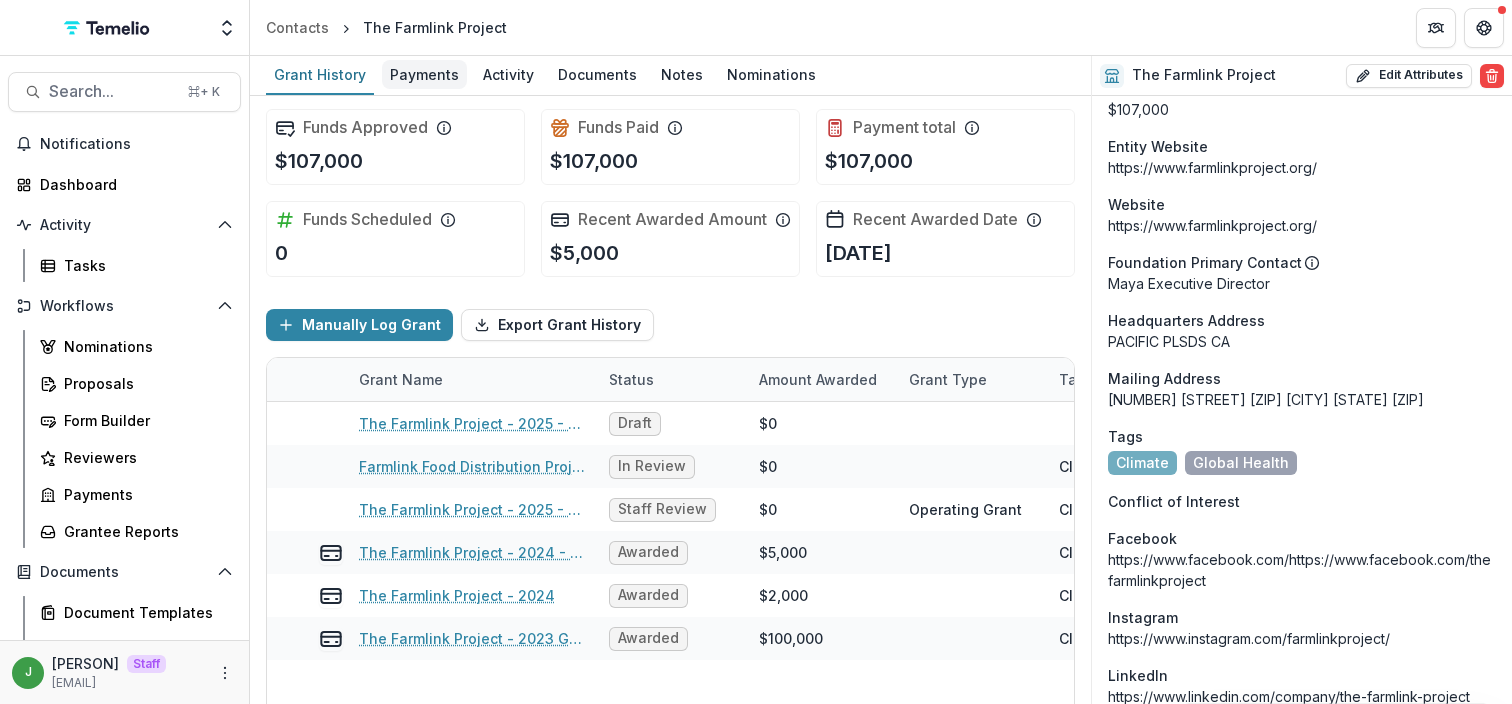 click on "Payments" at bounding box center [424, 74] 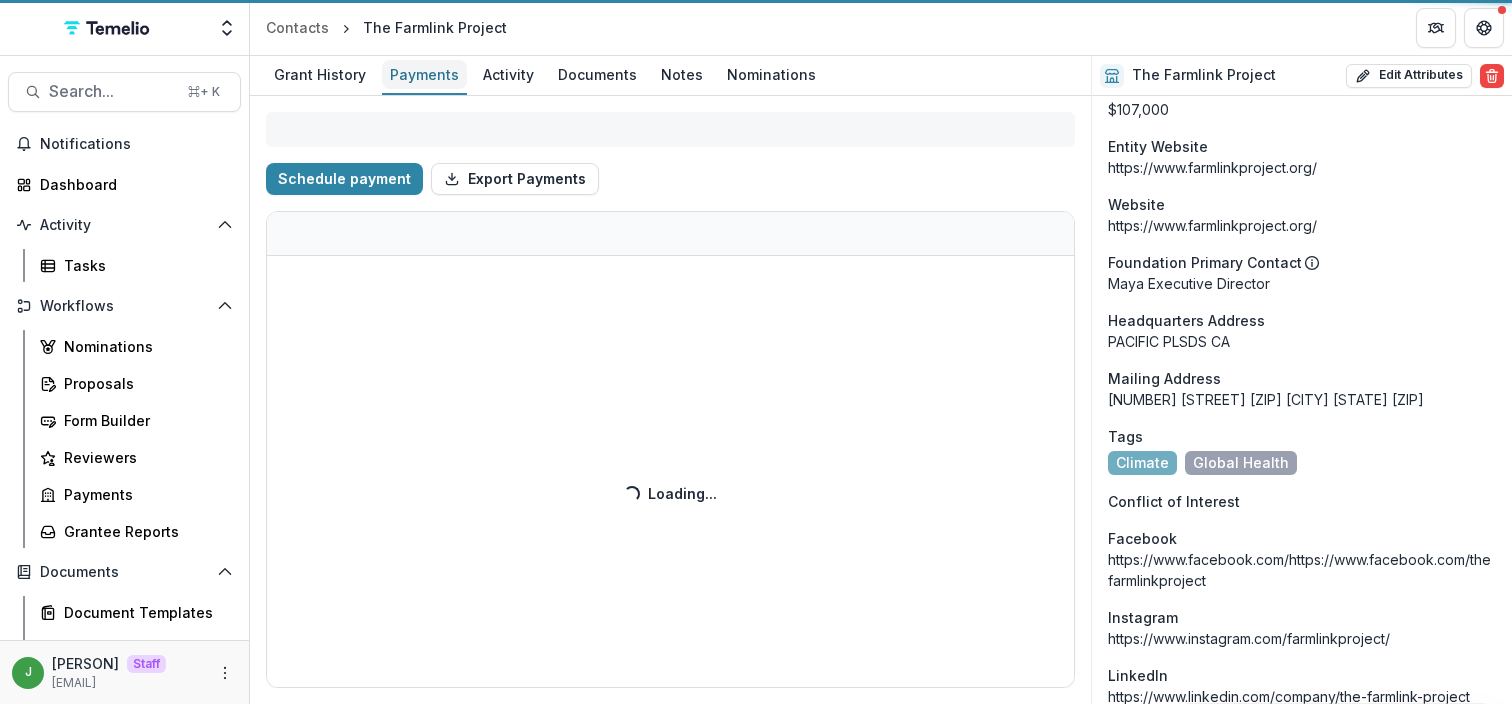 select on "****" 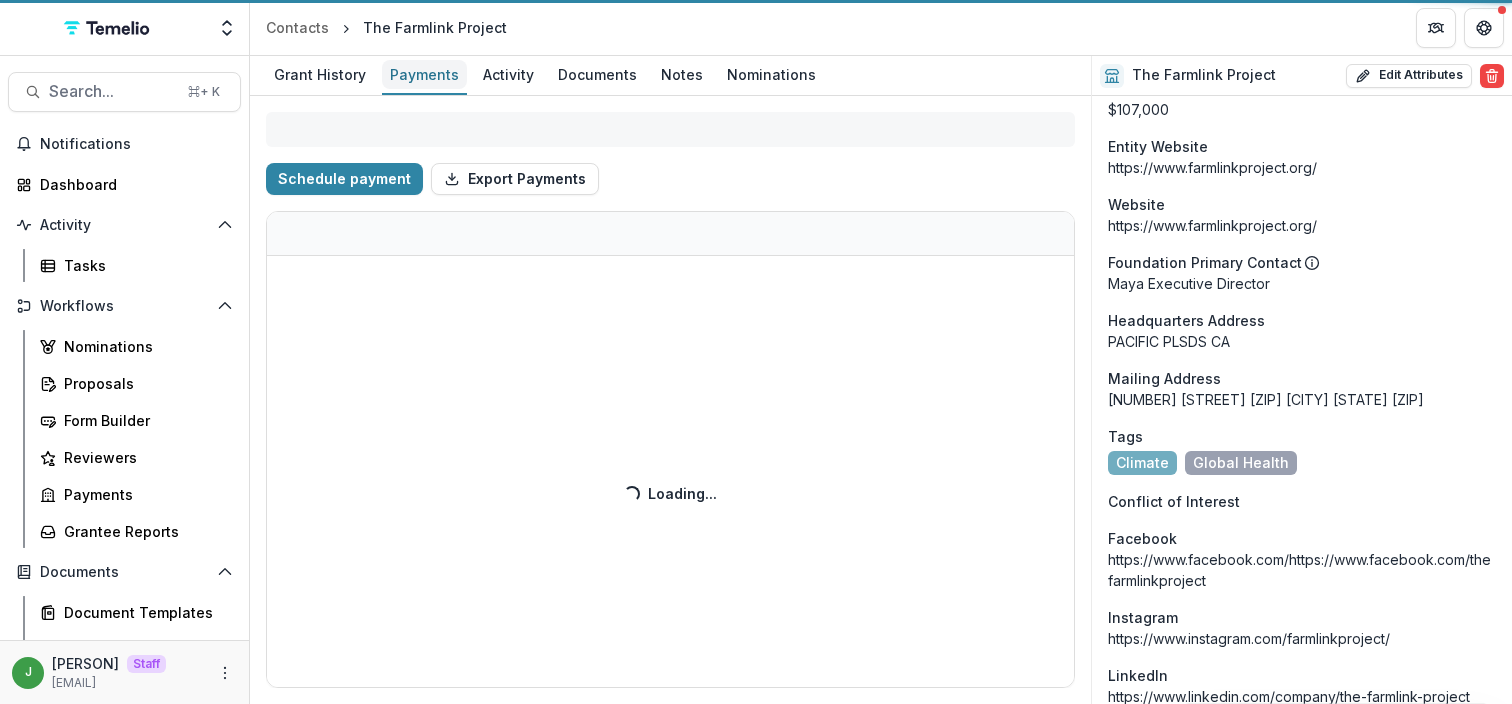 select on "****" 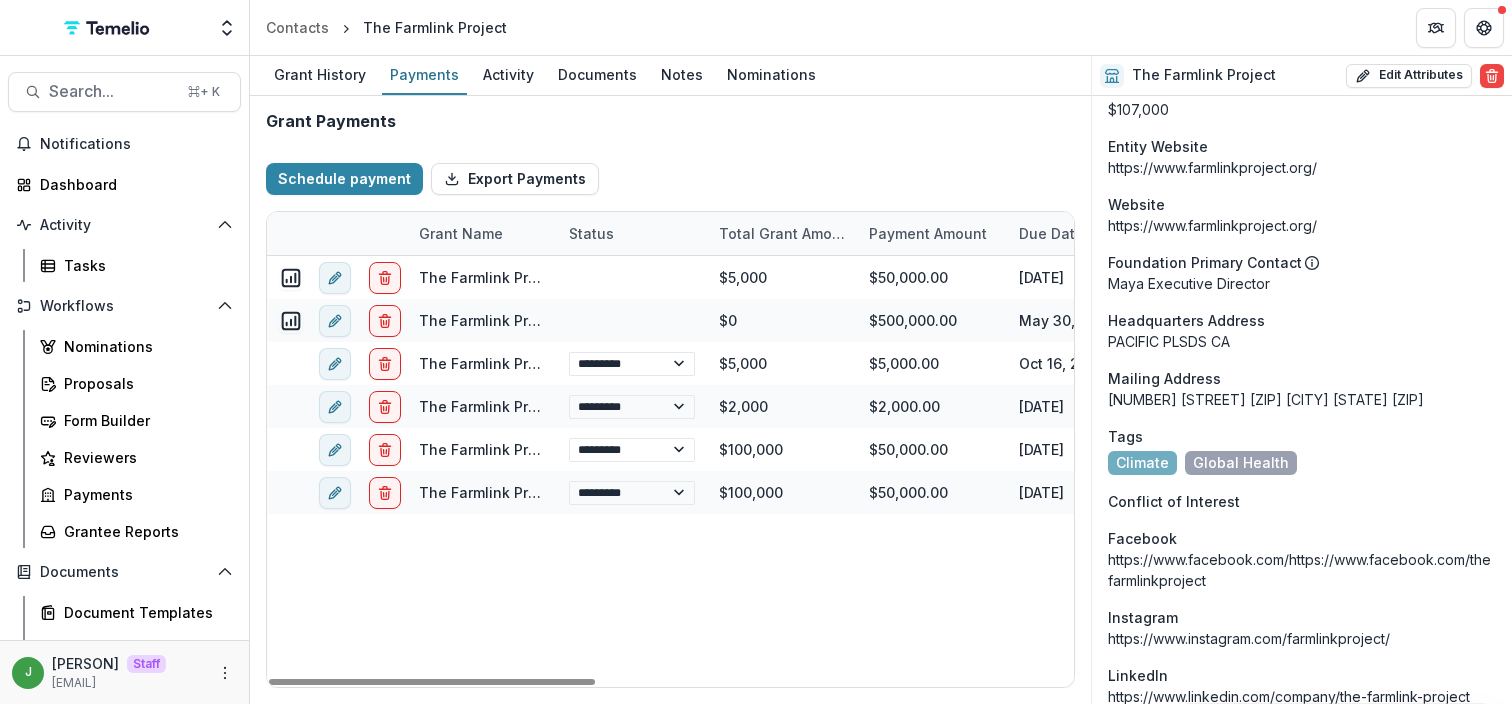 select on "****" 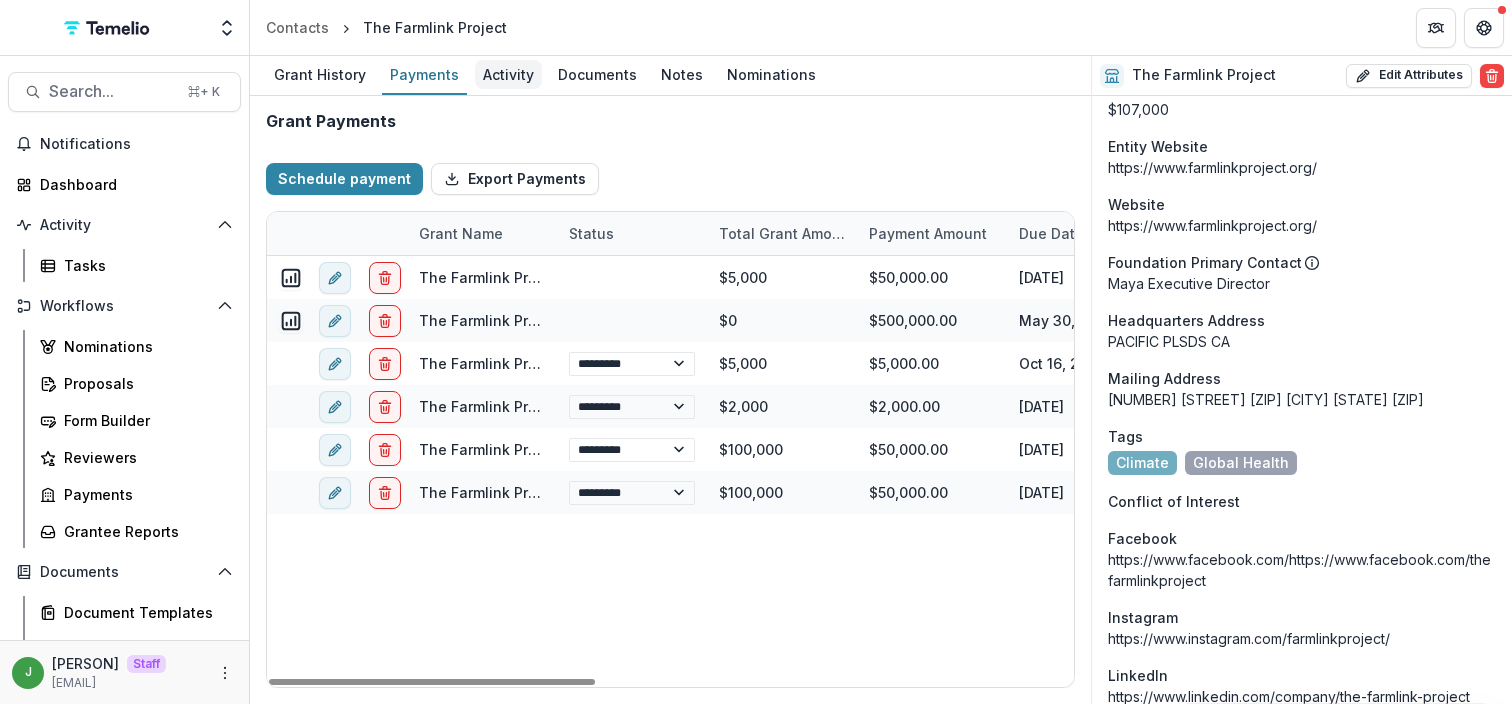 click on "Activity" at bounding box center (508, 74) 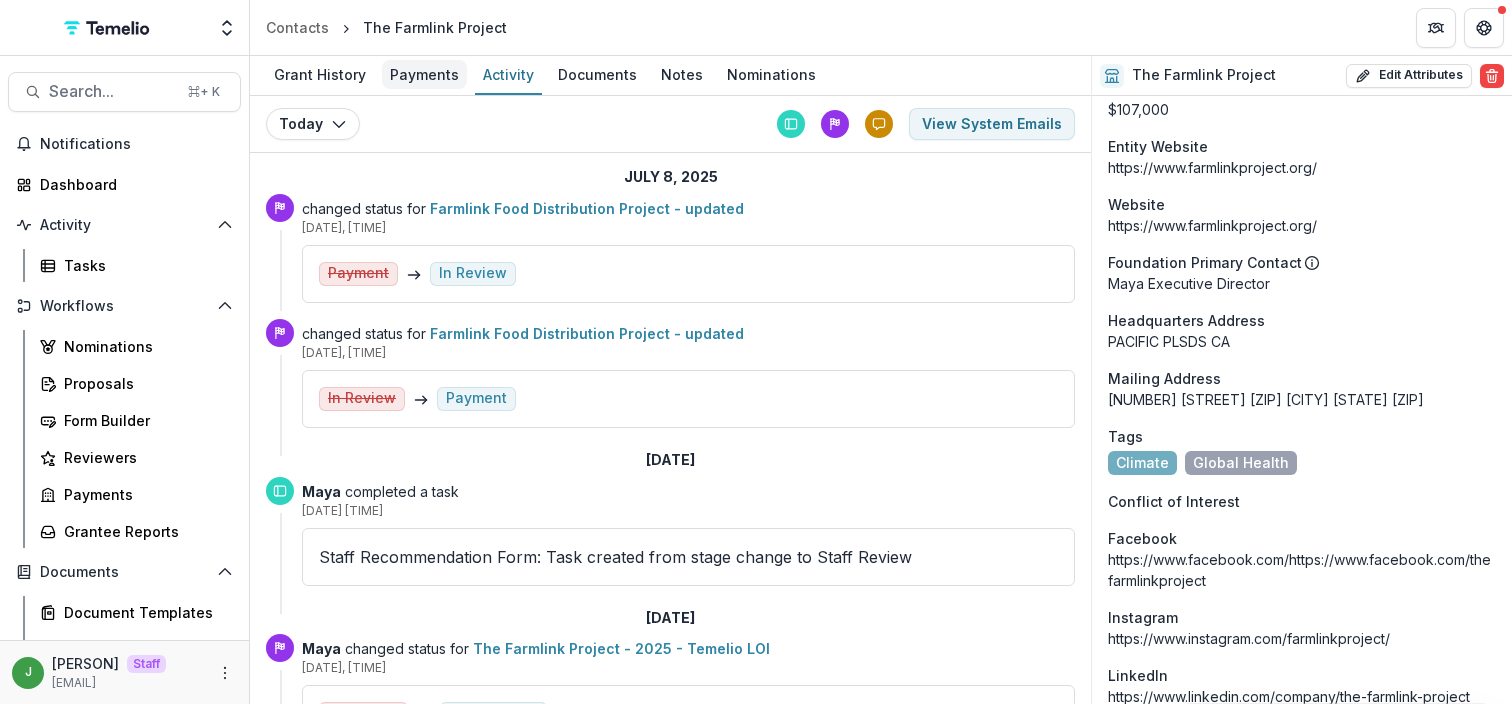 click on "Payments" at bounding box center [424, 74] 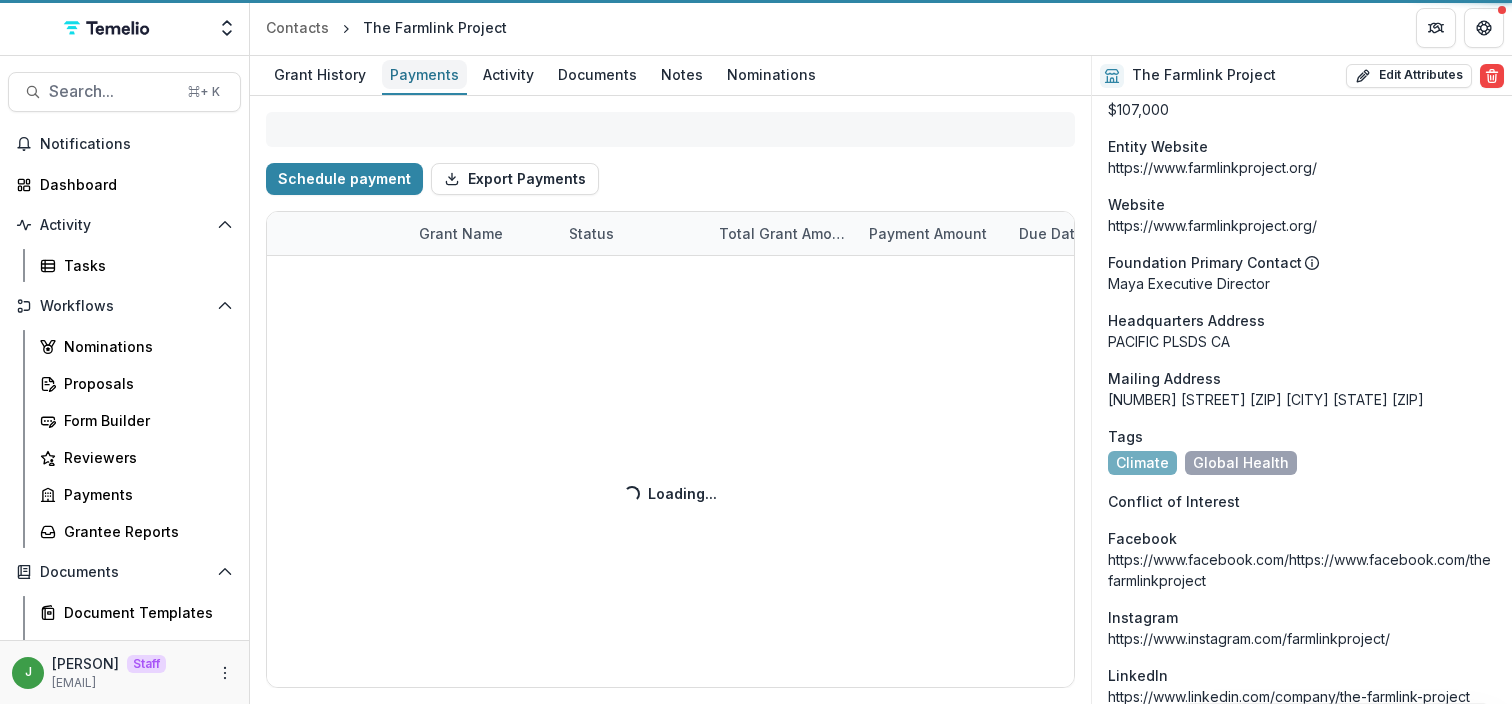 select on "****" 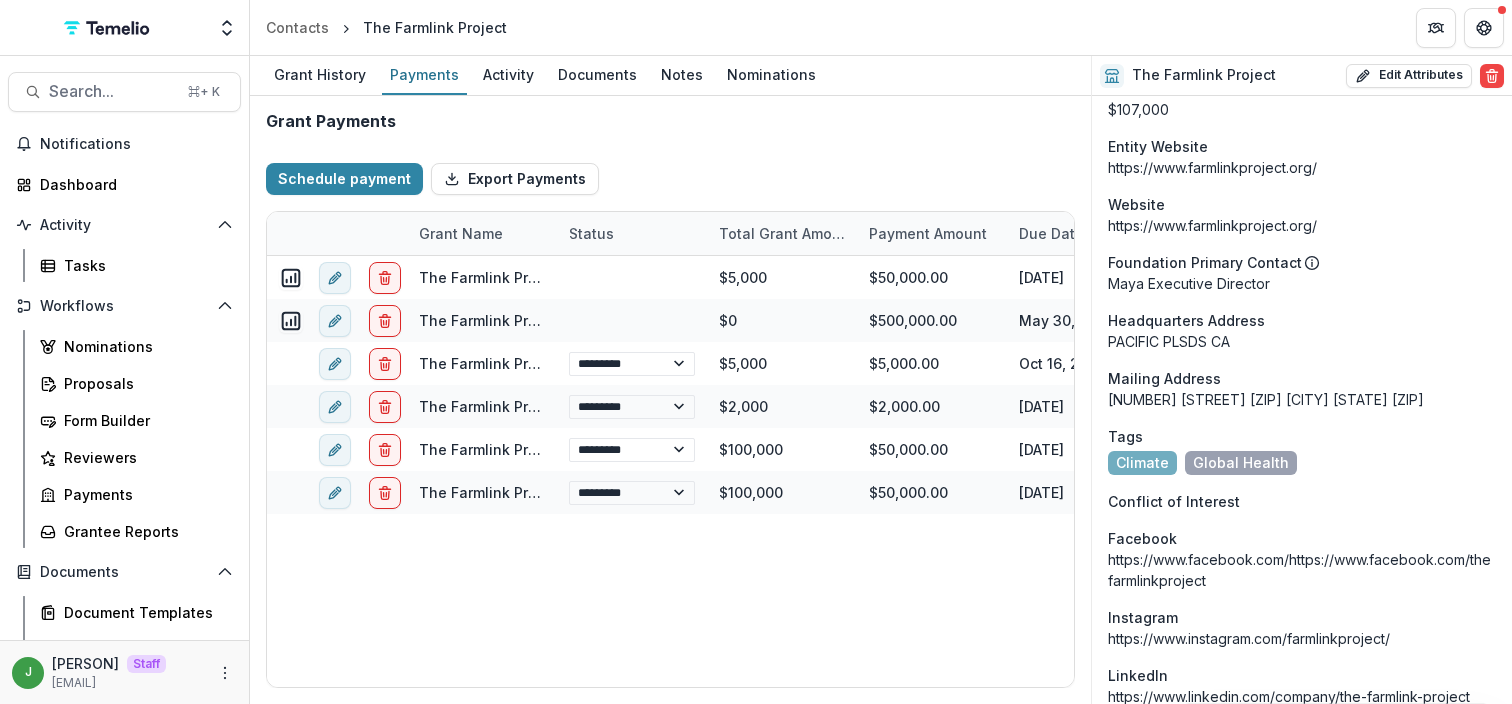 select on "****" 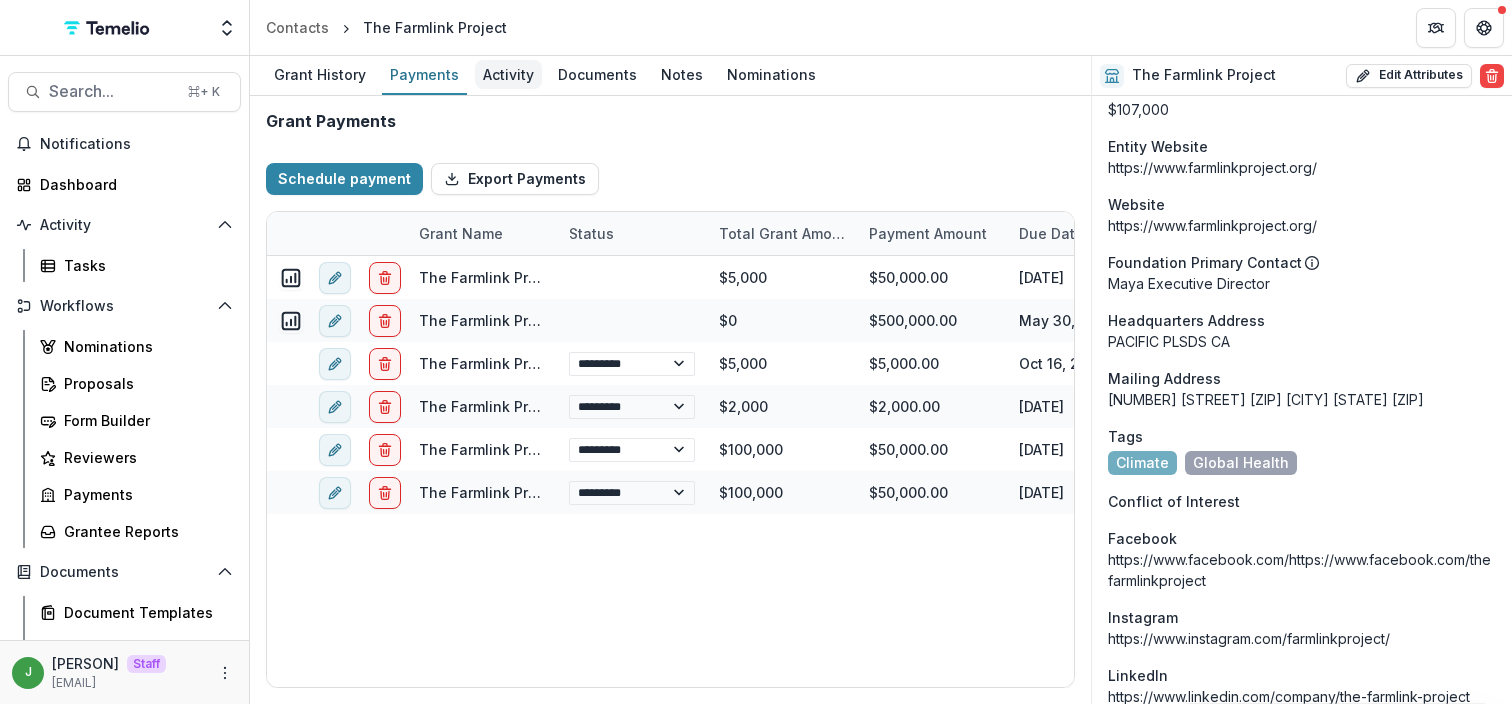 click on "Activity" at bounding box center (508, 74) 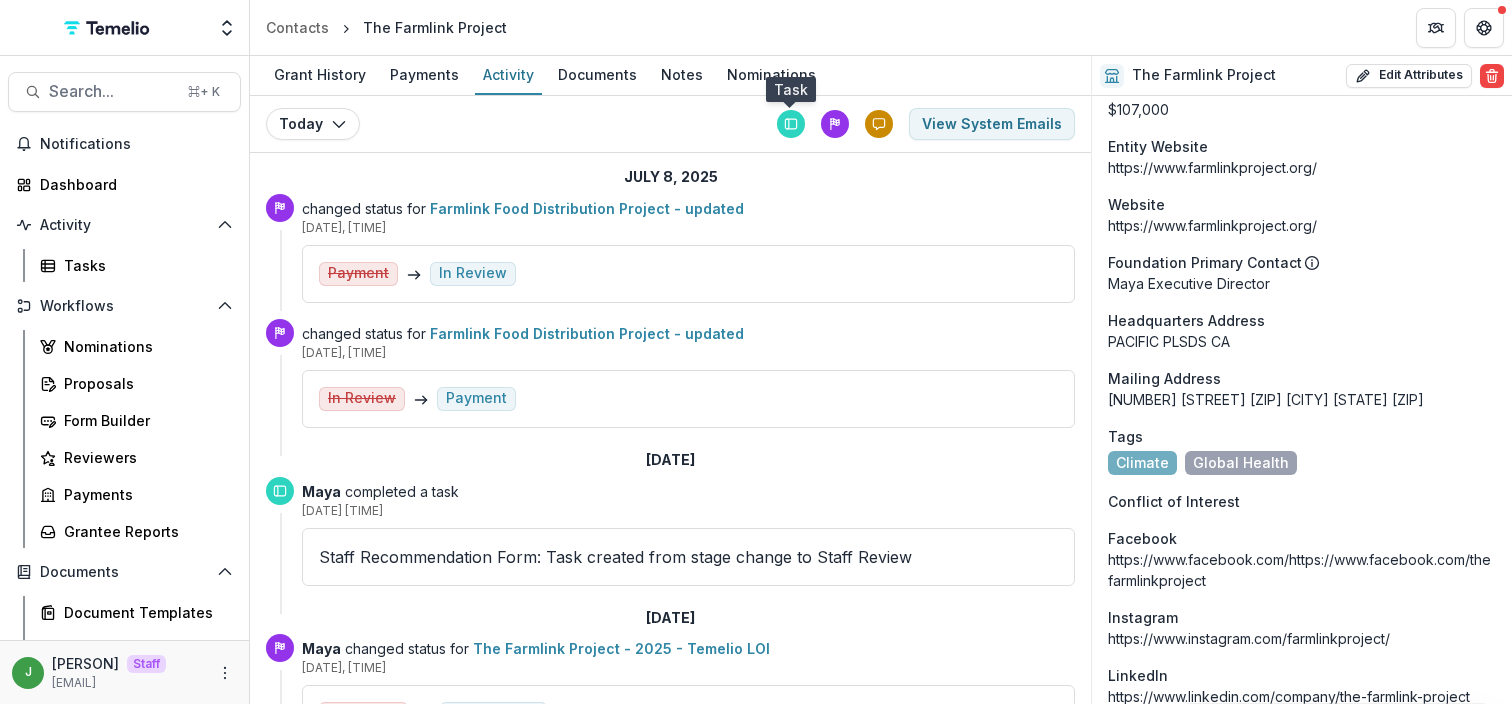 click 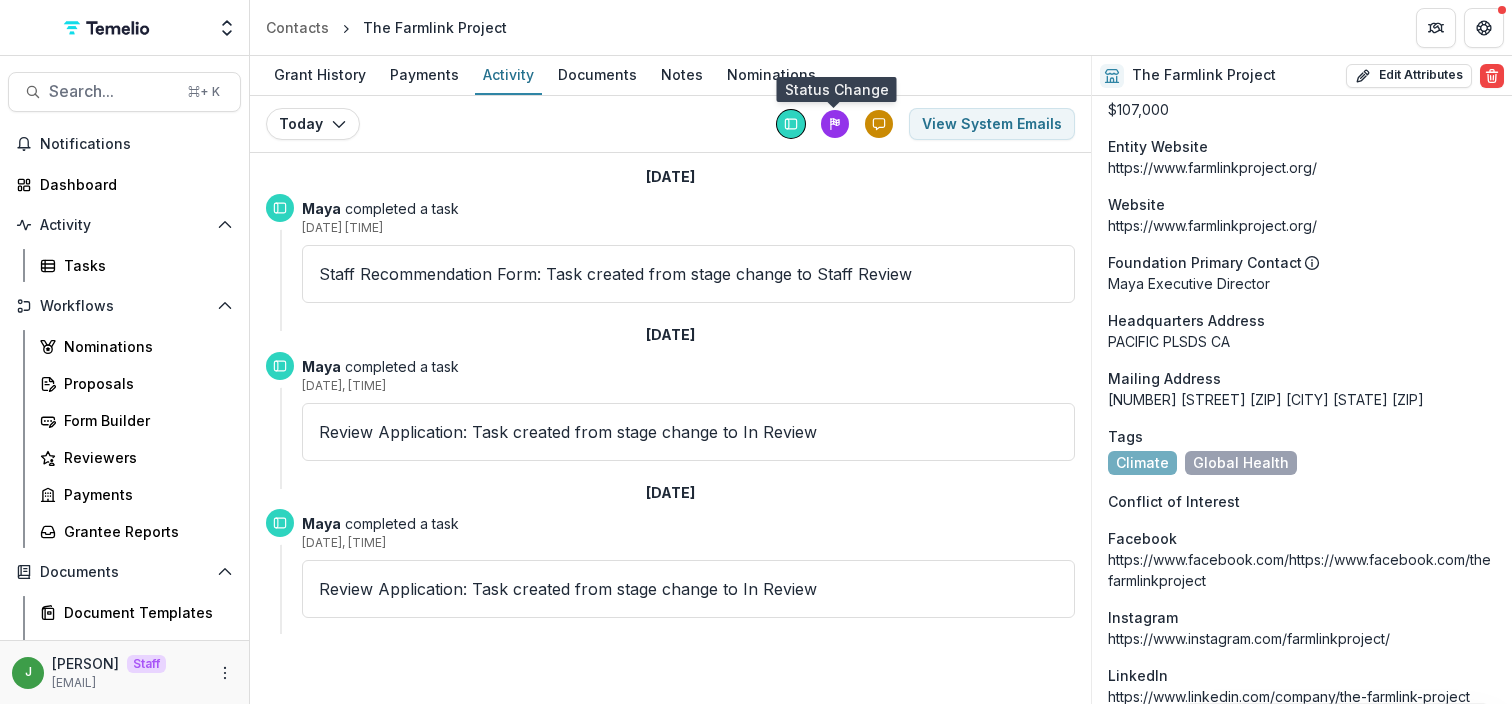 click 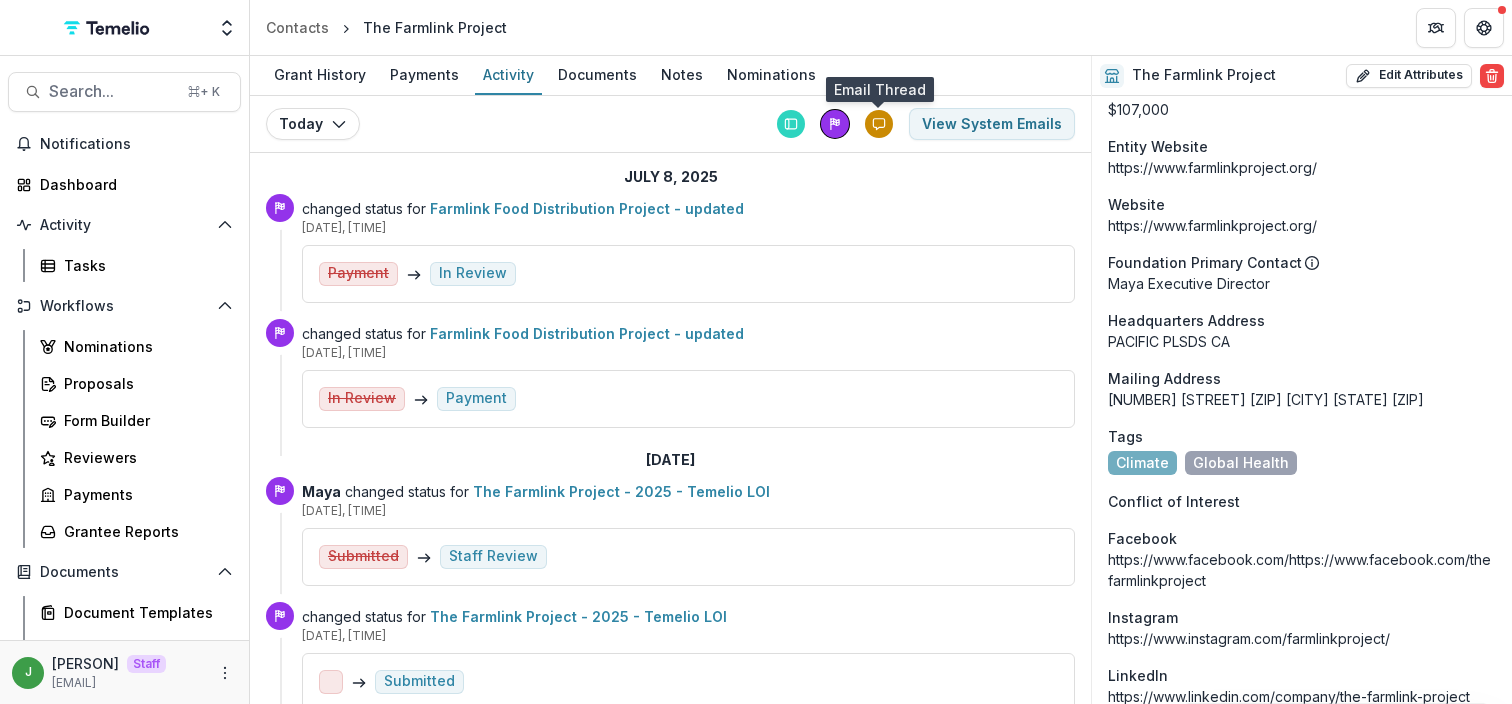 click 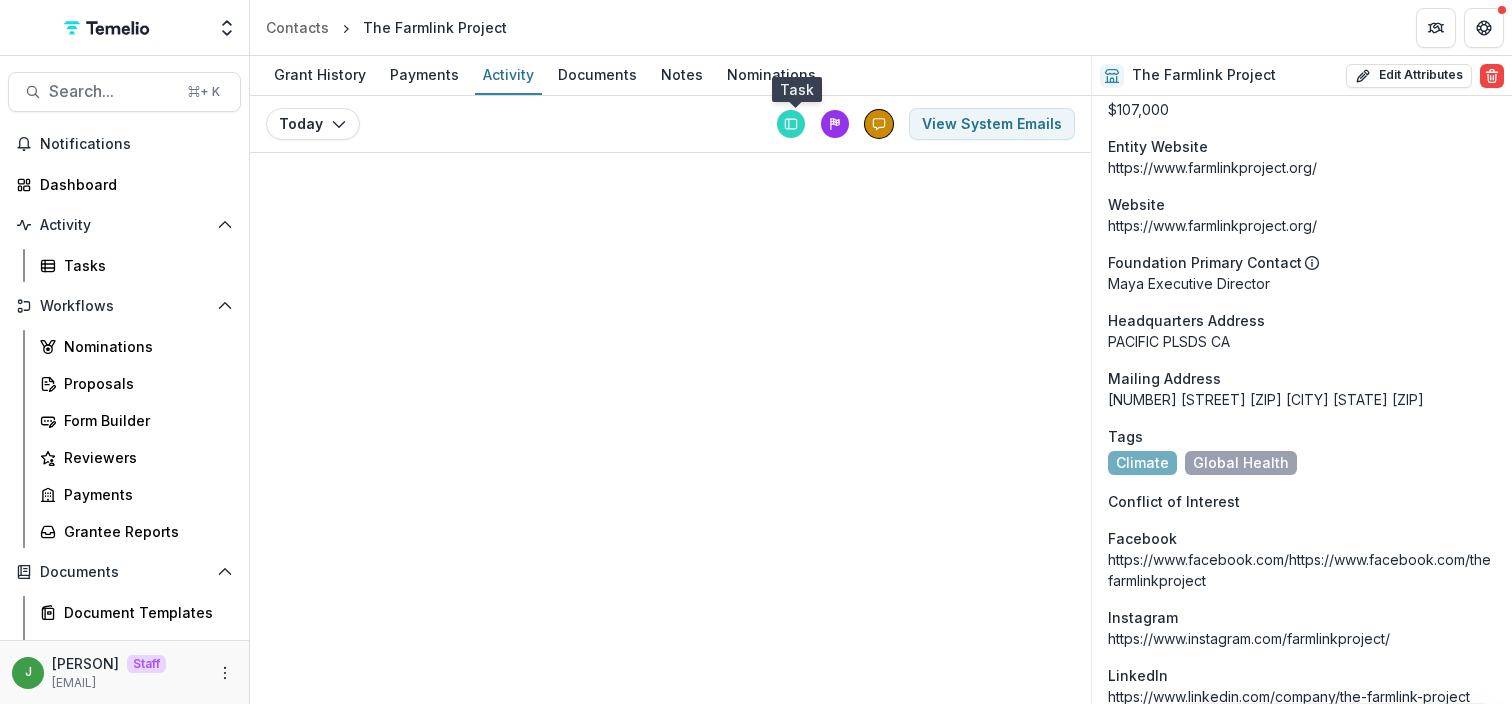 click 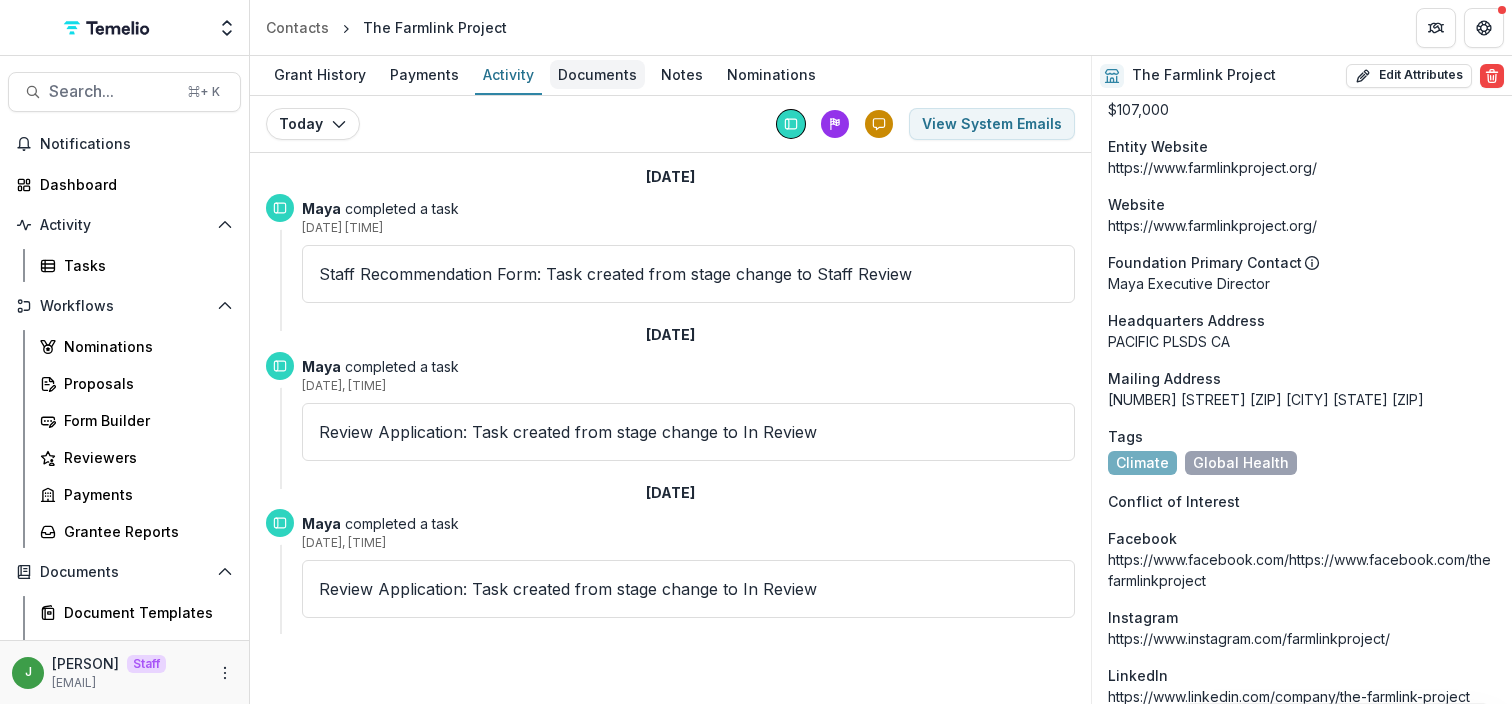 click on "Documents" at bounding box center (597, 74) 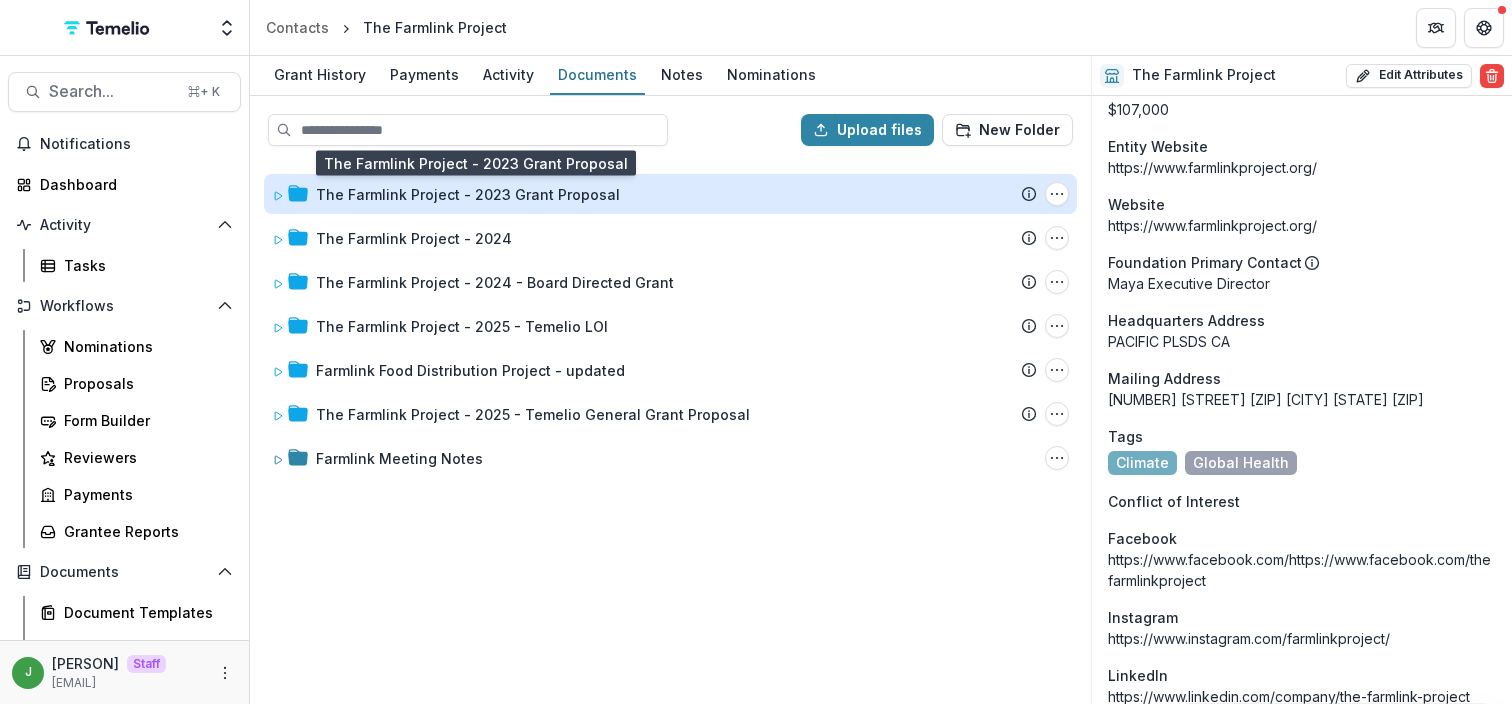 click on "The Farmlink Project - 2023 Grant Proposal" at bounding box center (468, 194) 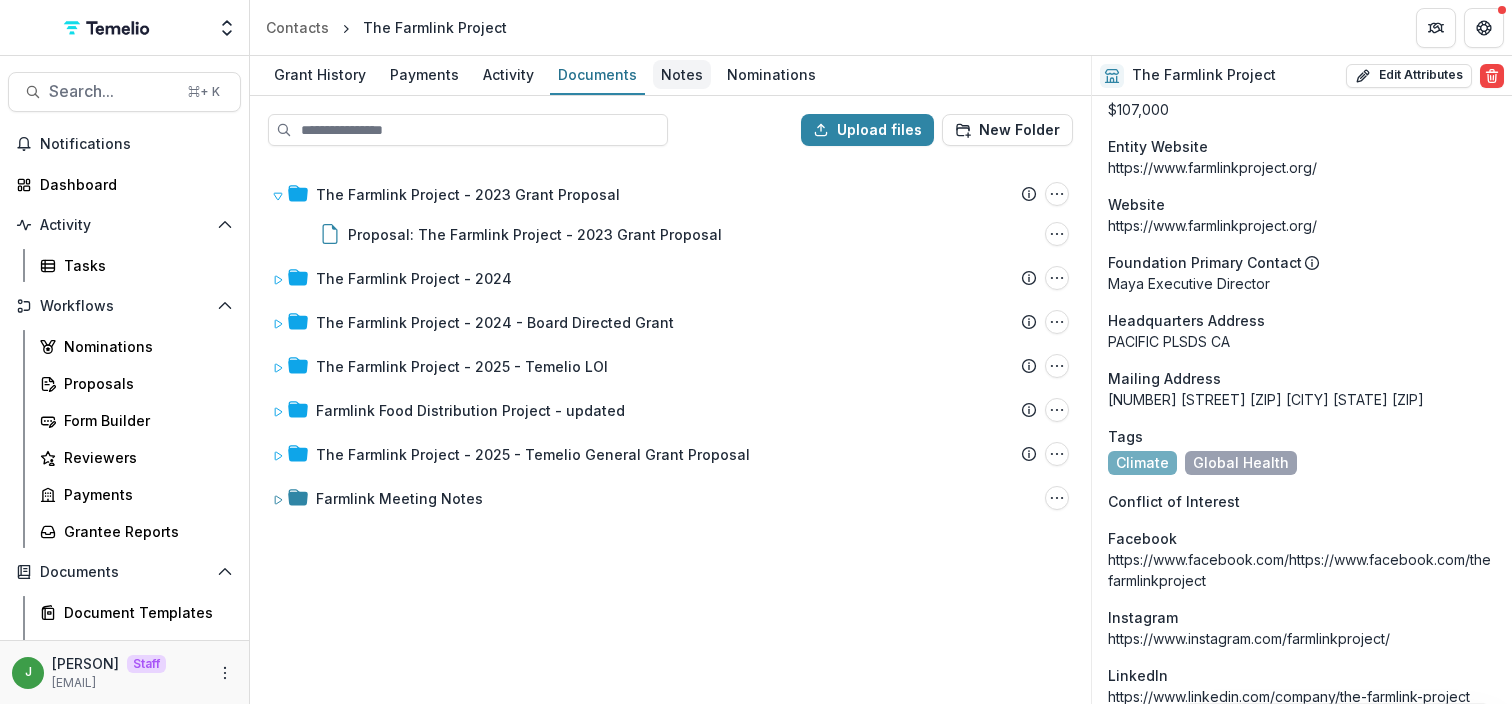 click on "Notes" at bounding box center [682, 74] 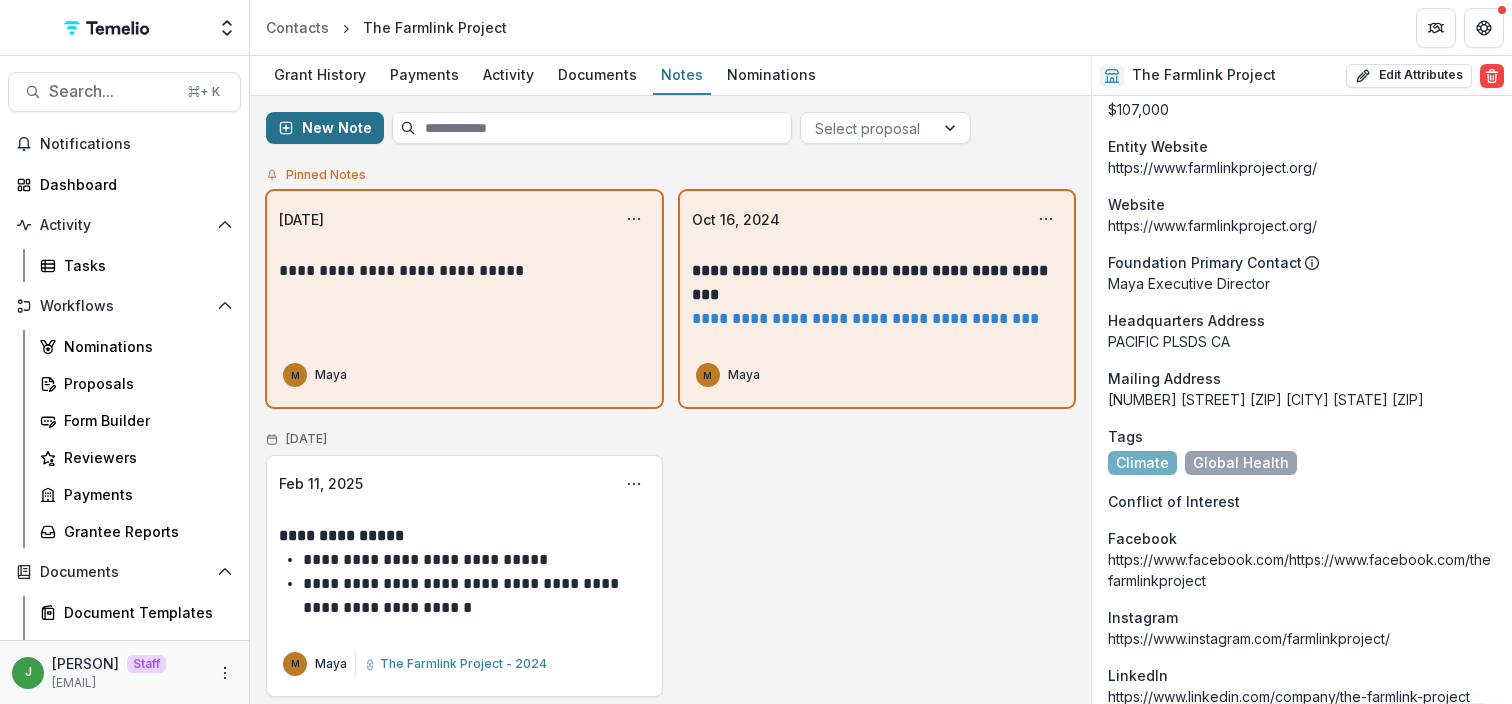 click on "New Note" at bounding box center [325, 128] 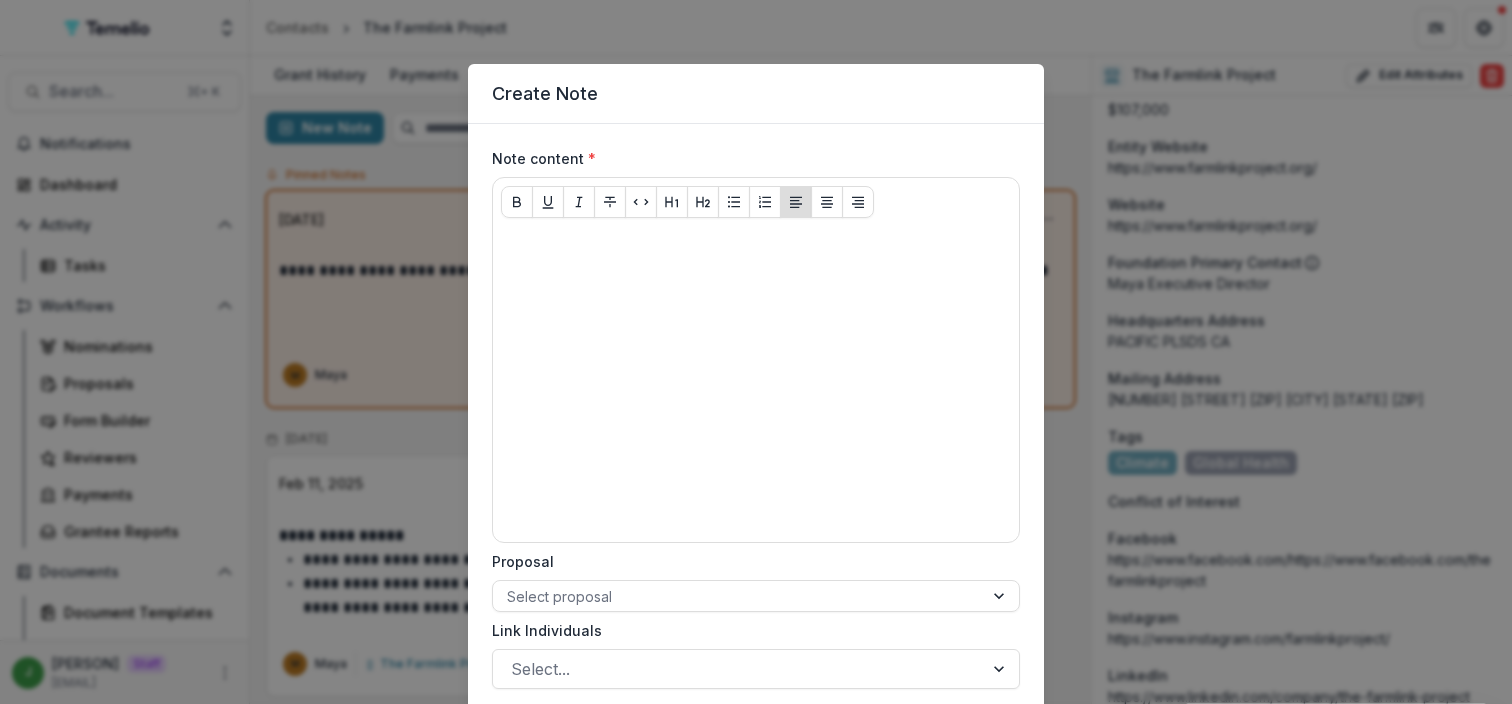 scroll, scrollTop: 132, scrollLeft: 0, axis: vertical 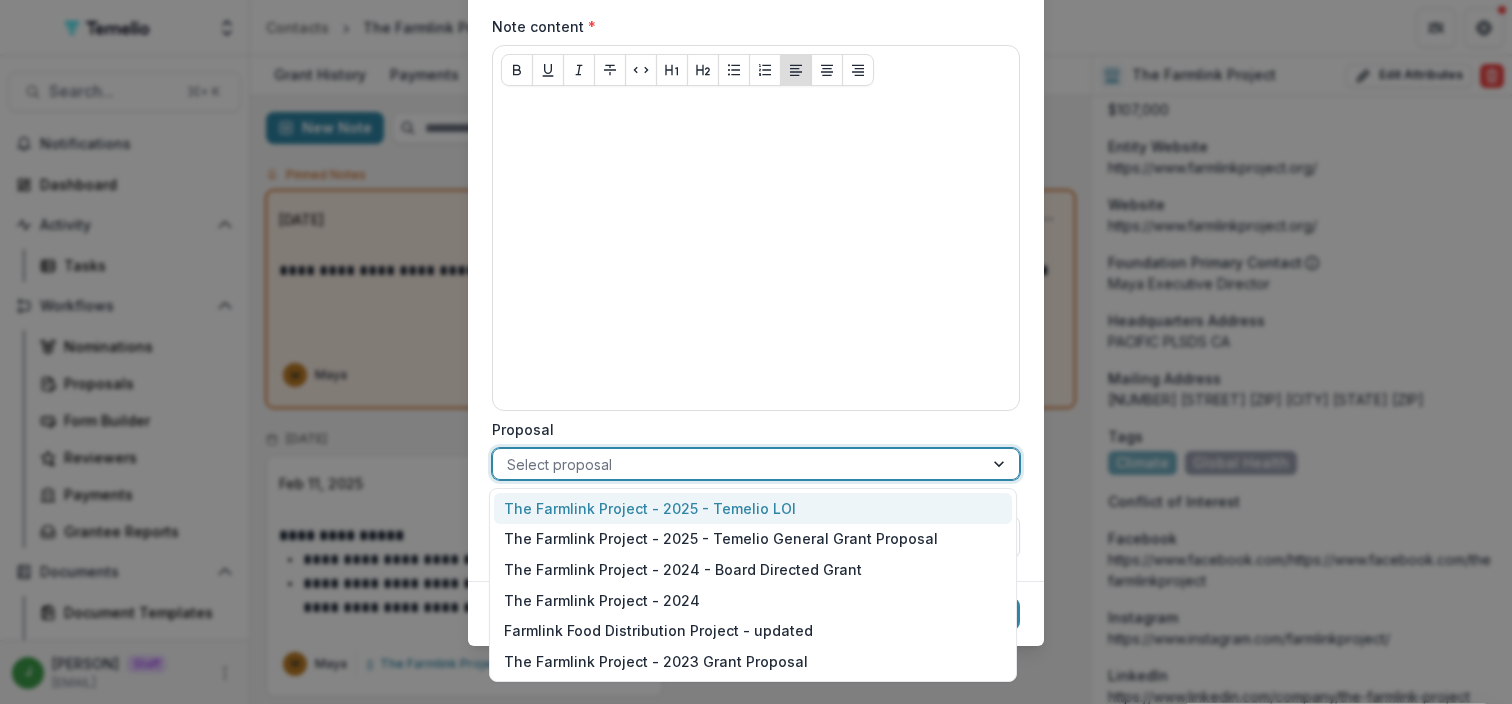 click at bounding box center [738, 464] 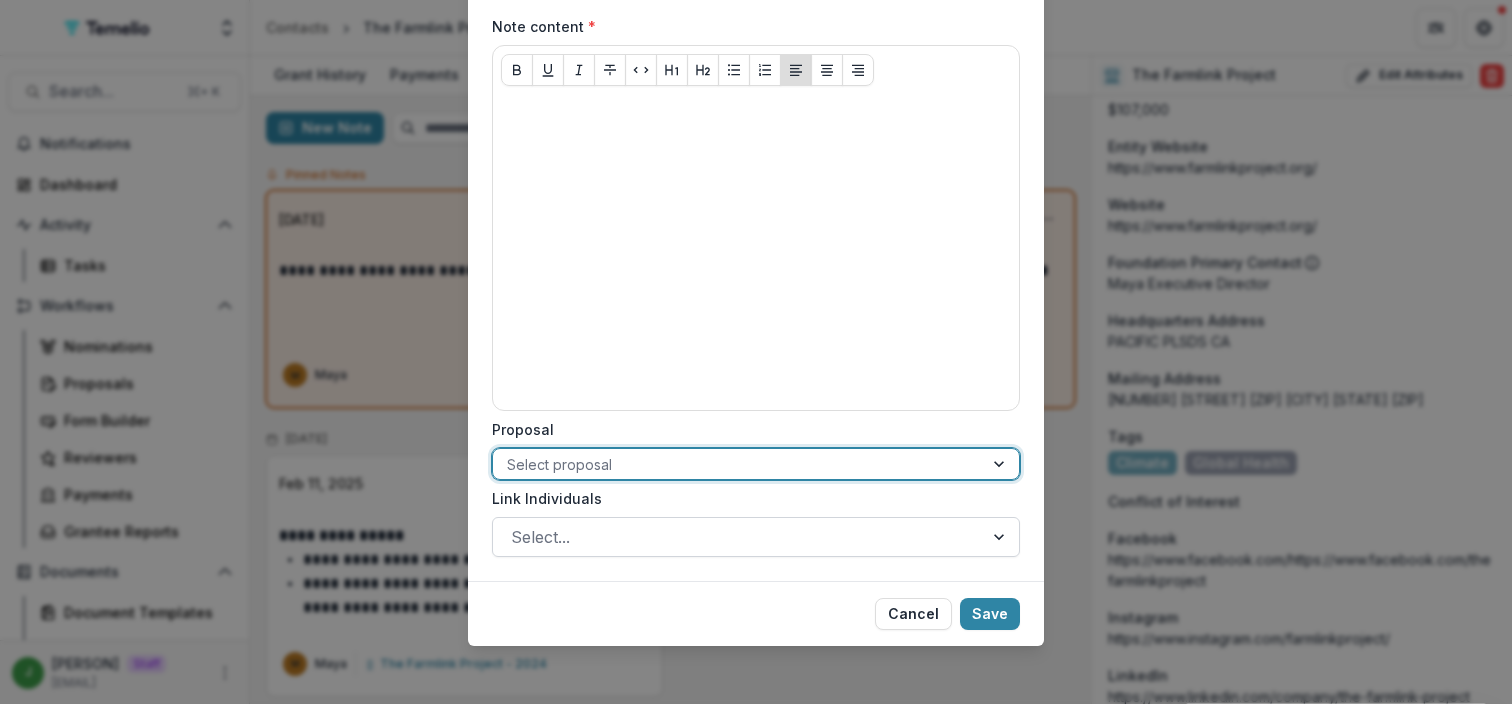 click at bounding box center [738, 537] 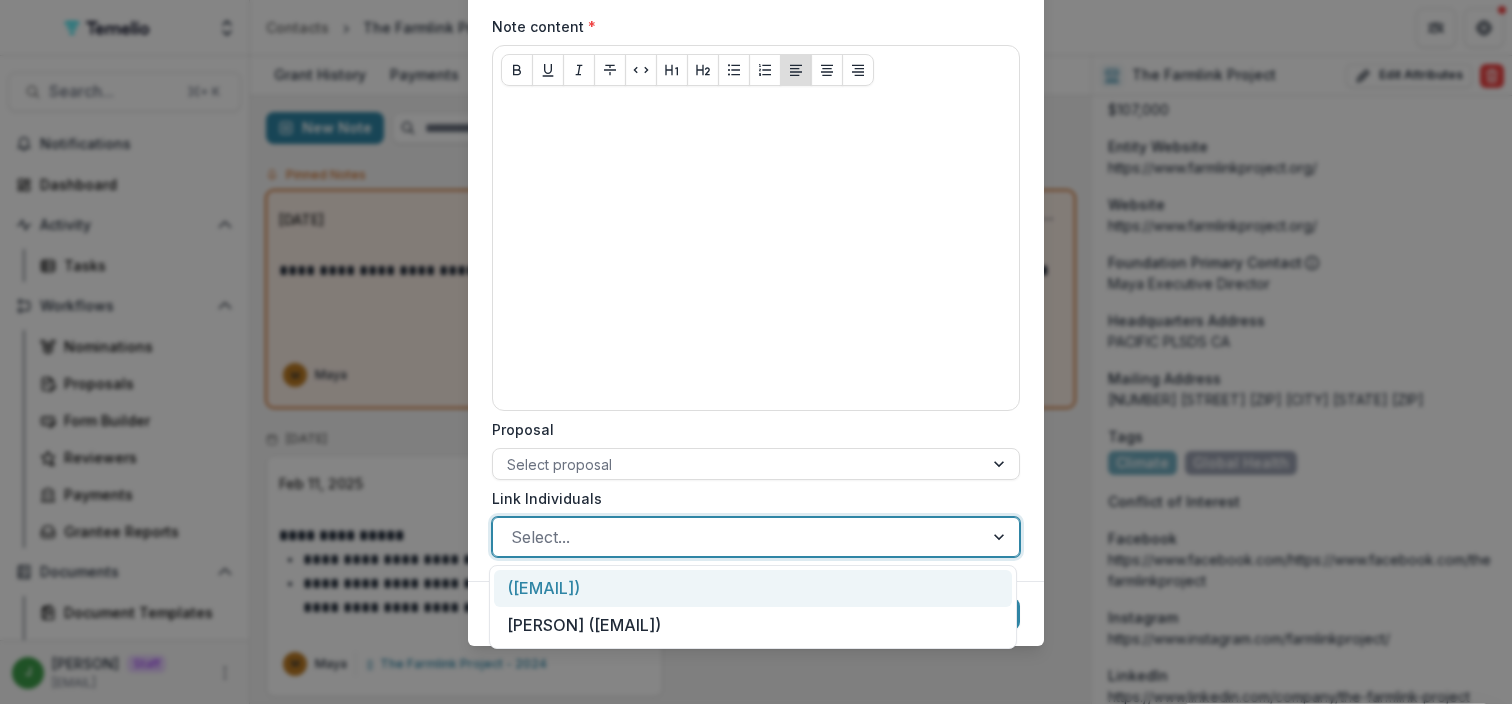 click on "Link Individuals" at bounding box center [750, 498] 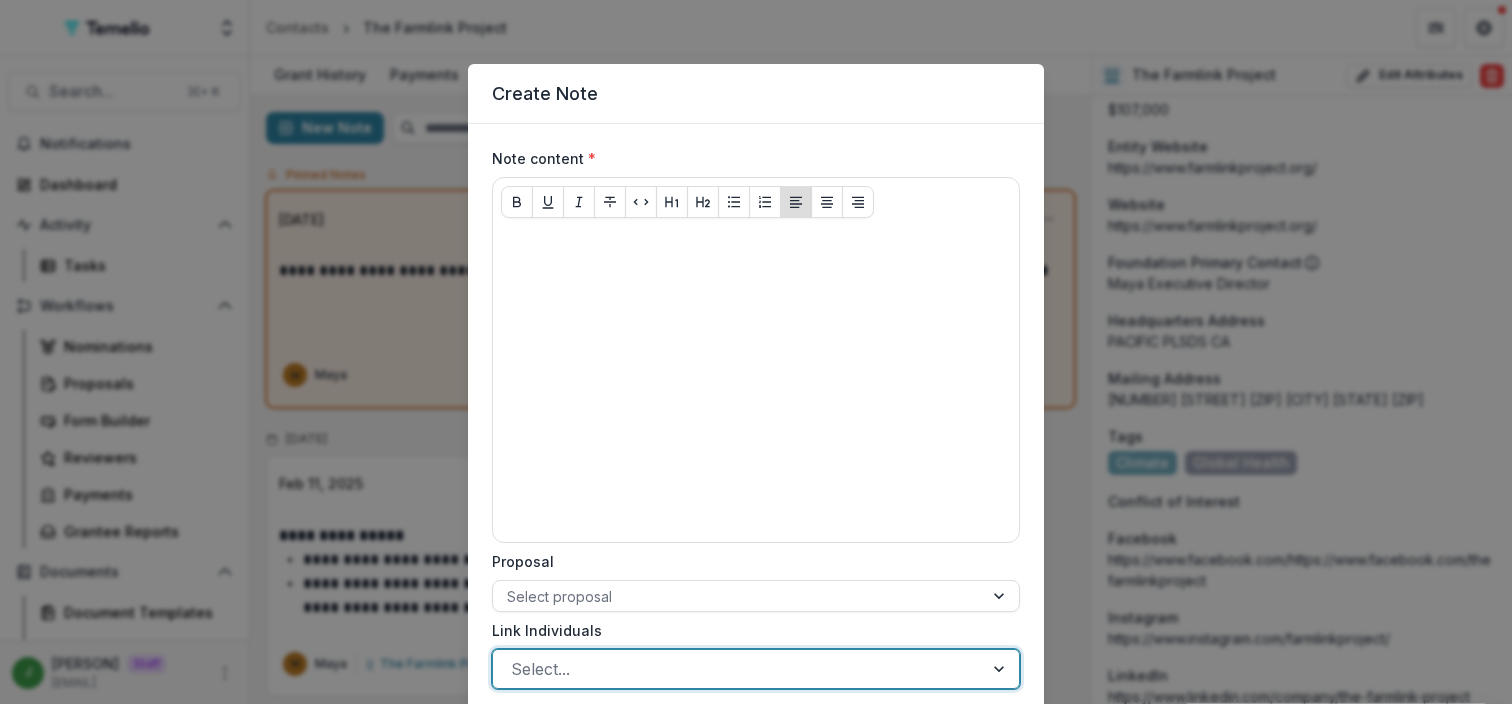scroll, scrollTop: 111, scrollLeft: 0, axis: vertical 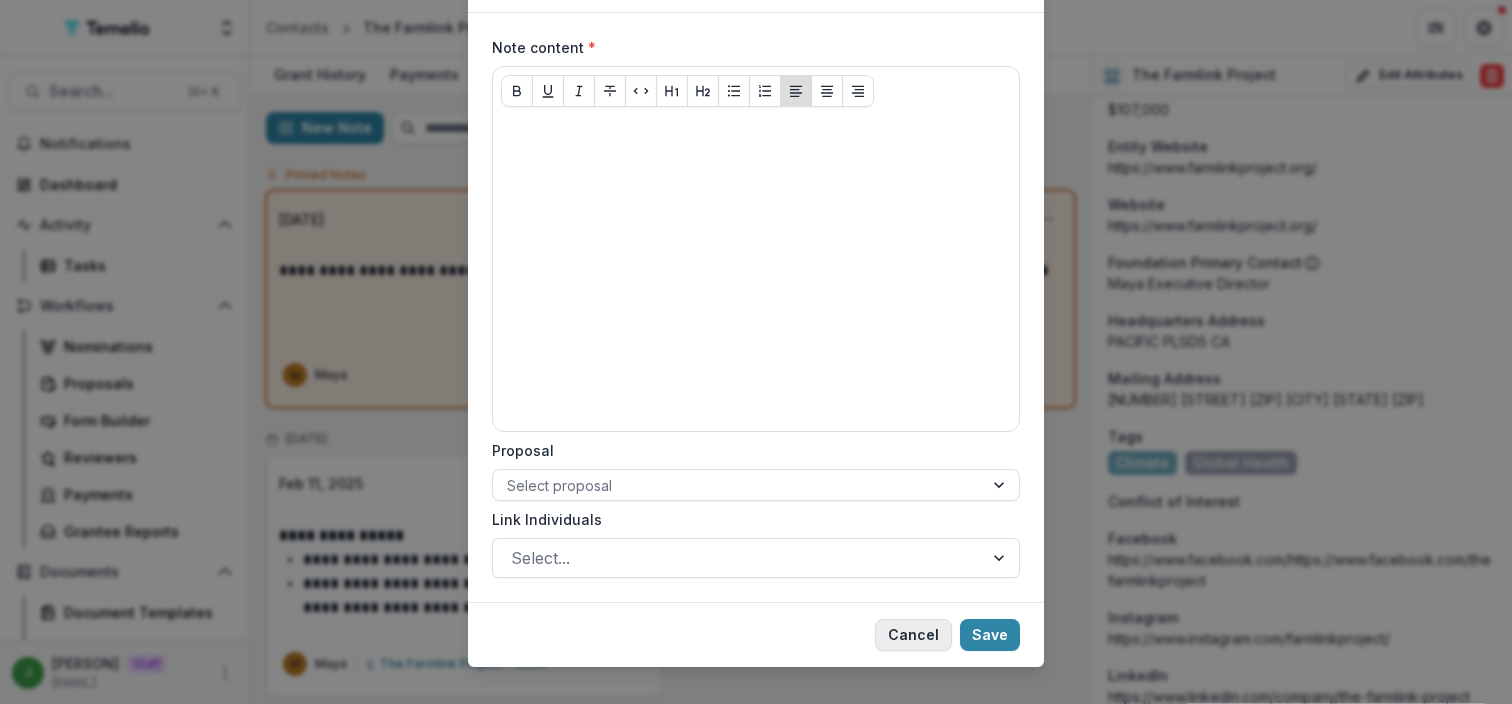 click on "Cancel" at bounding box center [913, 635] 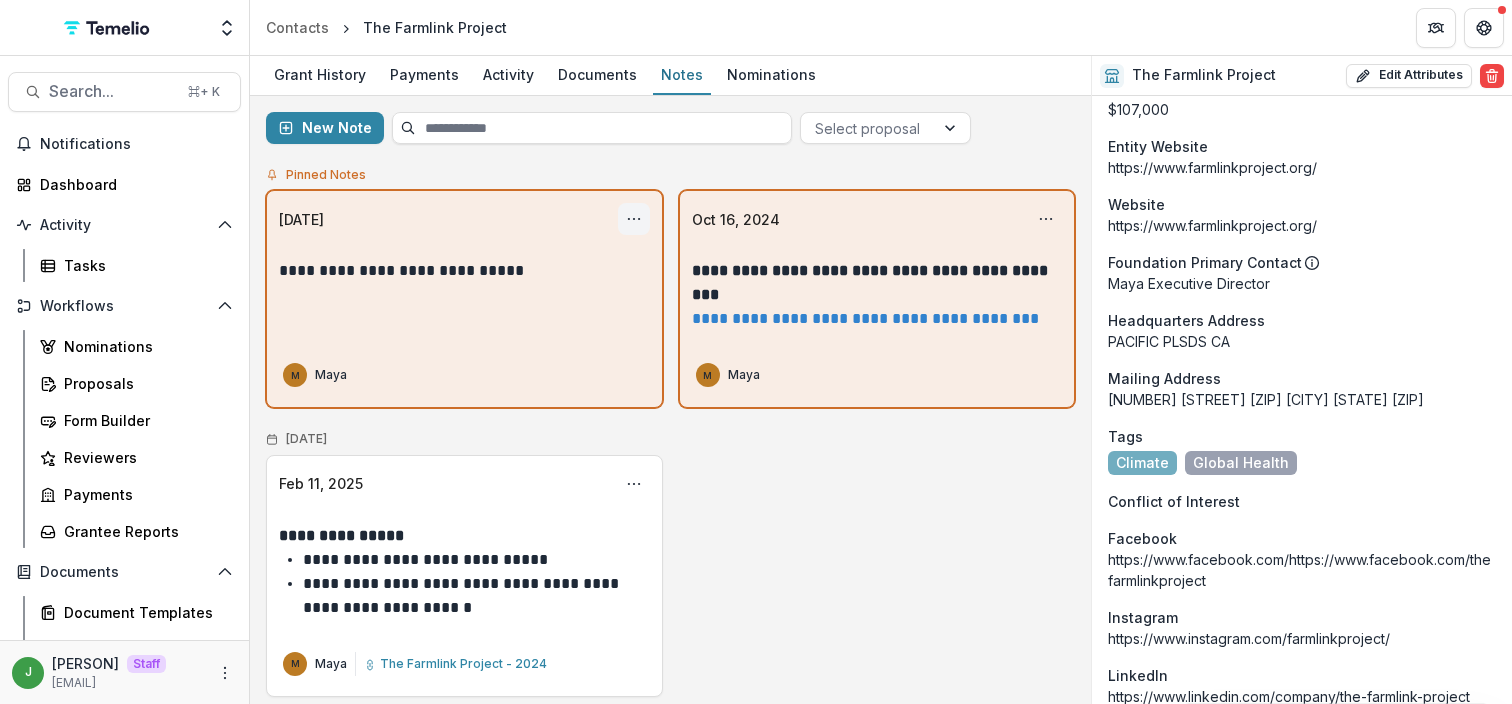 click 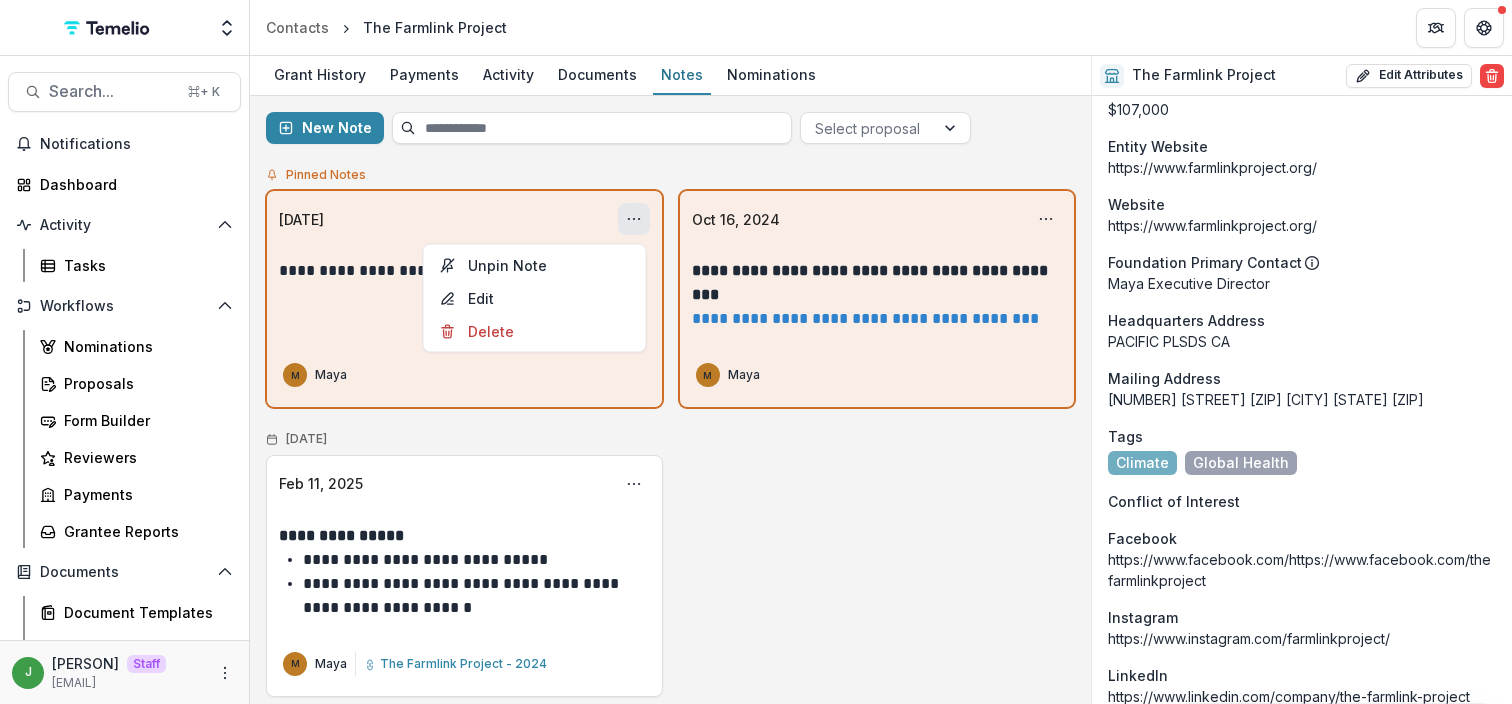 click 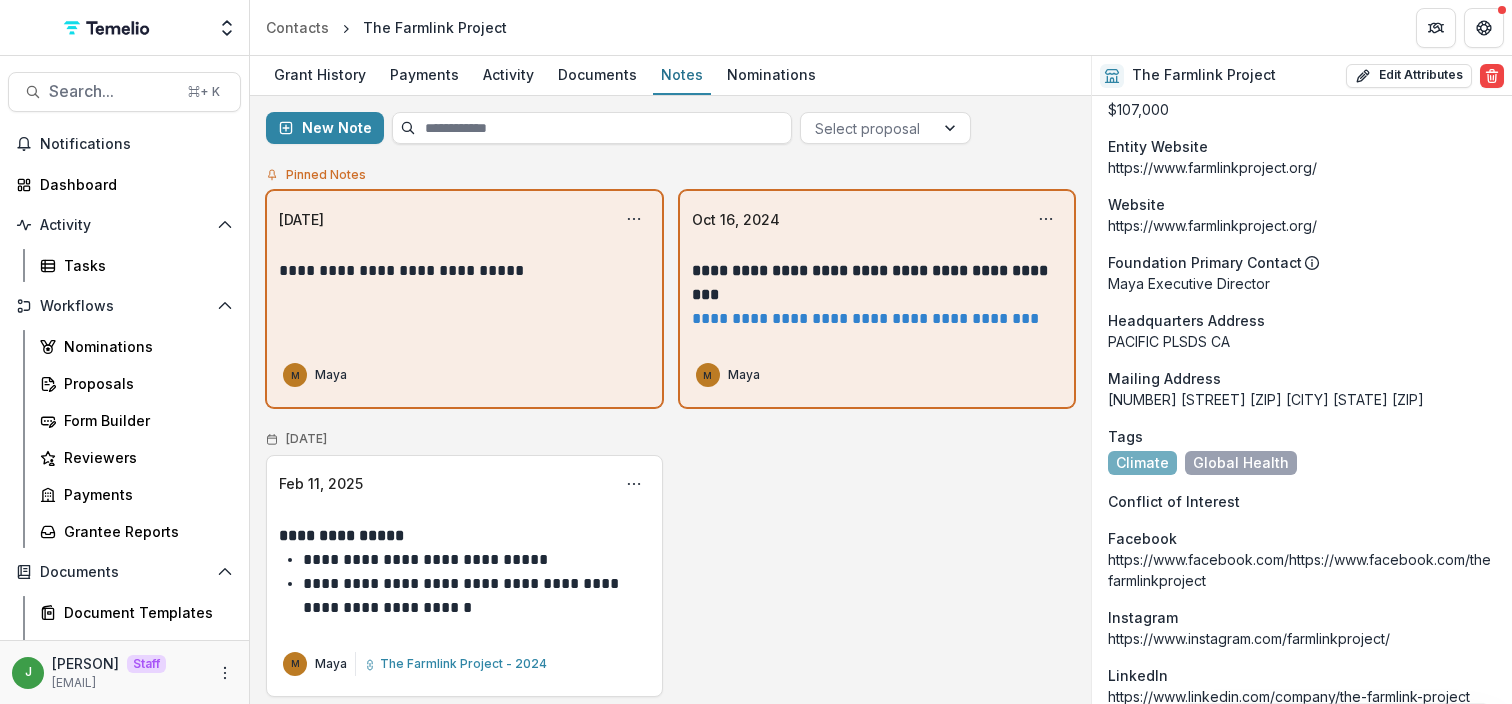 click on "New Note Select proposal" at bounding box center (670, 128) 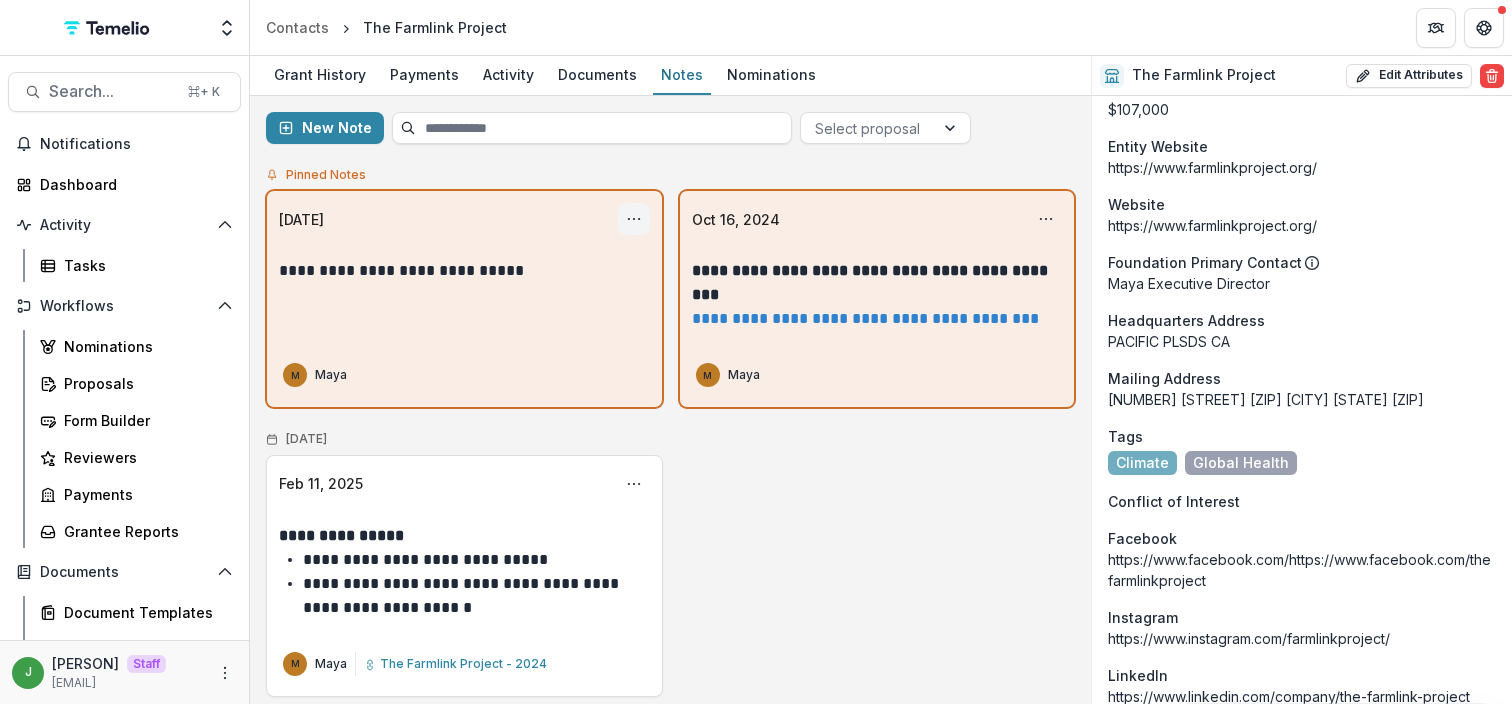 click at bounding box center [634, 219] 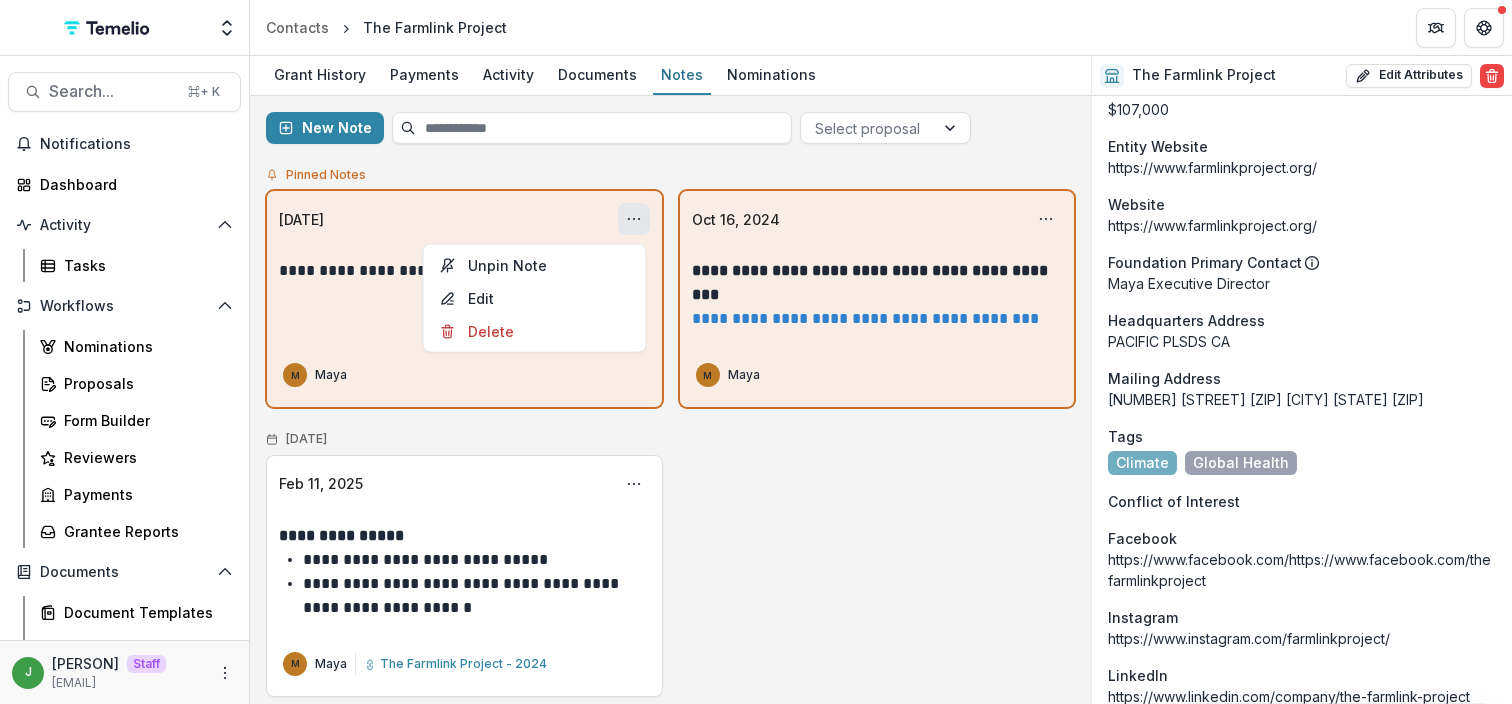 click on "**********" at bounding box center [464, 299] 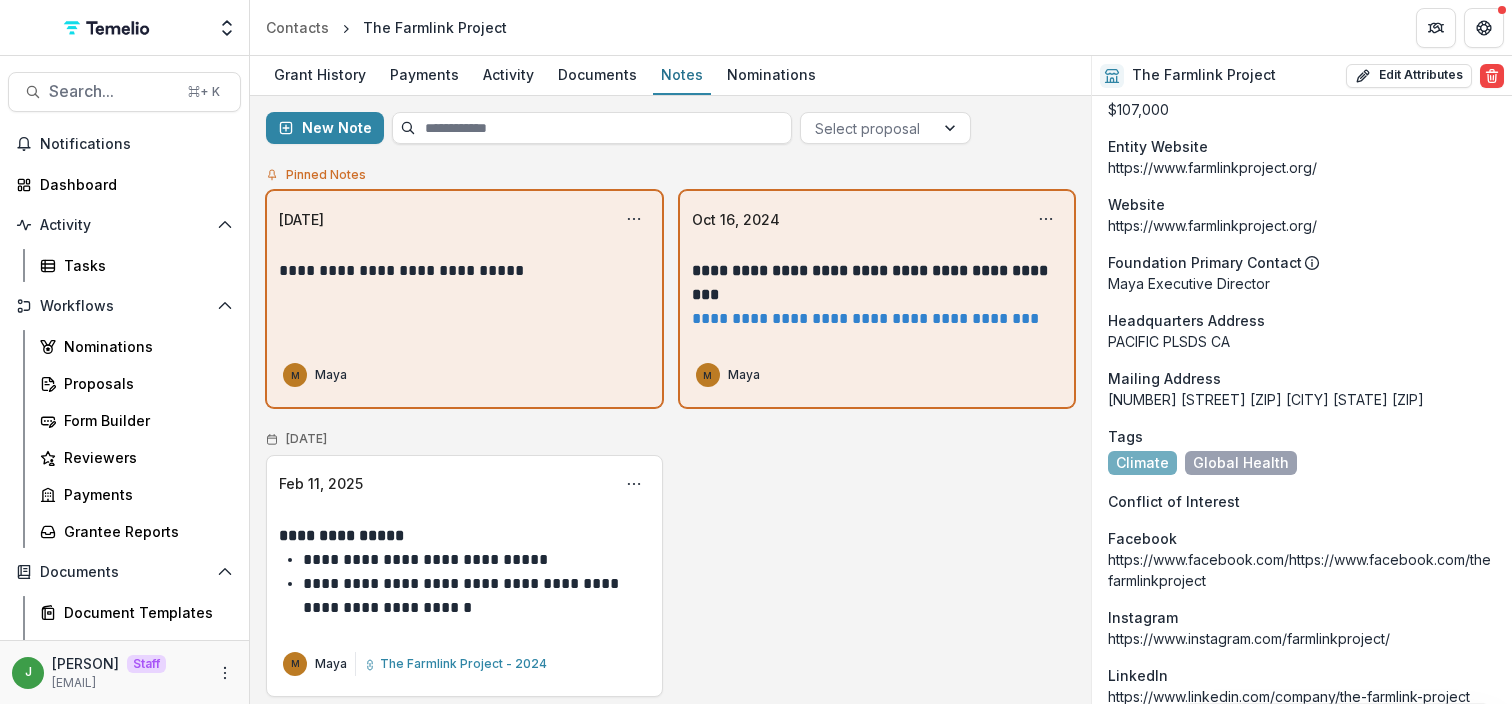 click on "Pinned Notes" at bounding box center (670, 175) 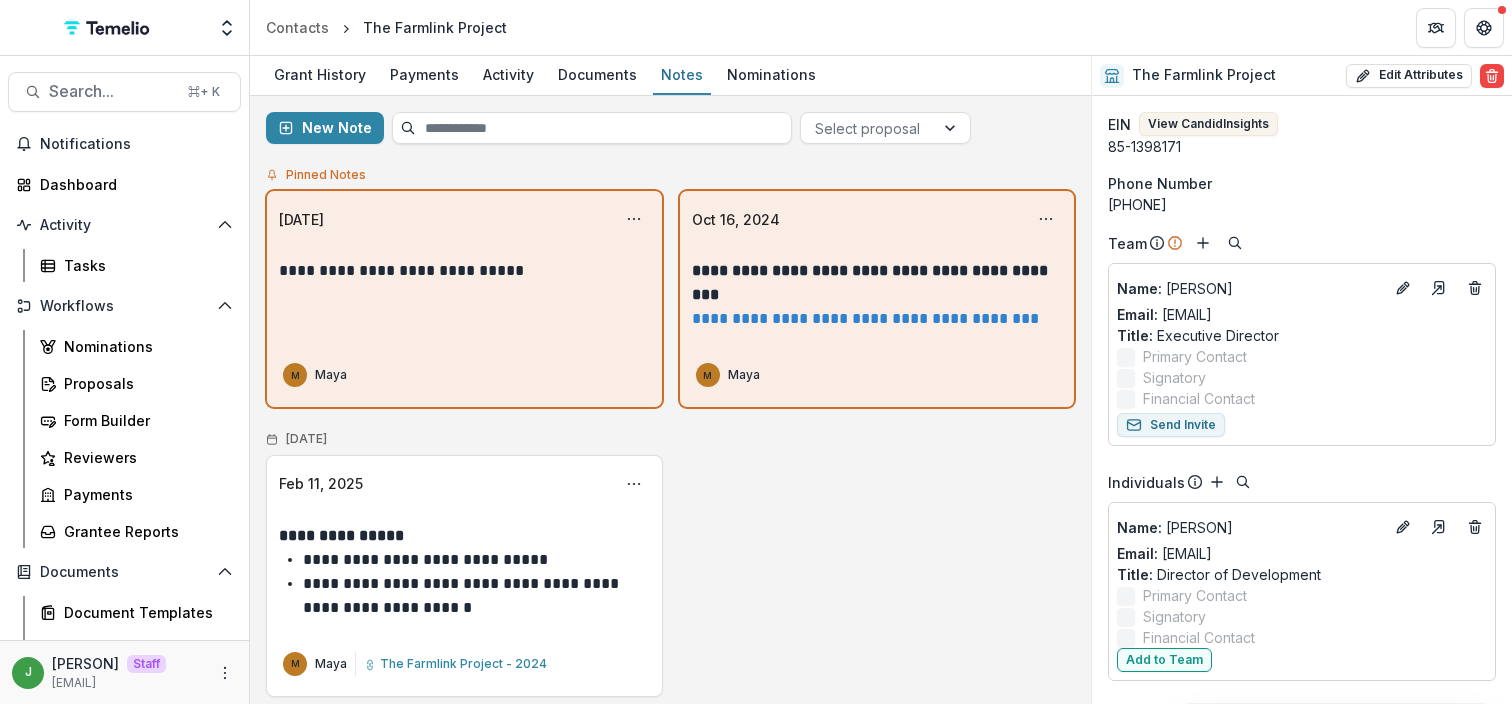 scroll, scrollTop: 111, scrollLeft: 0, axis: vertical 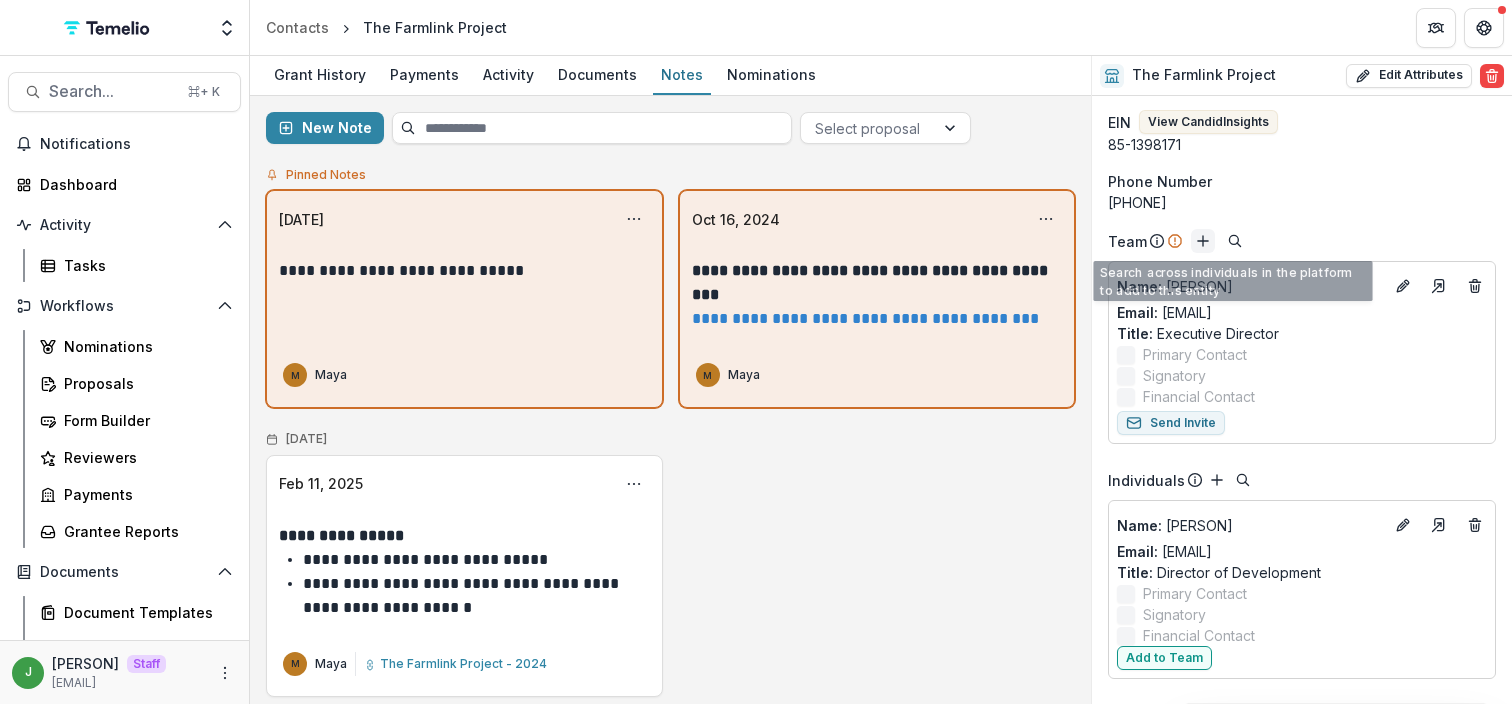 click 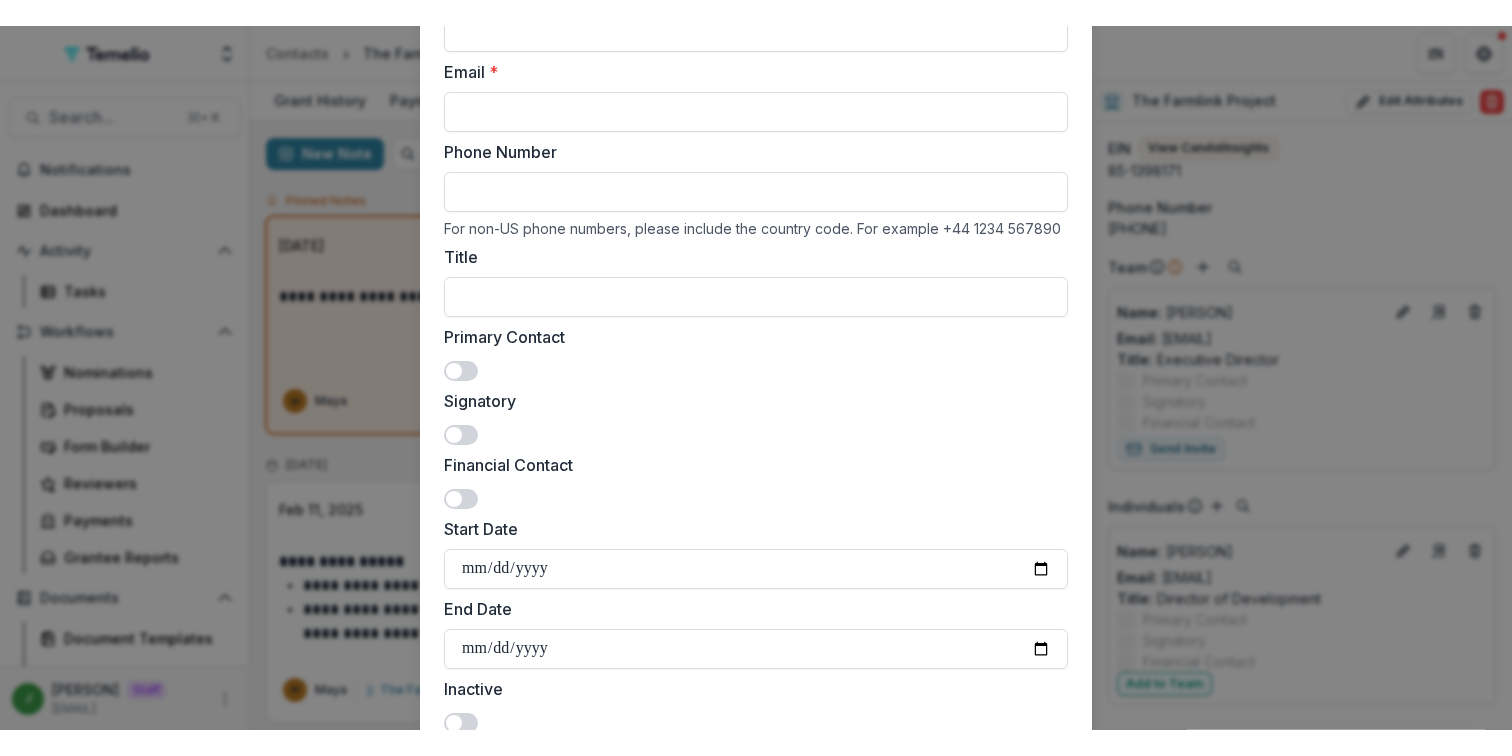 scroll, scrollTop: 0, scrollLeft: 0, axis: both 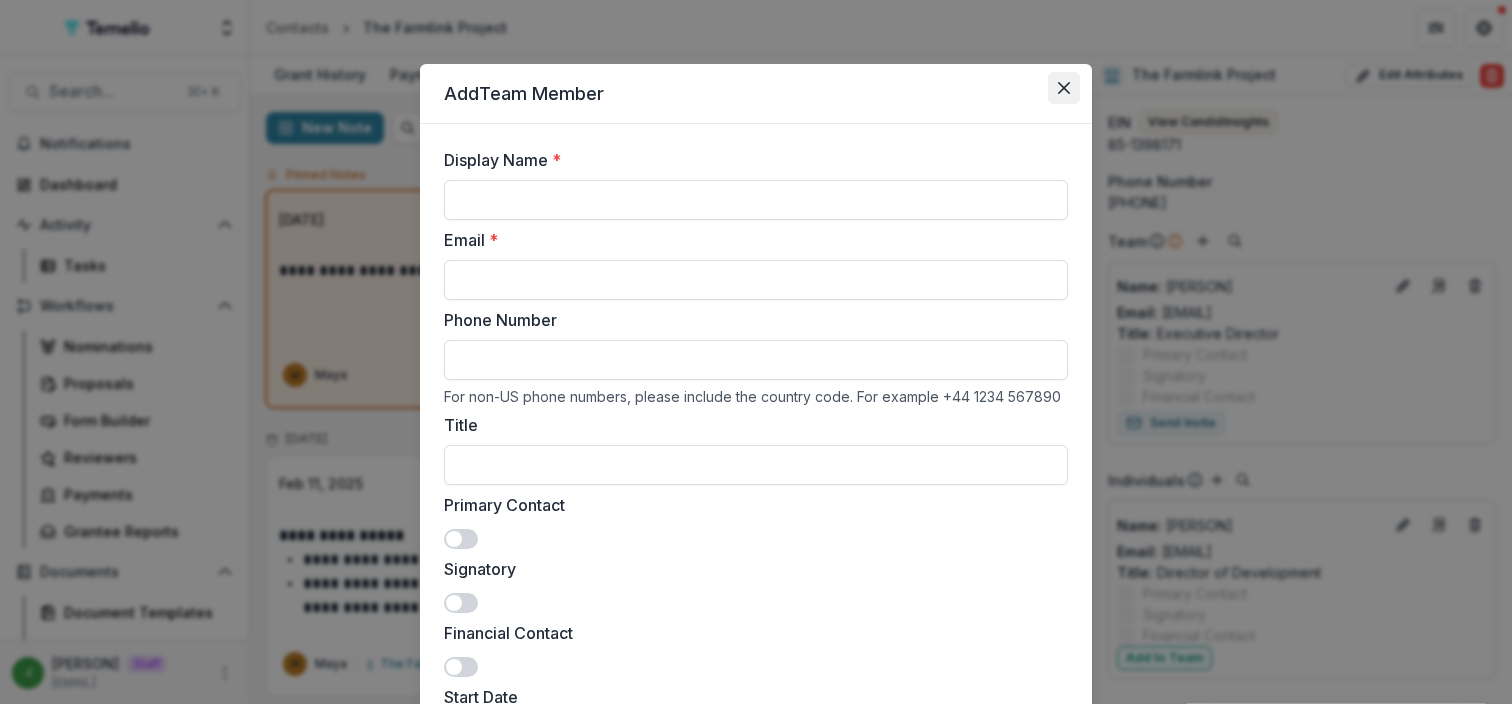 click 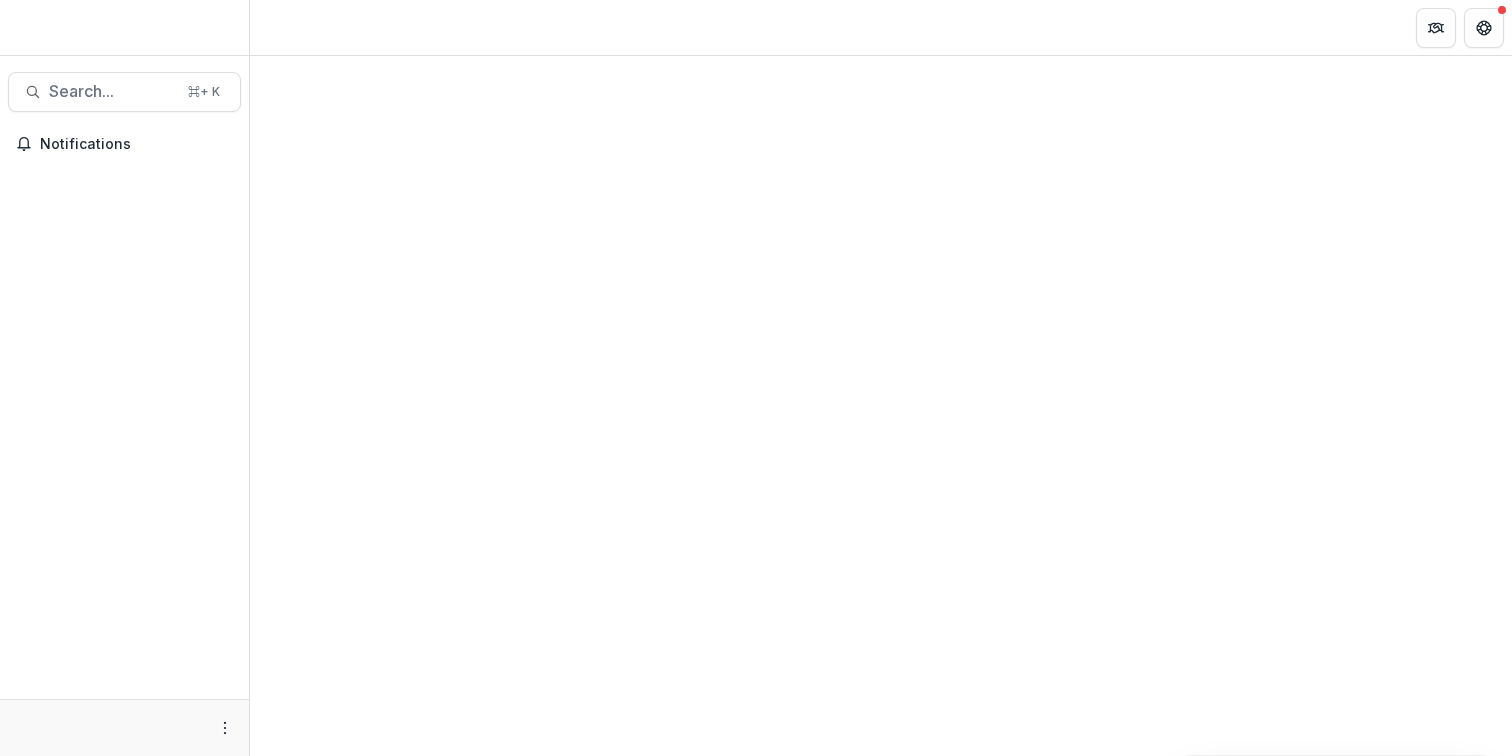 scroll, scrollTop: 0, scrollLeft: 0, axis: both 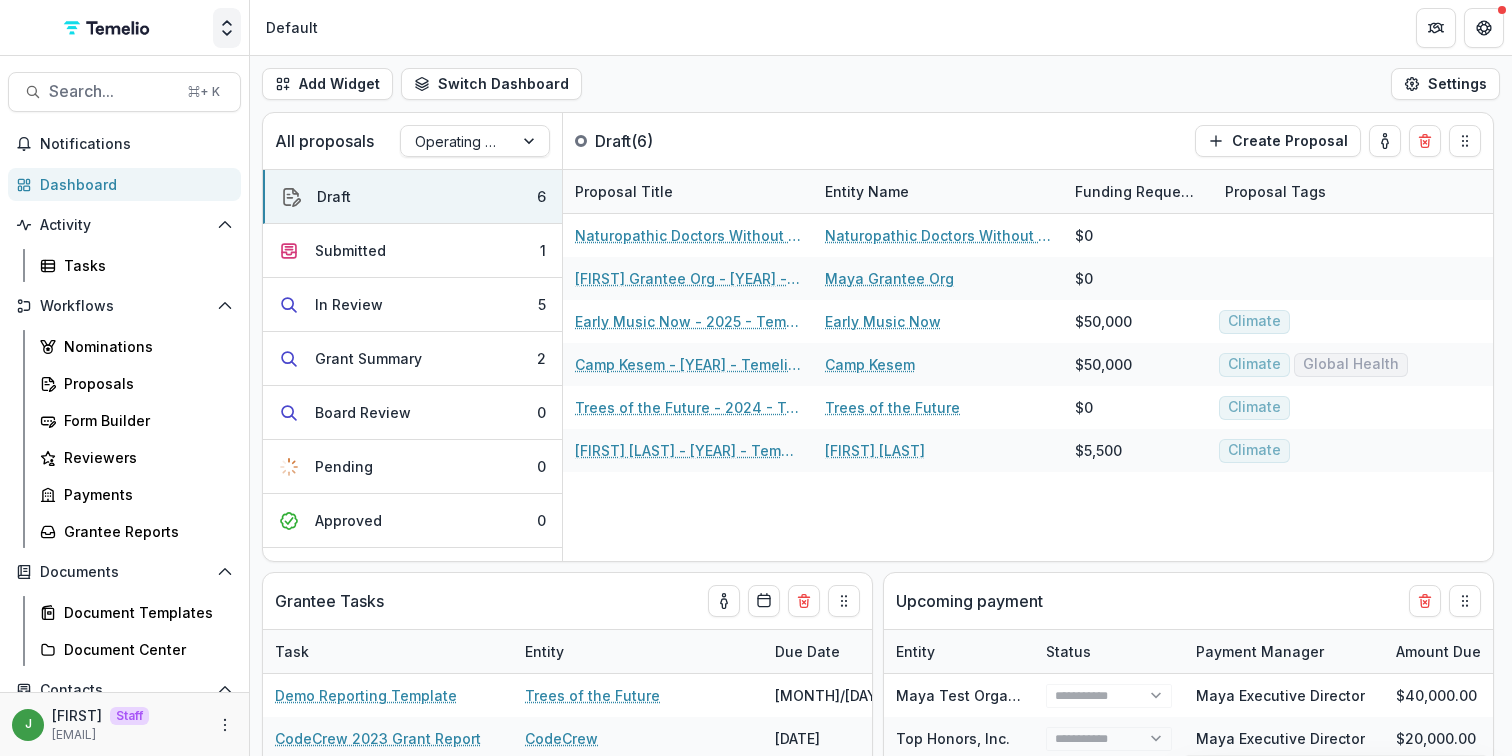 click 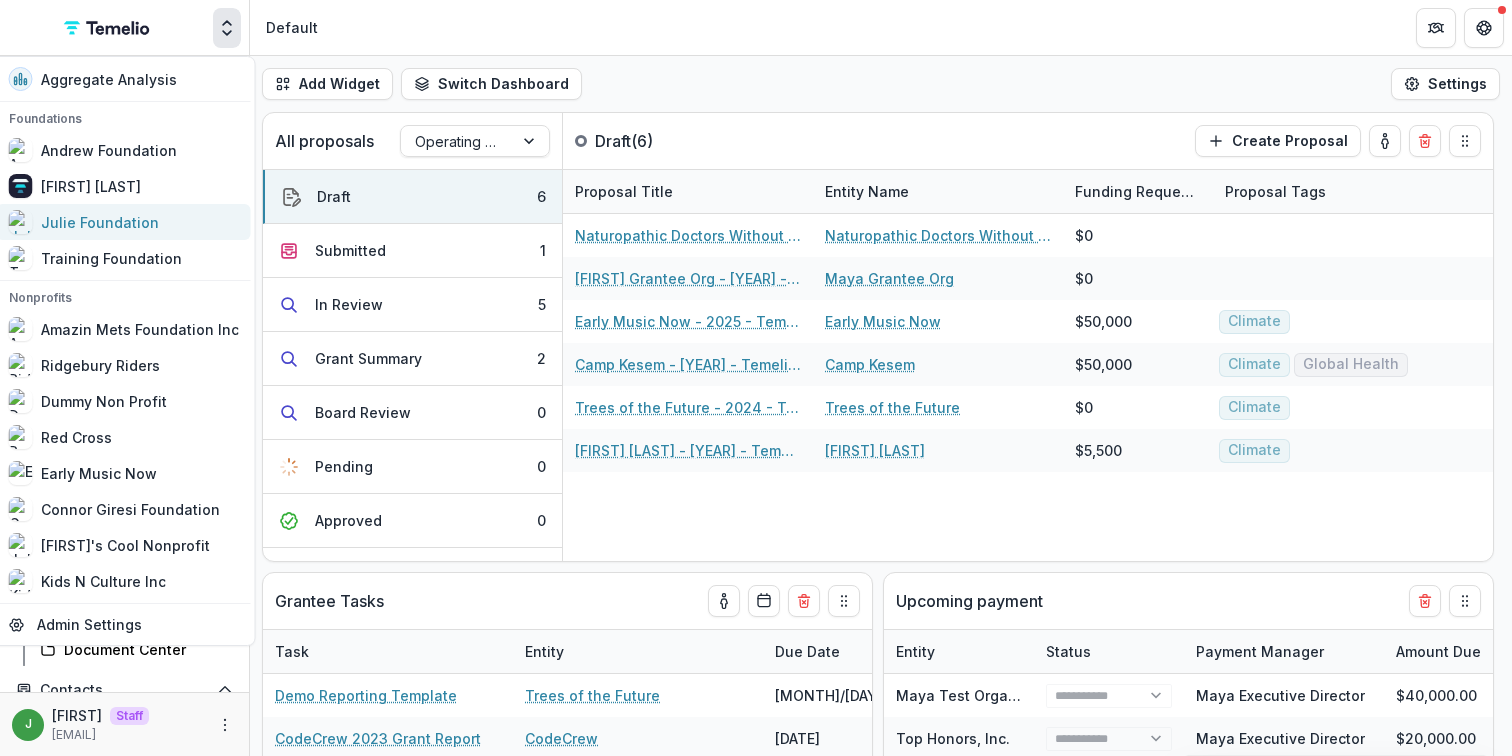 click on "Julie Foundation" at bounding box center [100, 222] 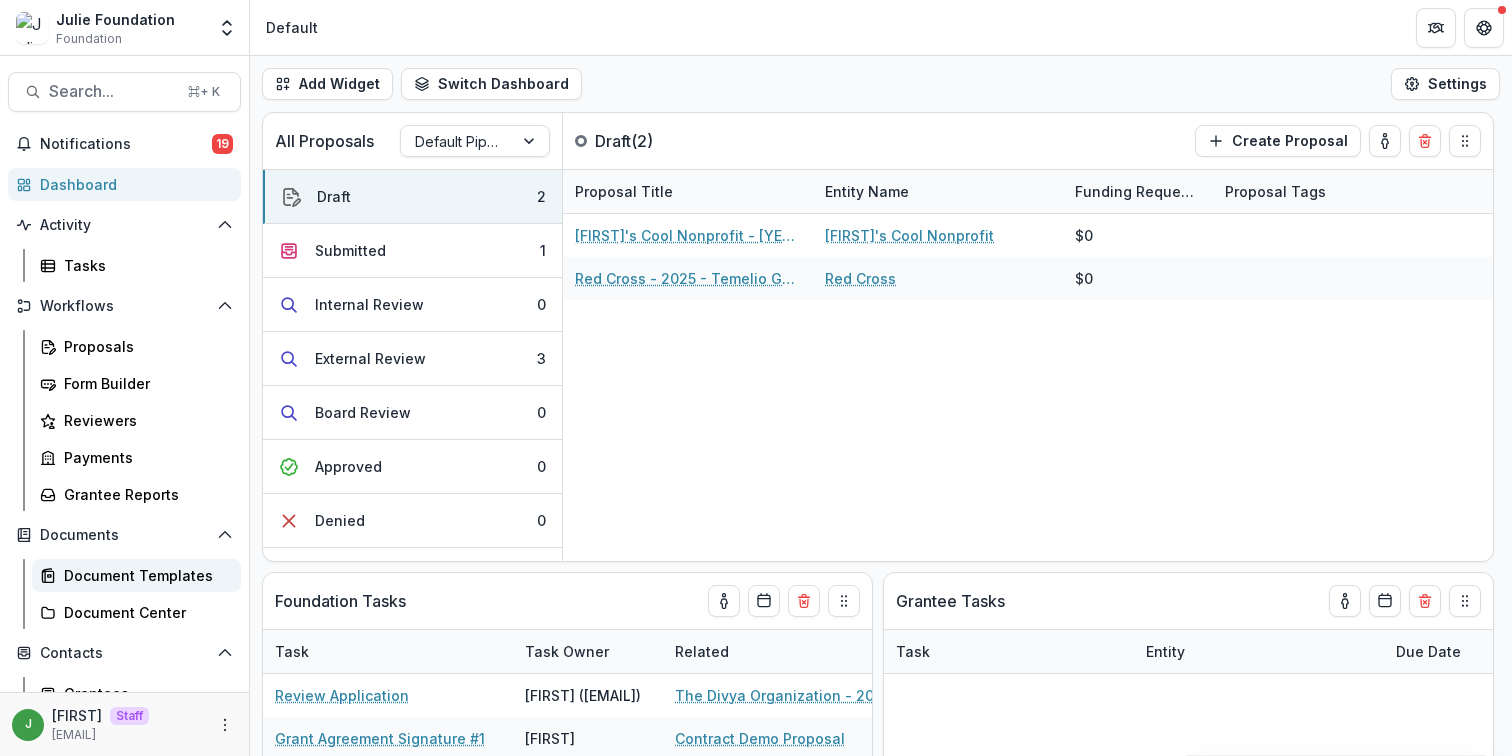 click on "Document Templates" at bounding box center (144, 575) 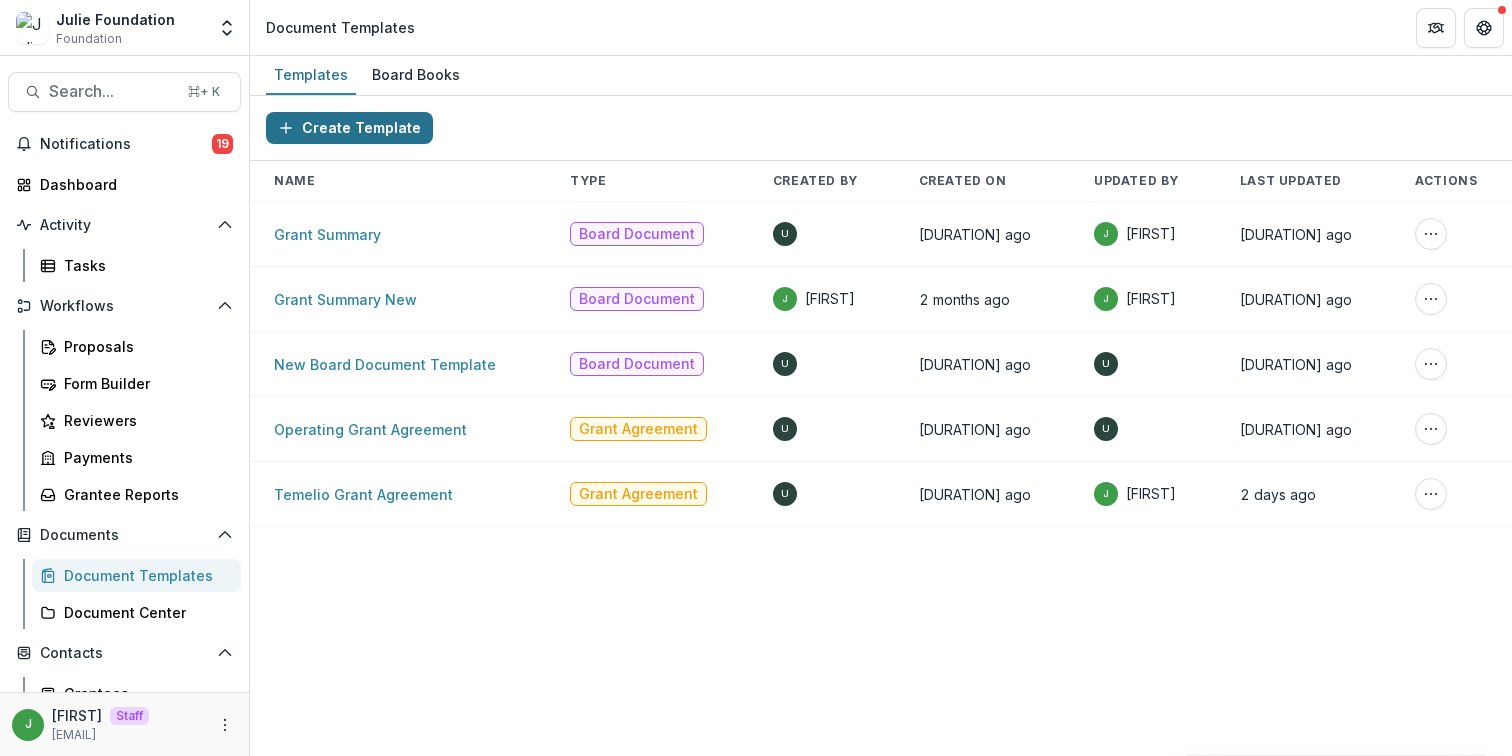 click on "Create Template" at bounding box center (349, 128) 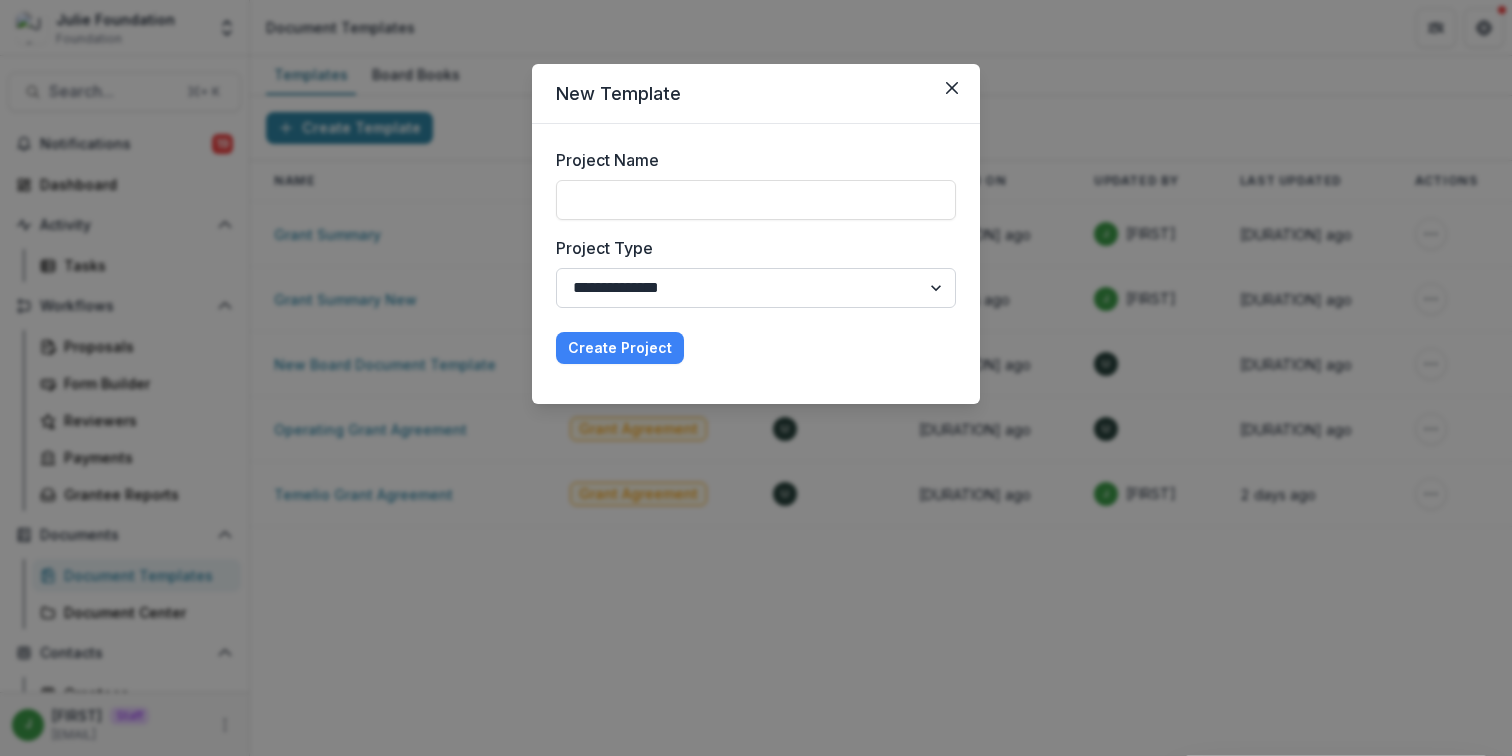 click on "**********" at bounding box center (756, 288) 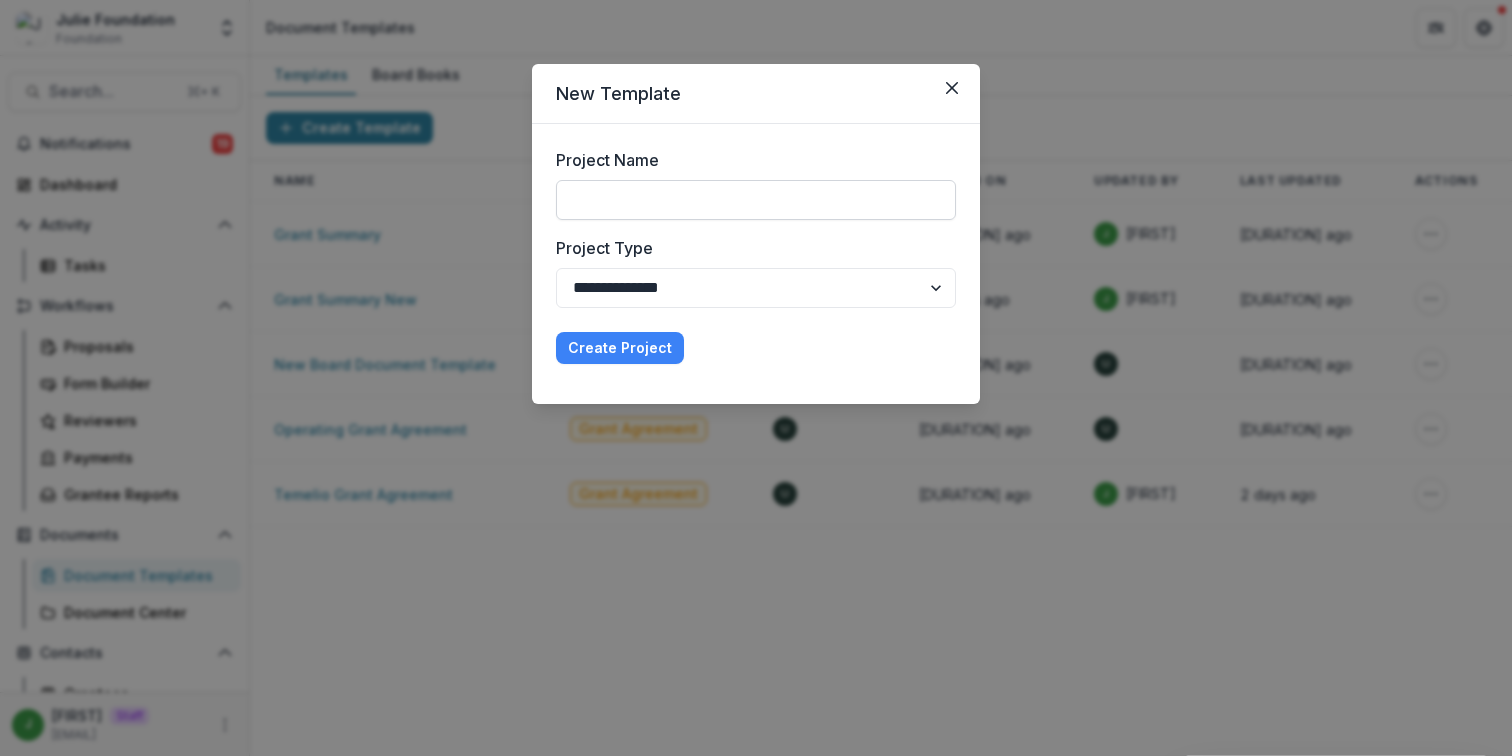 click on "Project Name" at bounding box center [756, 200] 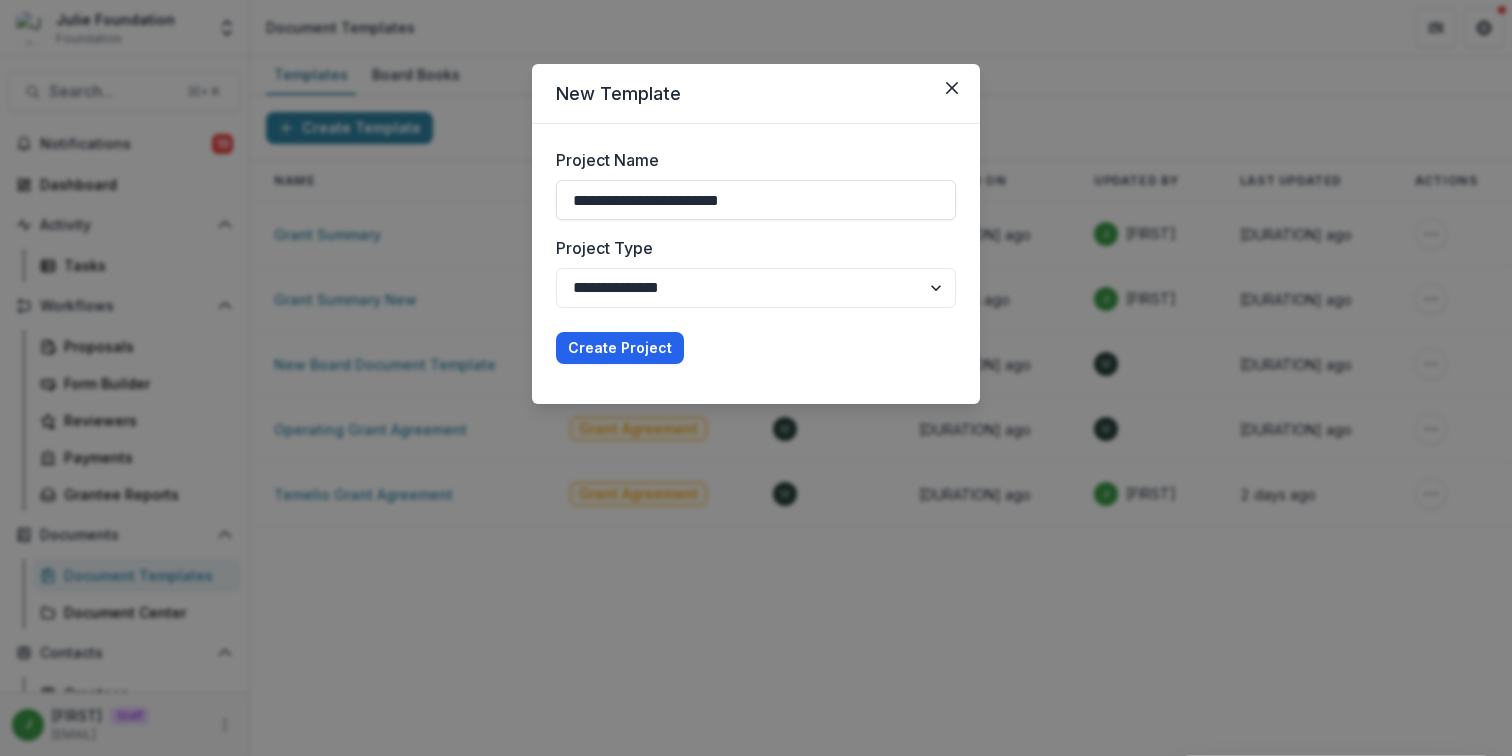 type on "**********" 